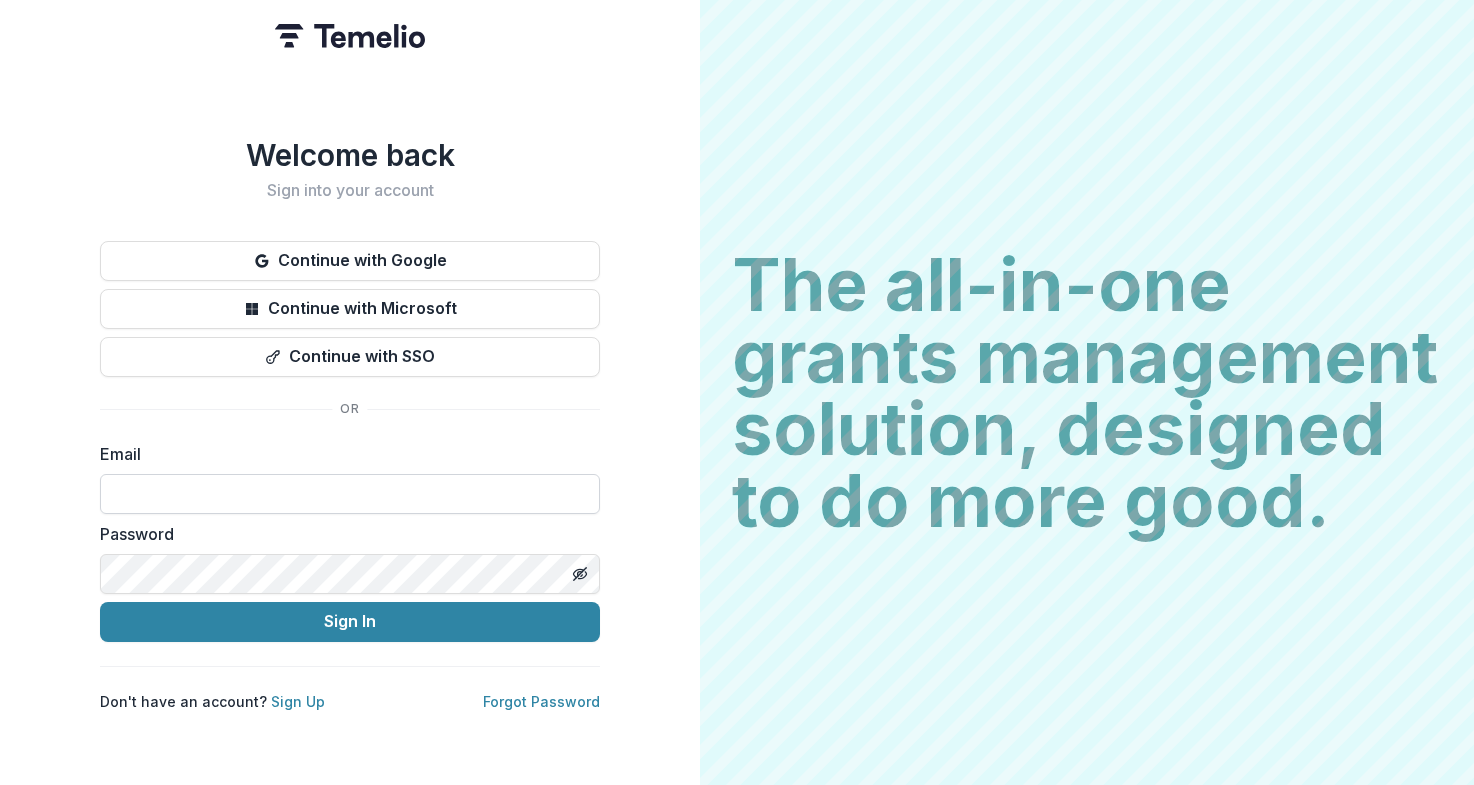 scroll, scrollTop: 0, scrollLeft: 0, axis: both 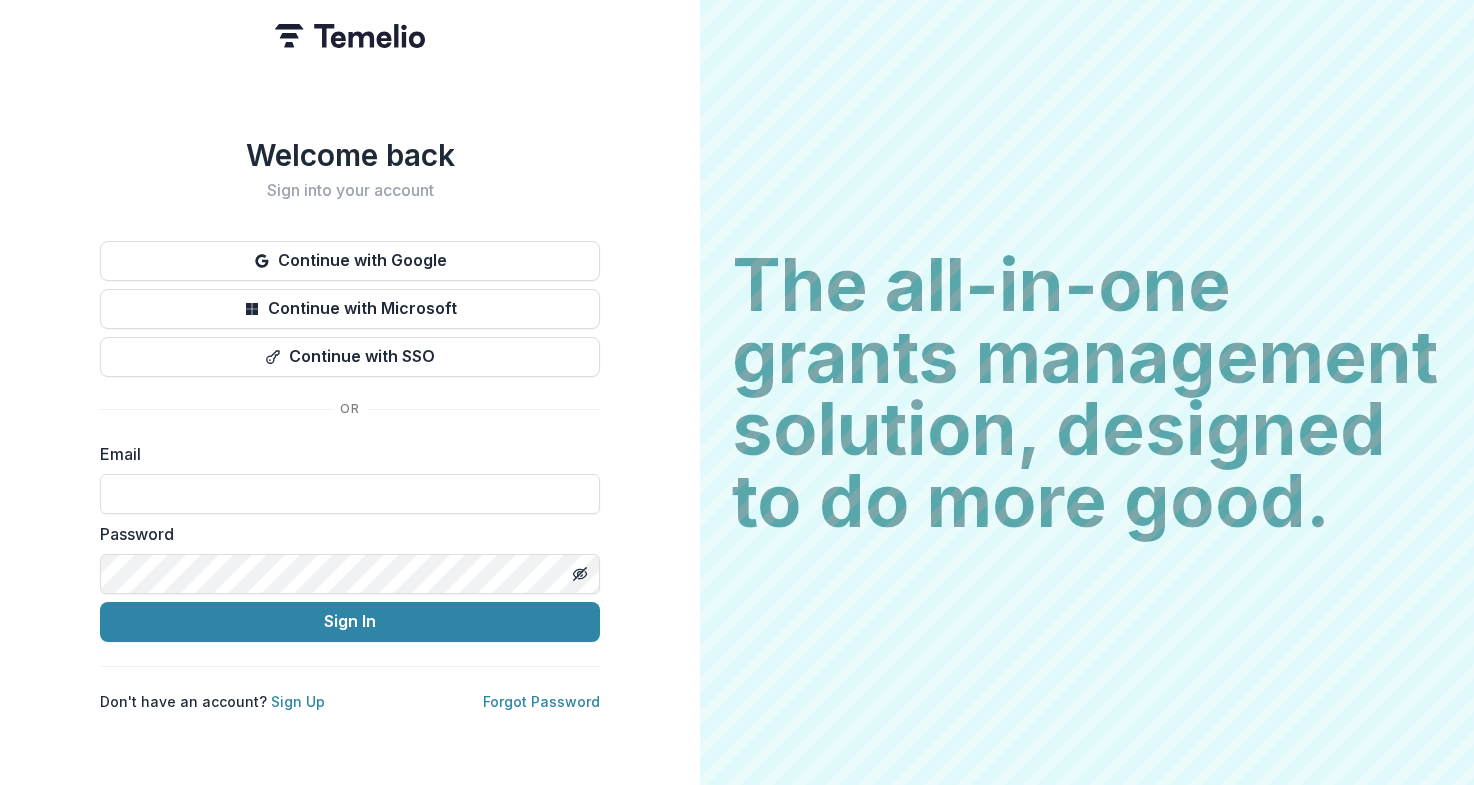 type on "**********" 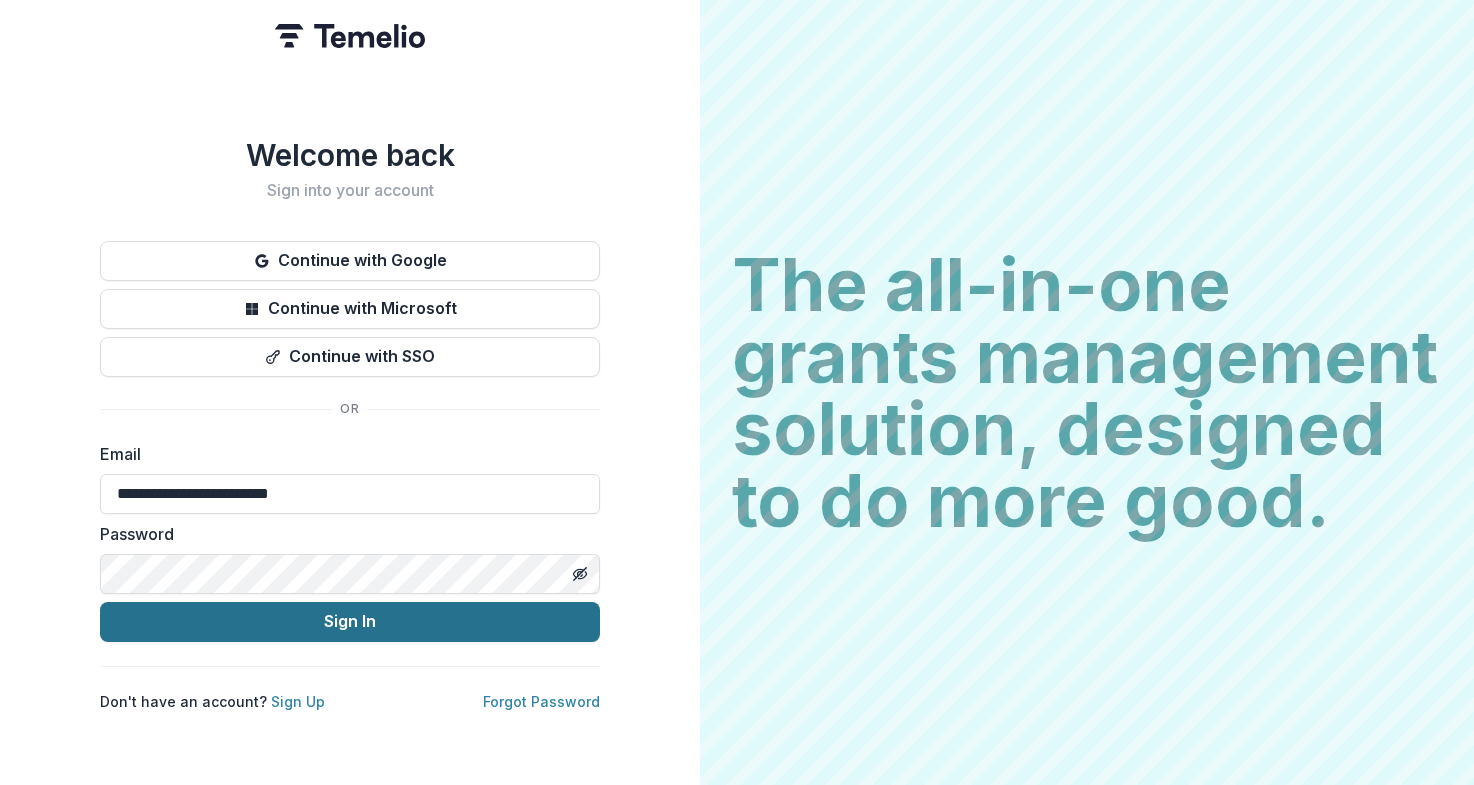 click on "Sign In" at bounding box center (350, 622) 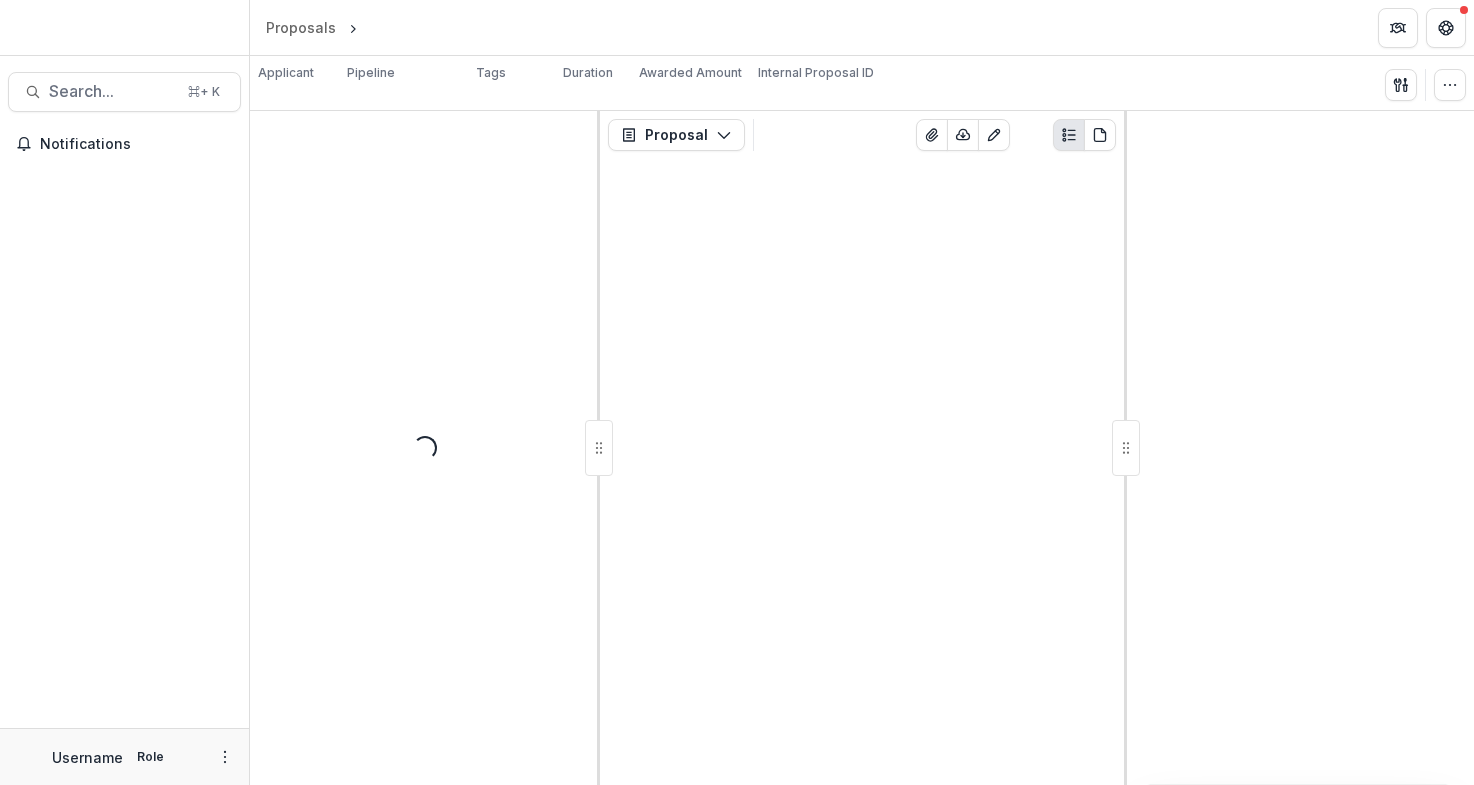 scroll, scrollTop: 0, scrollLeft: 0, axis: both 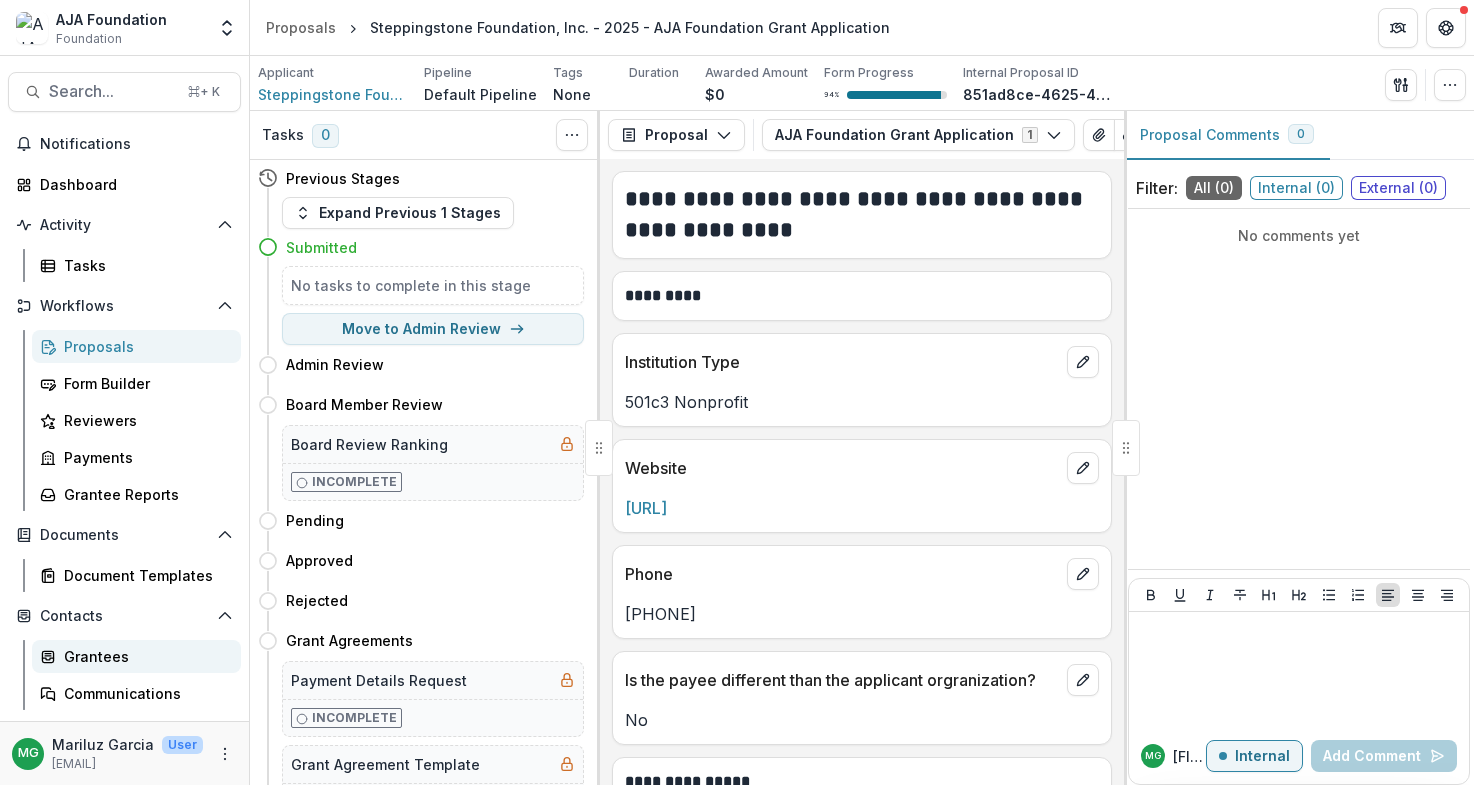 click on "Grantees" at bounding box center [144, 656] 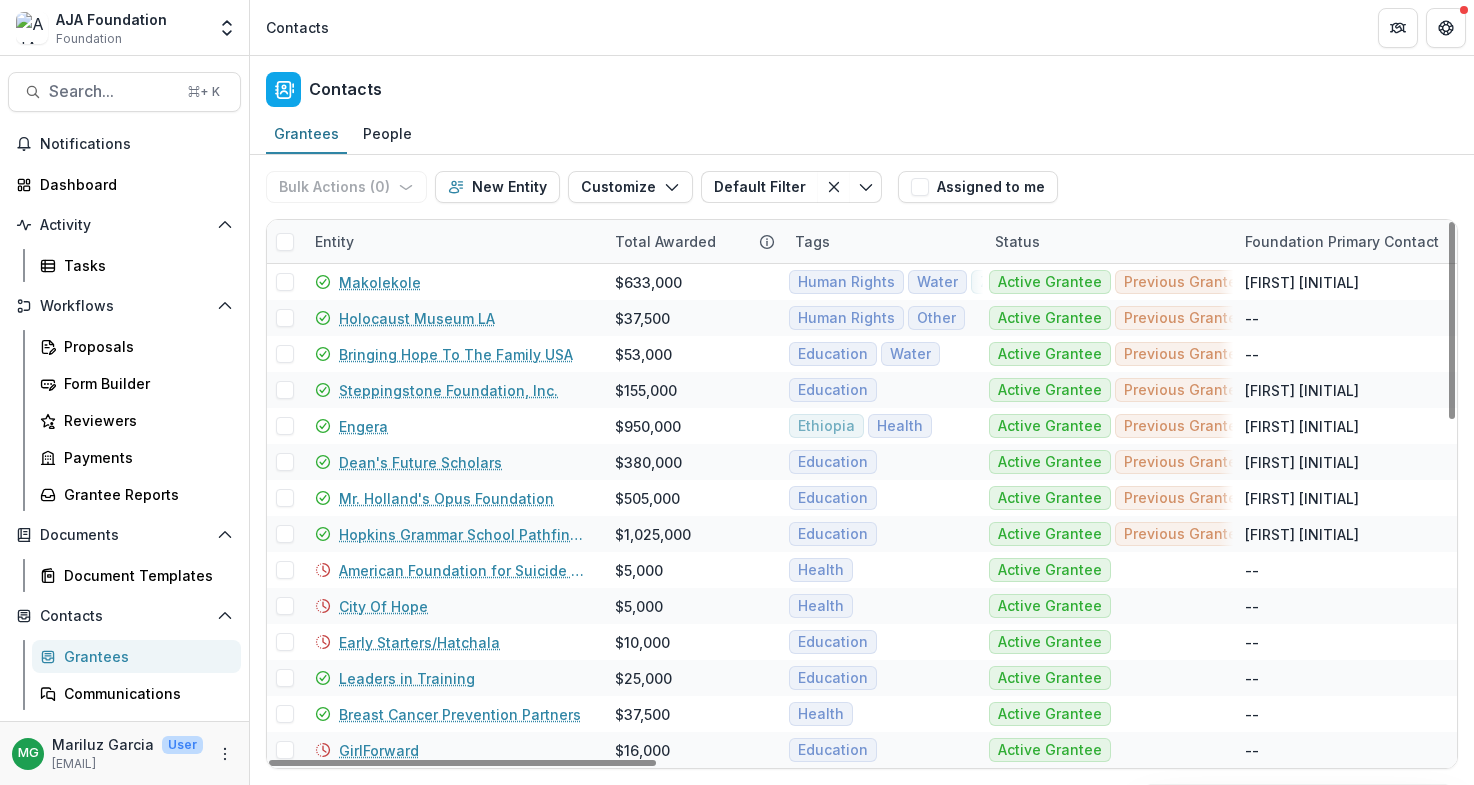 click on "Entity" at bounding box center [334, 241] 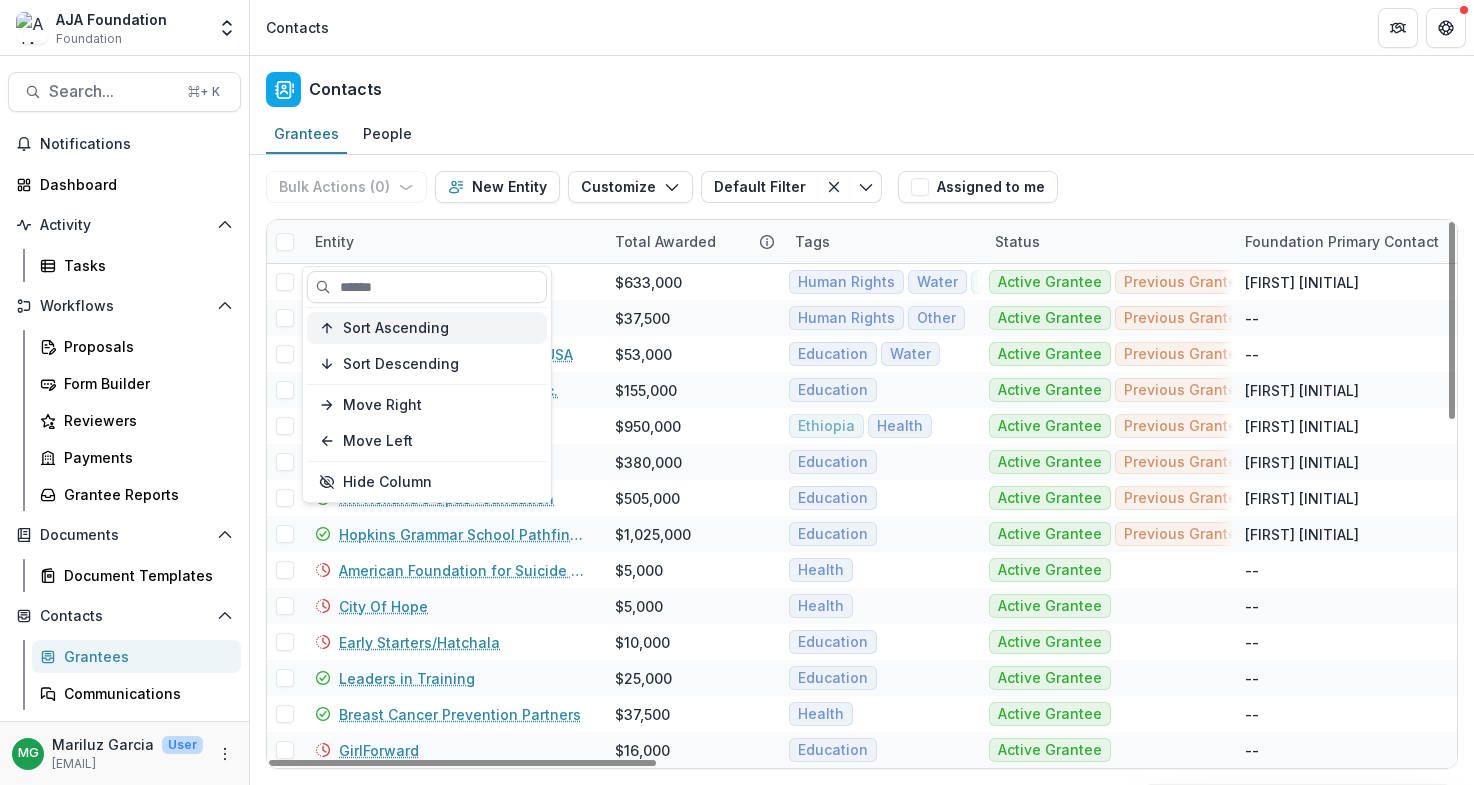 click on "Sort Ascending" at bounding box center [396, 328] 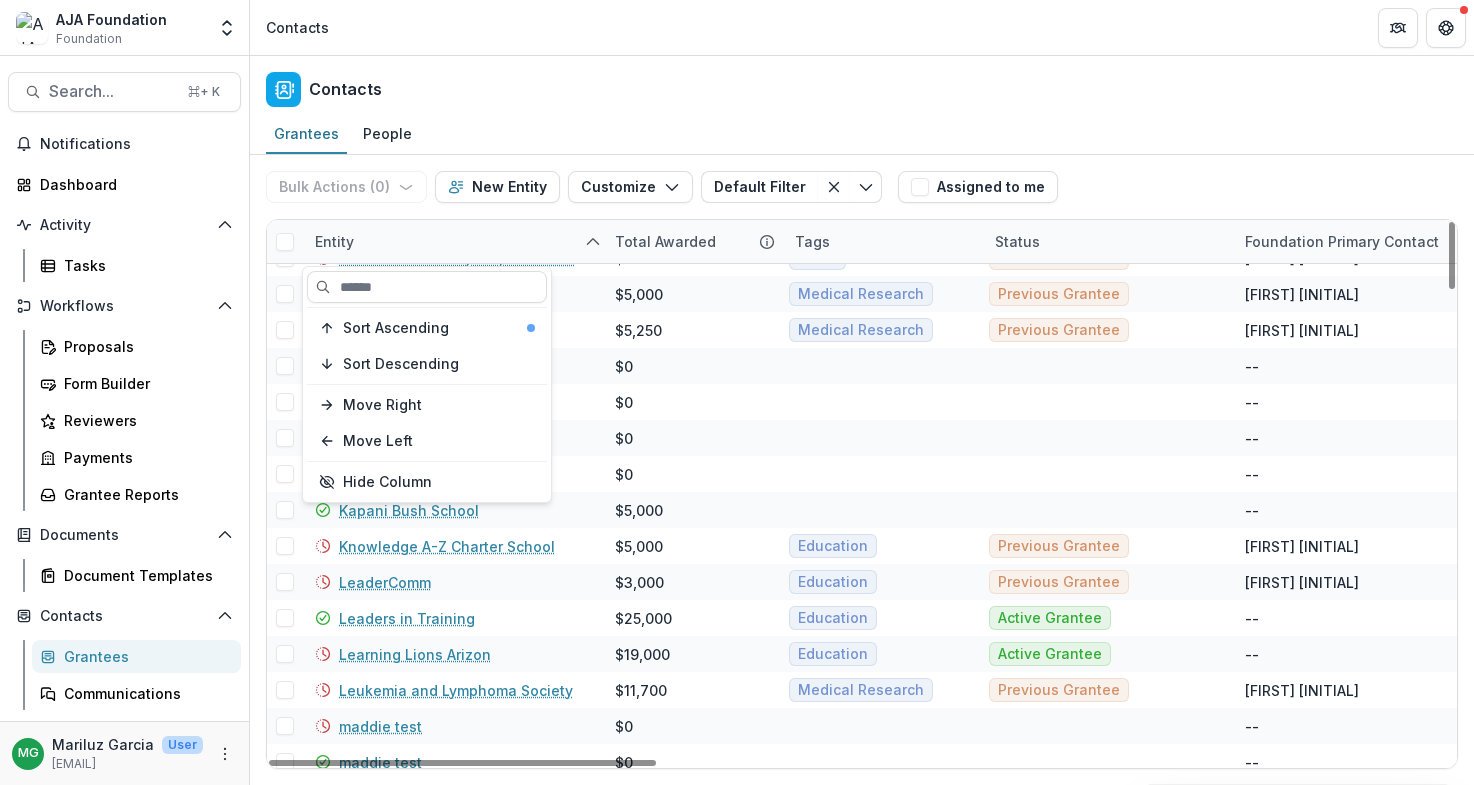 scroll, scrollTop: 3053, scrollLeft: 0, axis: vertical 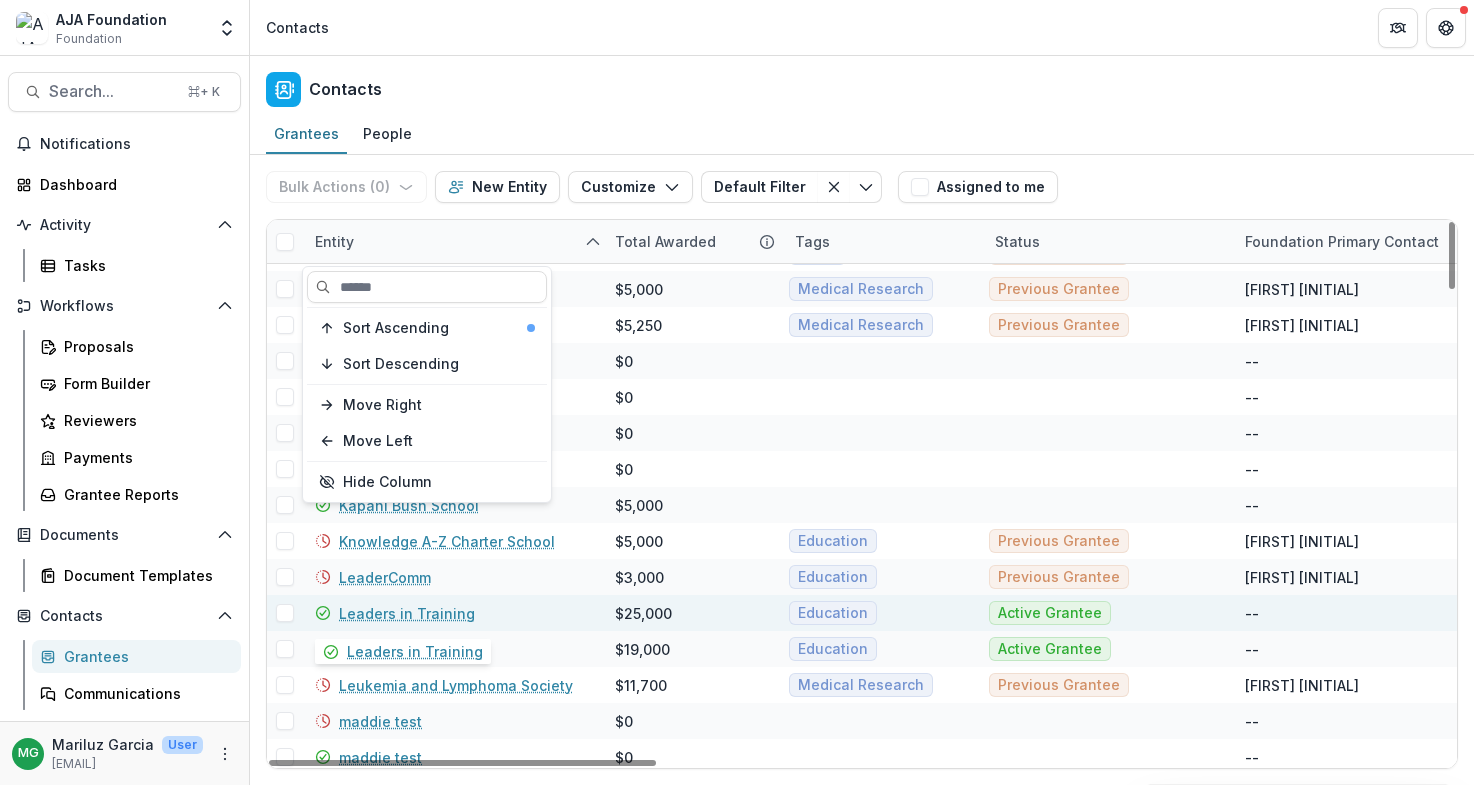 click on "Leaders in Training" at bounding box center (407, 613) 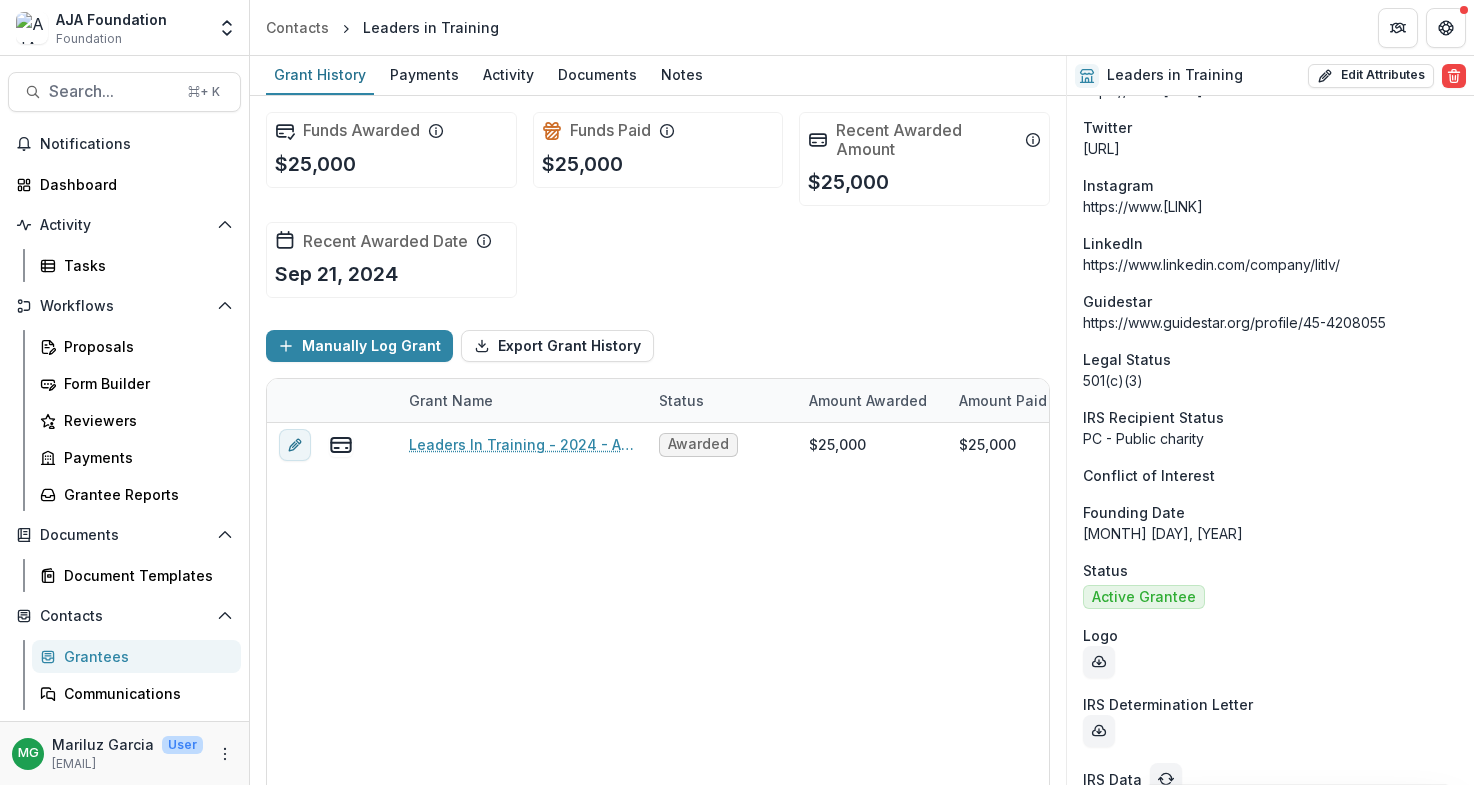 scroll, scrollTop: 2236, scrollLeft: 0, axis: vertical 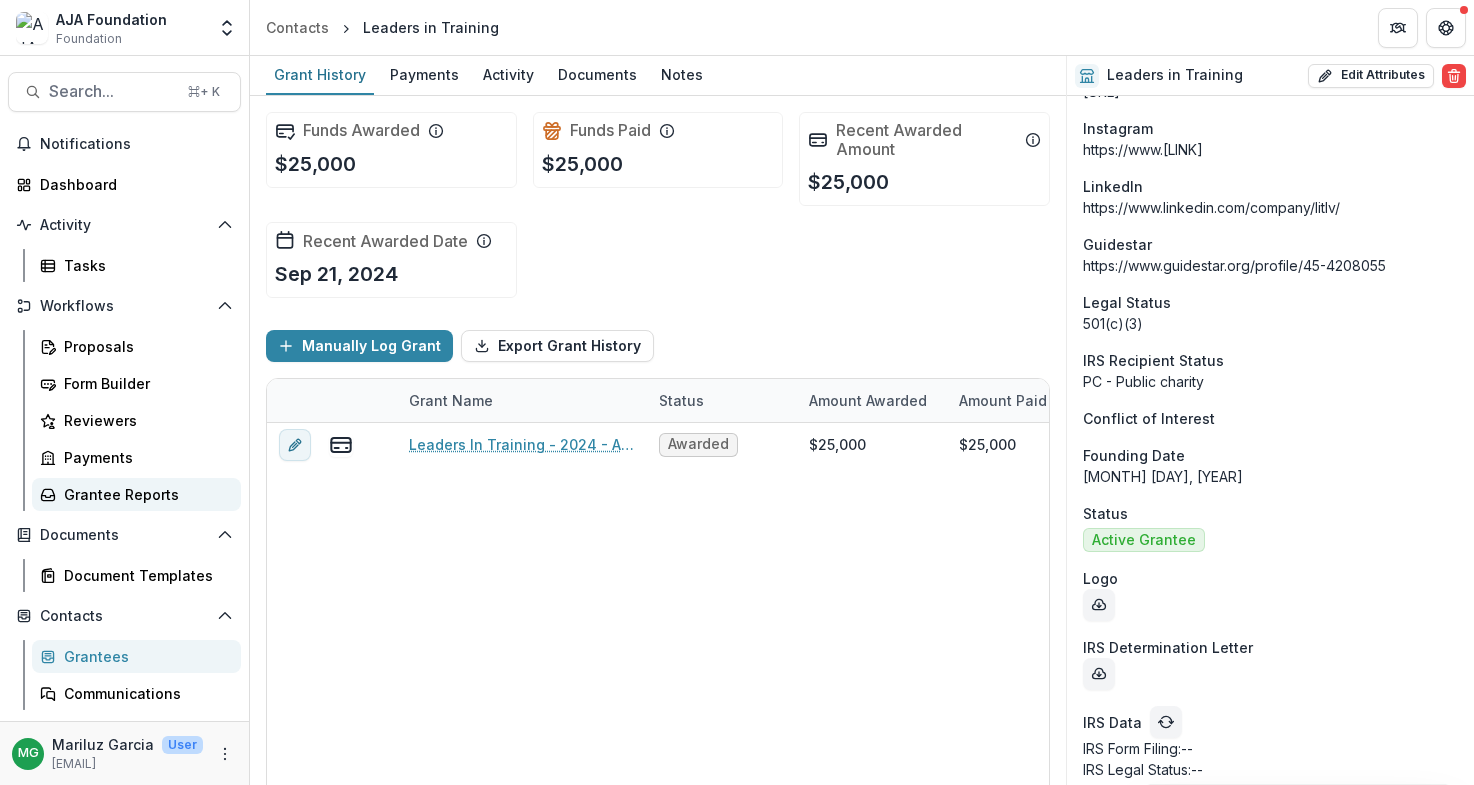 click on "Grantee Reports" at bounding box center [144, 494] 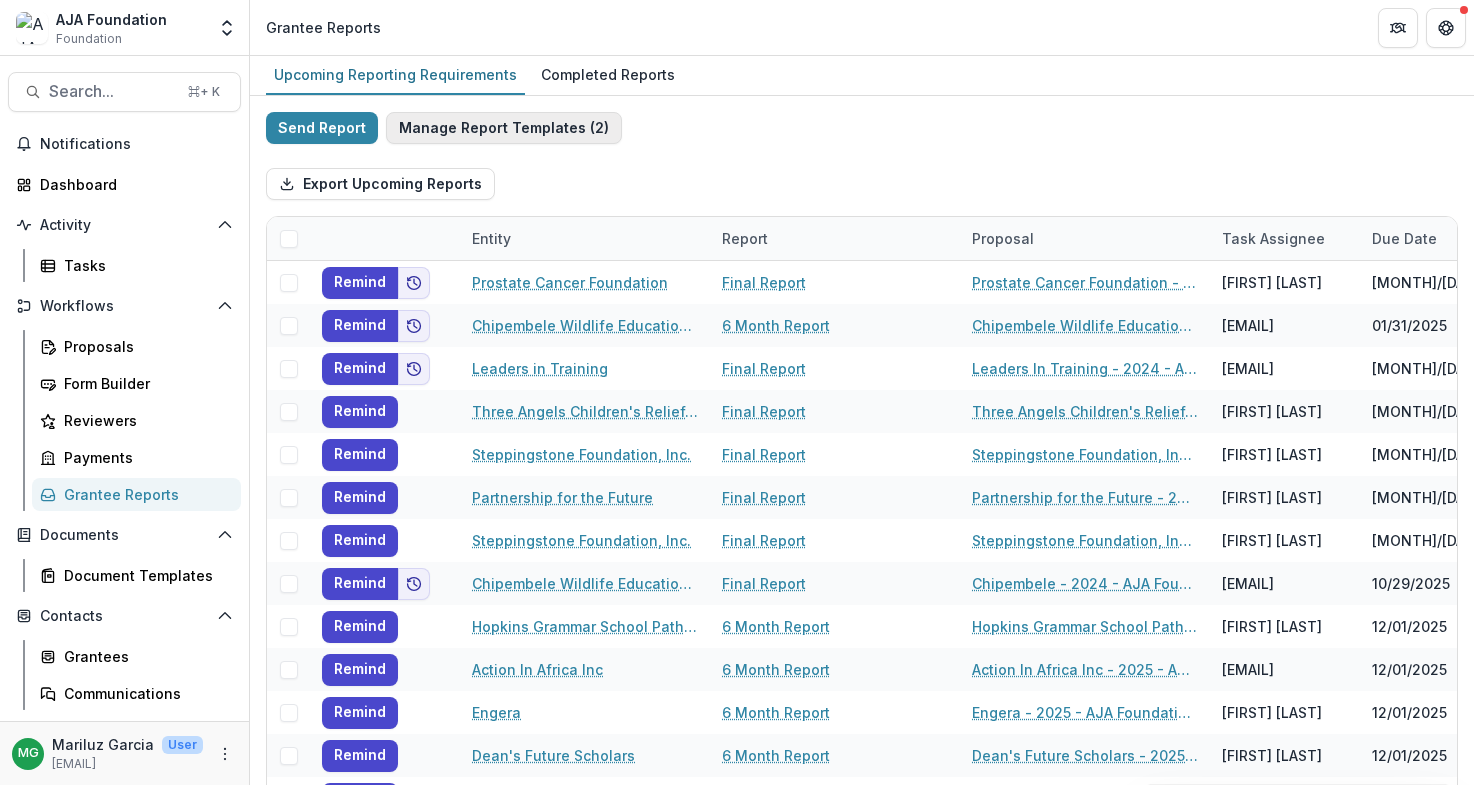 click on "Manage Report Templates ( 2 )" at bounding box center (504, 128) 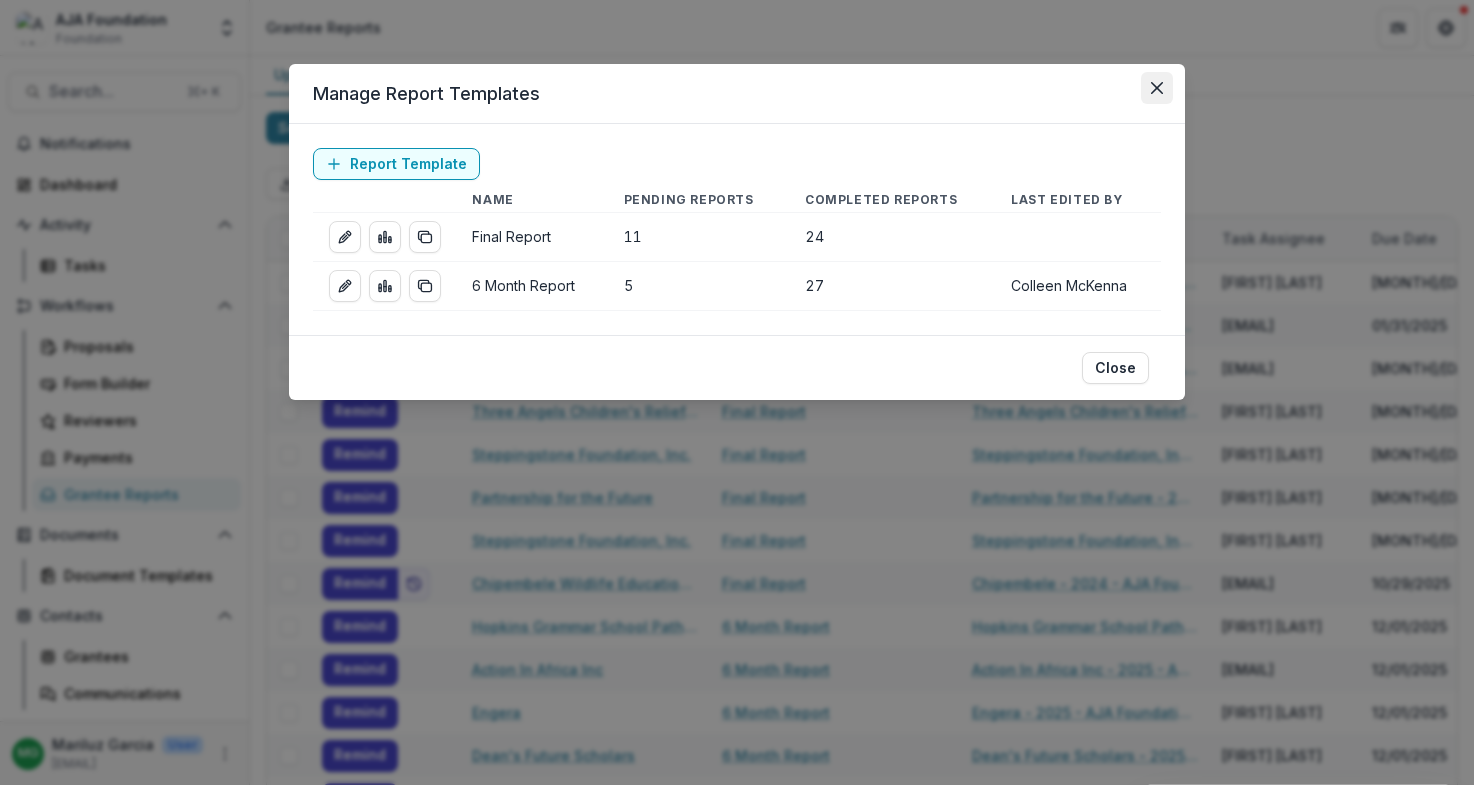 click at bounding box center [1157, 88] 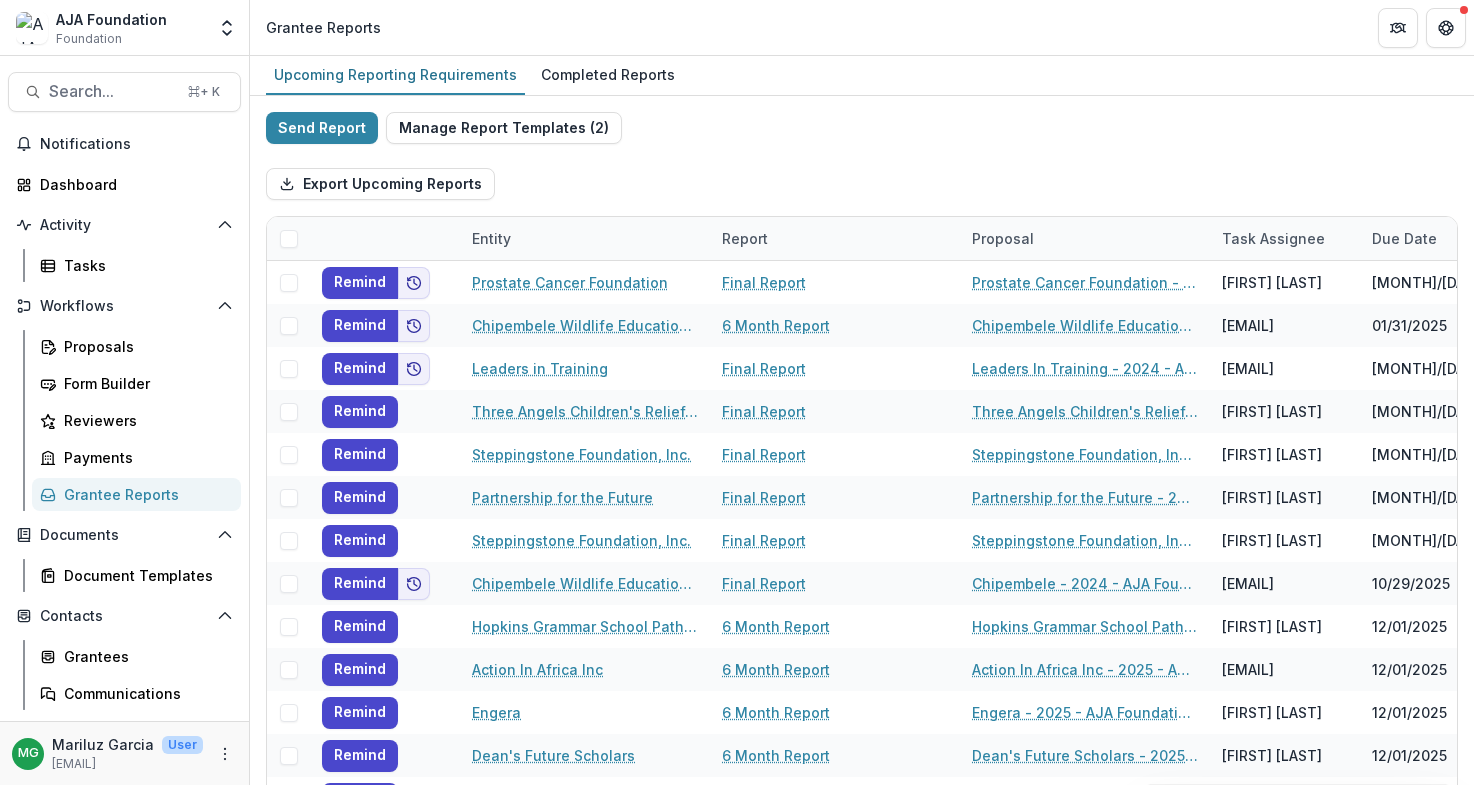 click on "Entity" at bounding box center (491, 238) 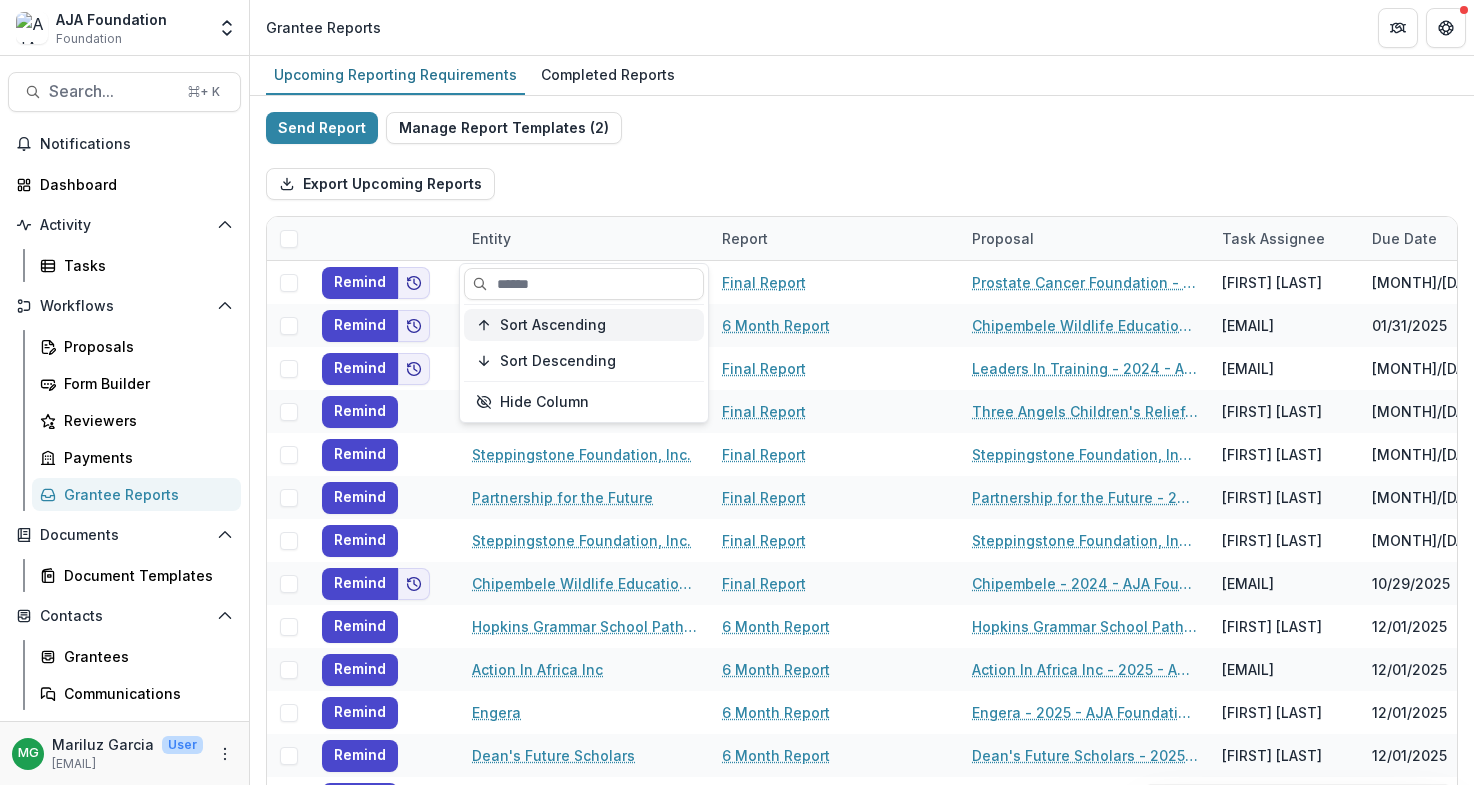 click on "Sort Ascending" at bounding box center (553, 325) 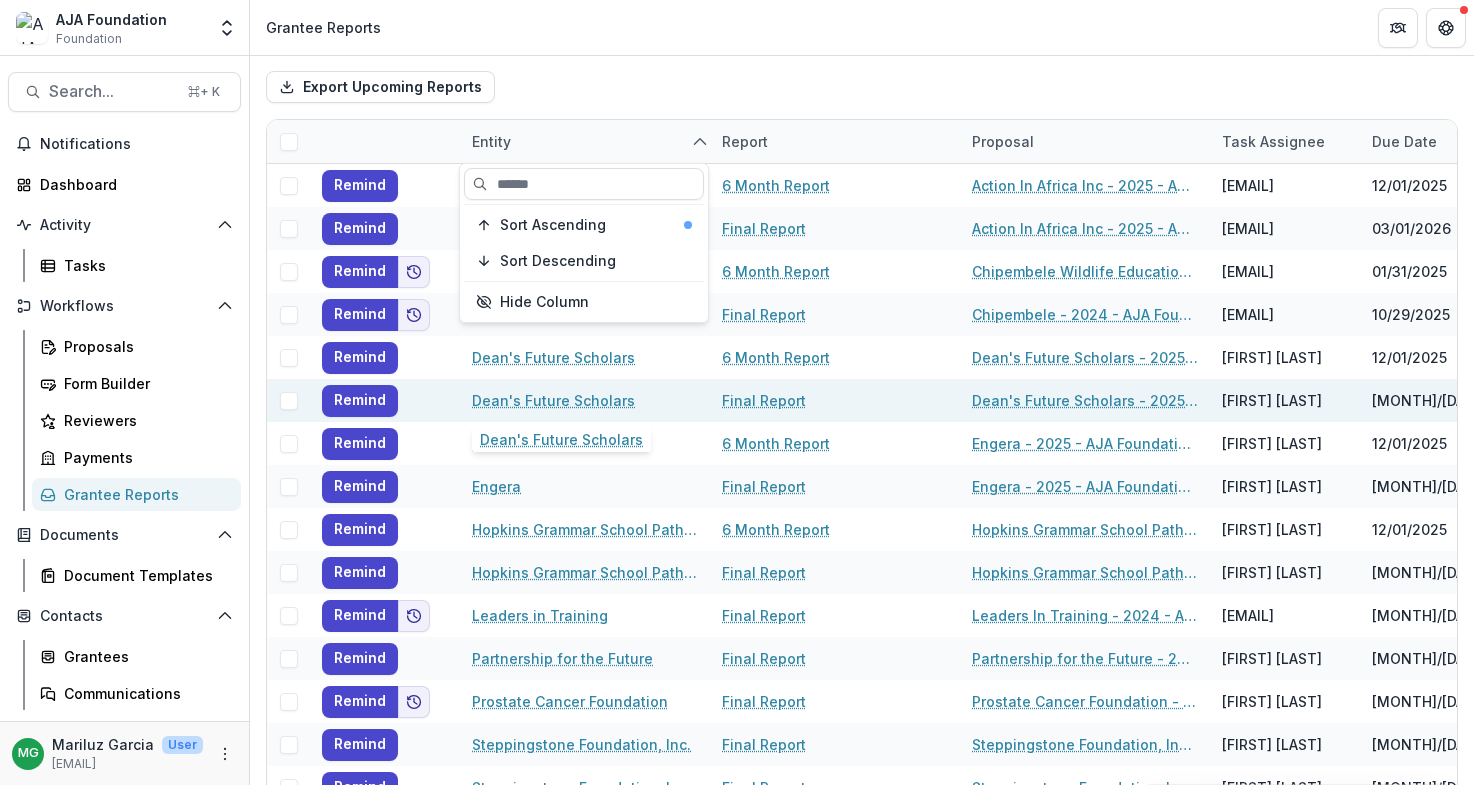 scroll, scrollTop: 100, scrollLeft: 0, axis: vertical 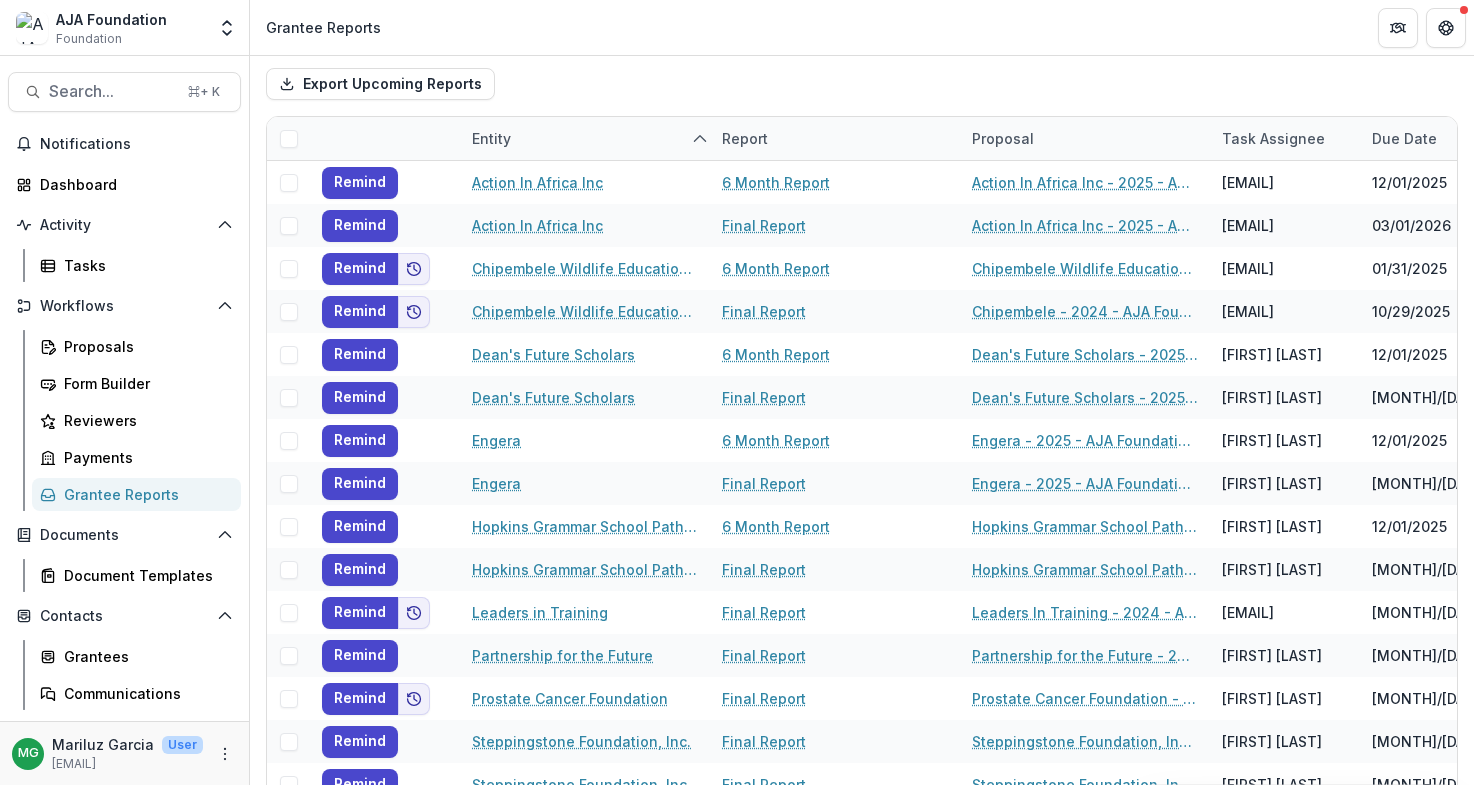 click on "Export Upcoming Reports" at bounding box center [862, 84] 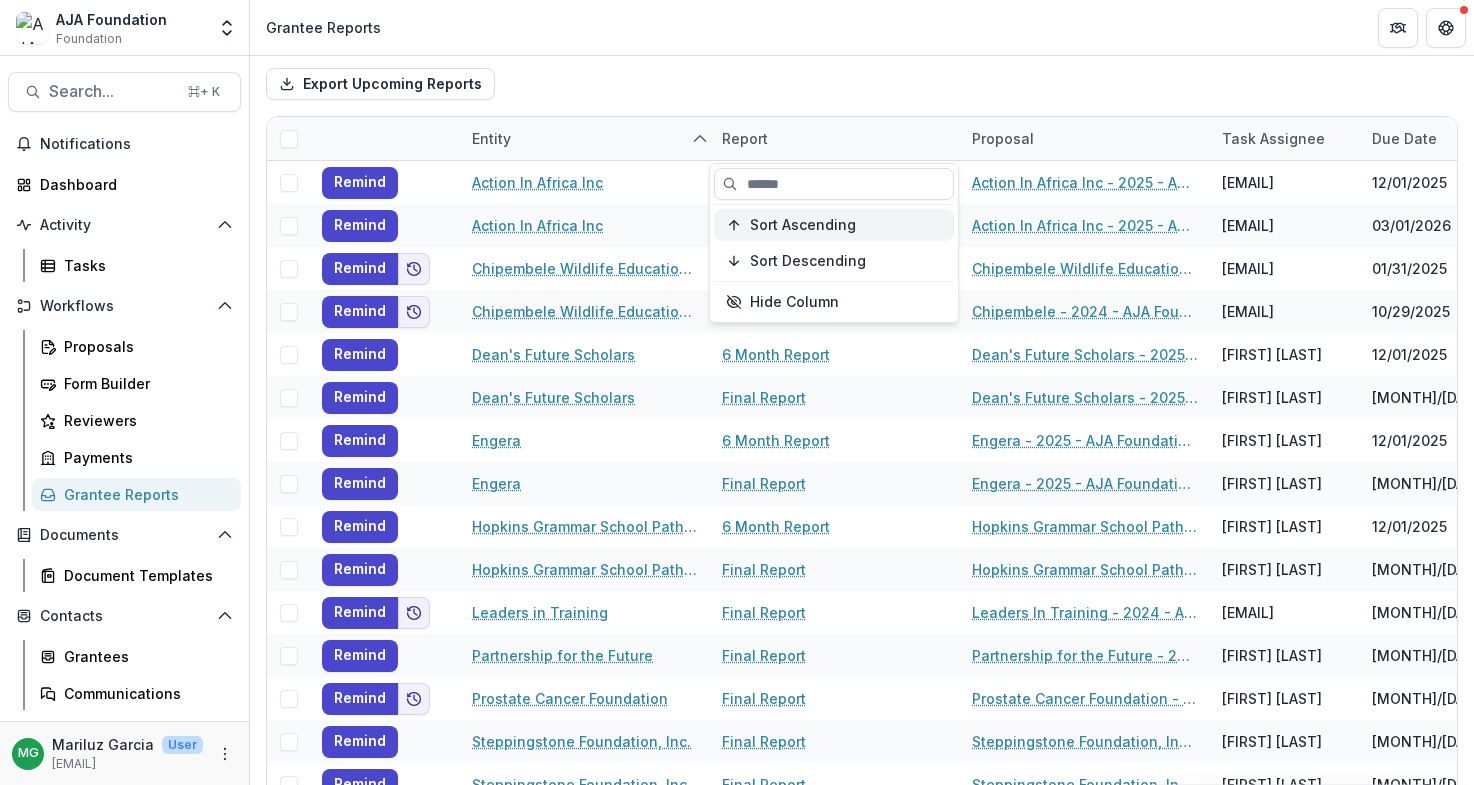 click on "Sort Ascending" at bounding box center [803, 225] 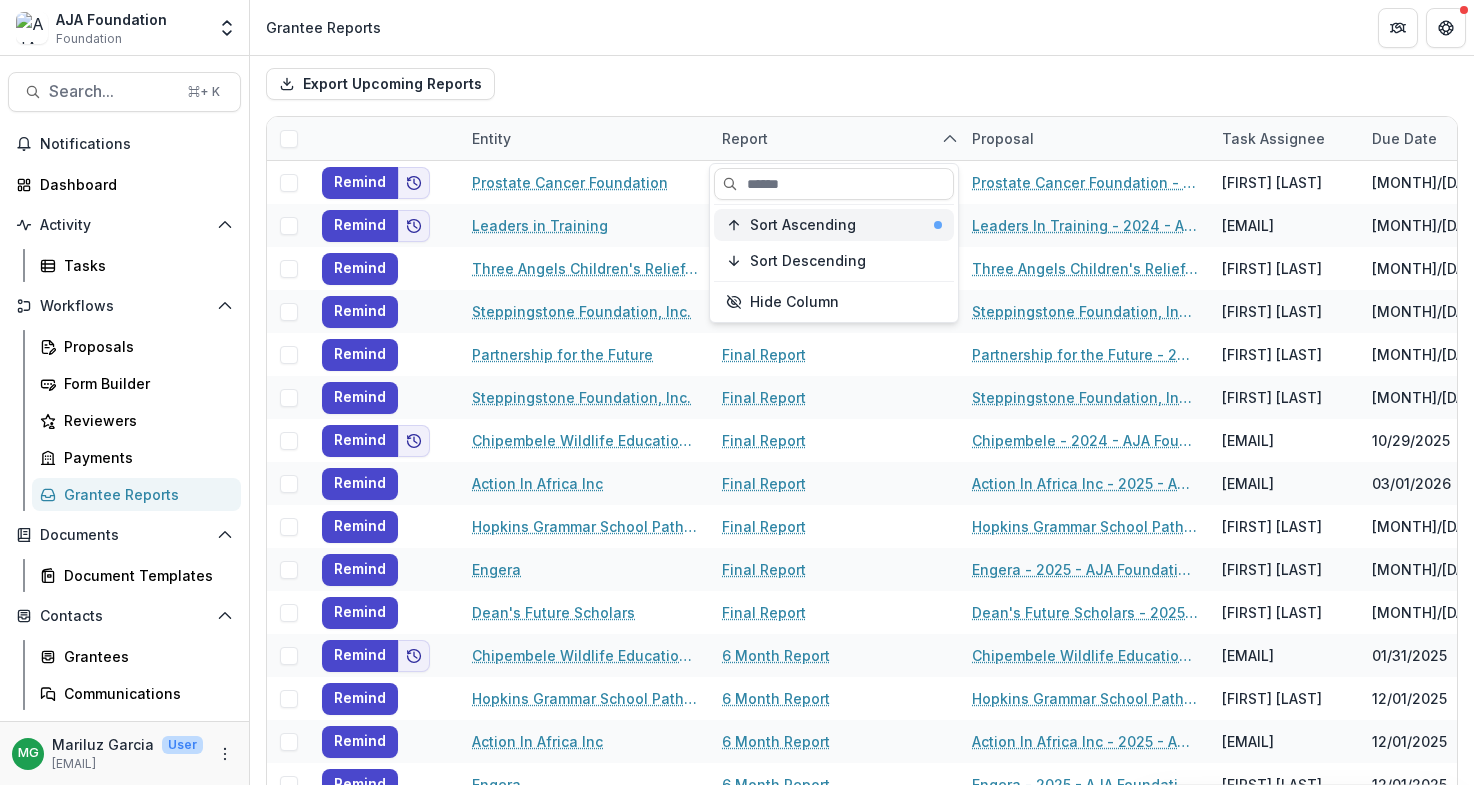 click on "Sort Ascending" at bounding box center [834, 225] 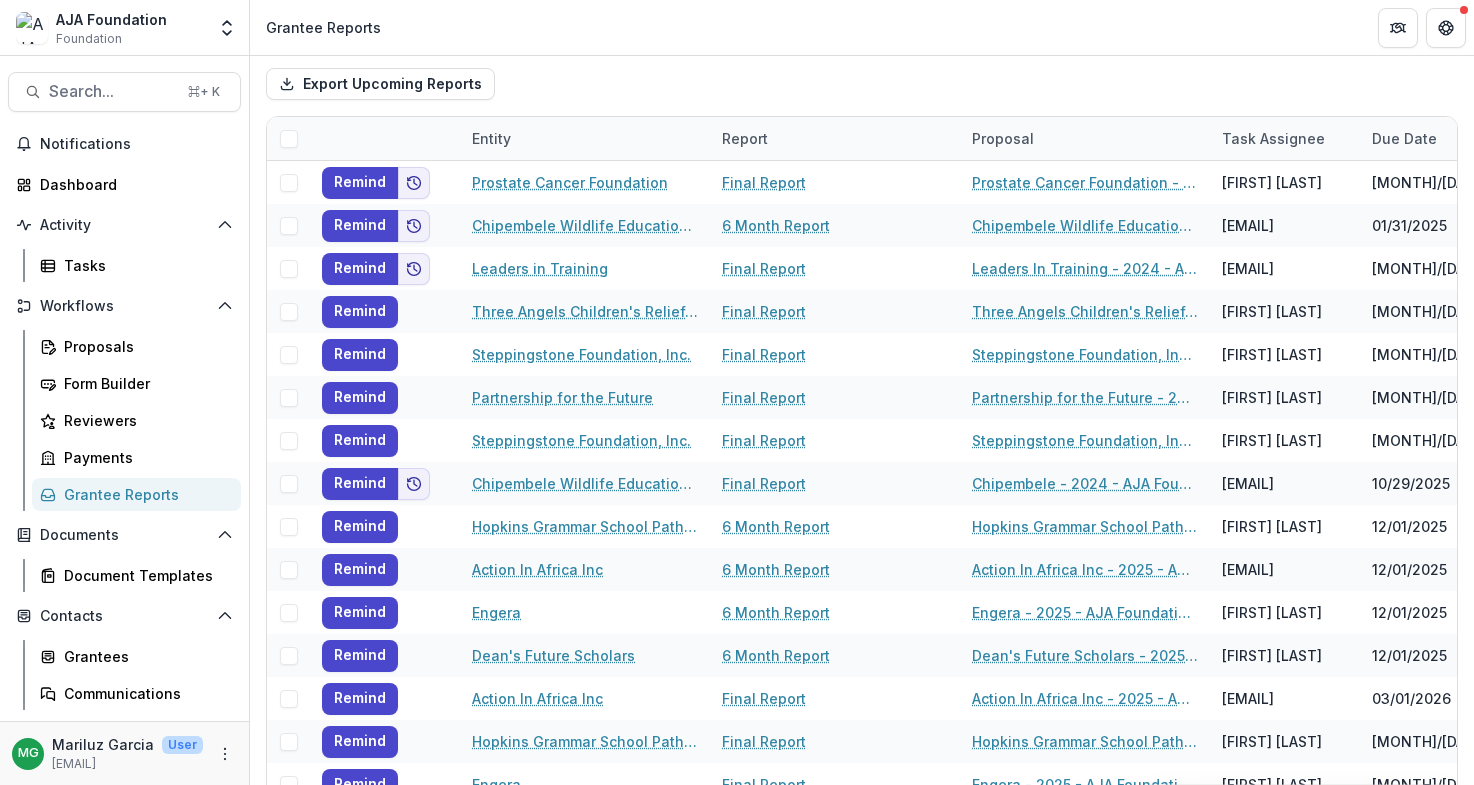 click on "Export Upcoming Reports" at bounding box center [862, 84] 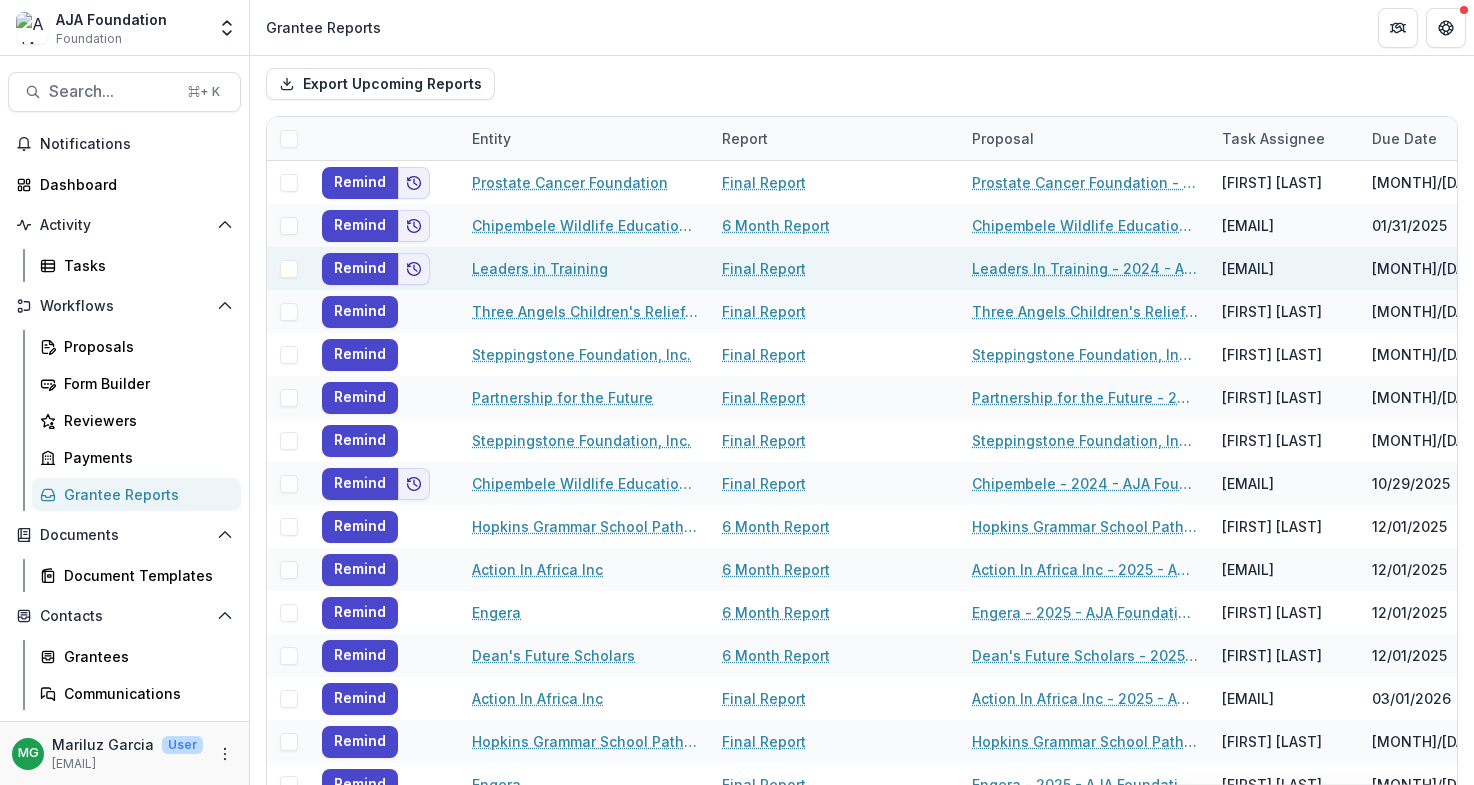click on "Final Report" at bounding box center [764, 268] 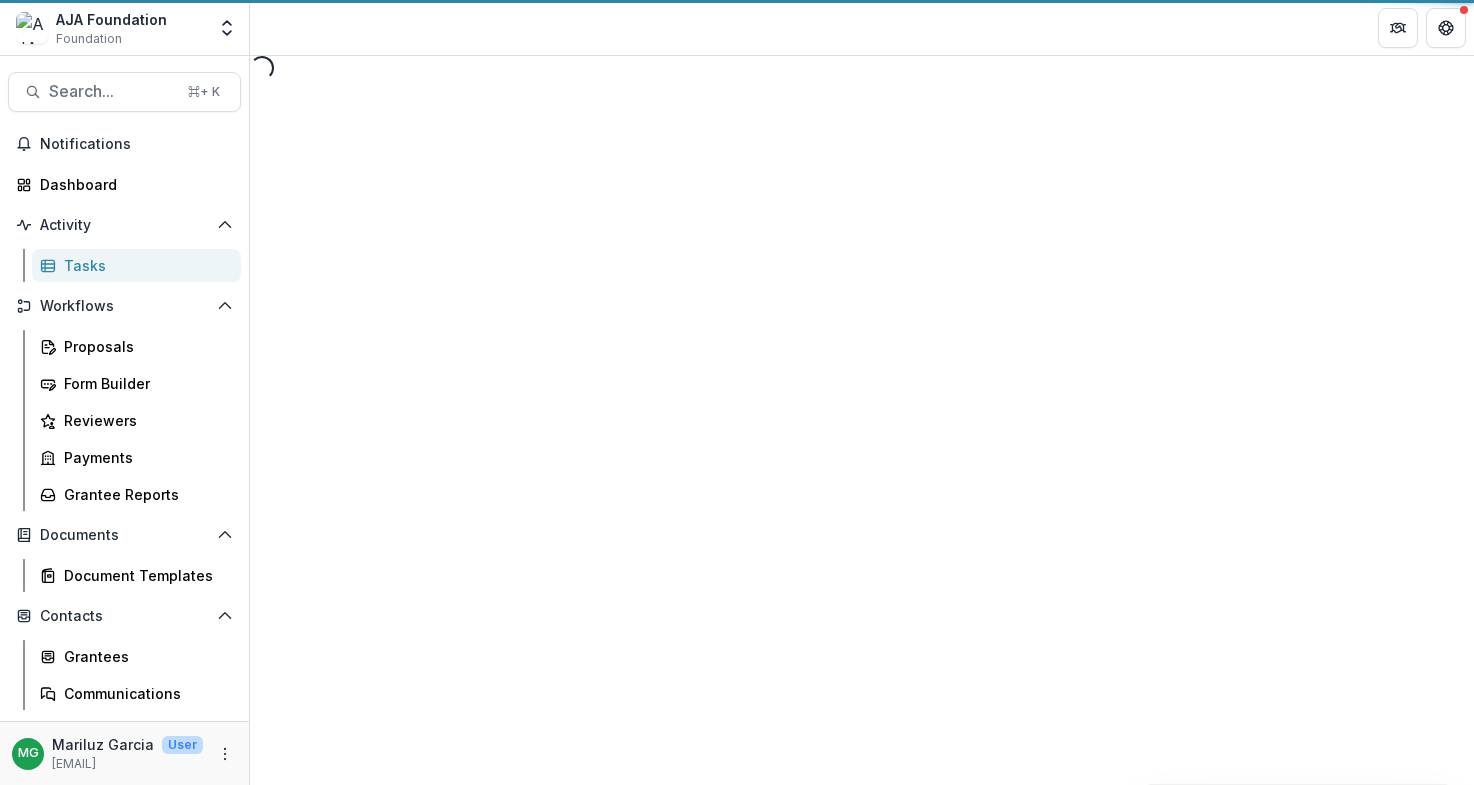 scroll, scrollTop: 0, scrollLeft: 0, axis: both 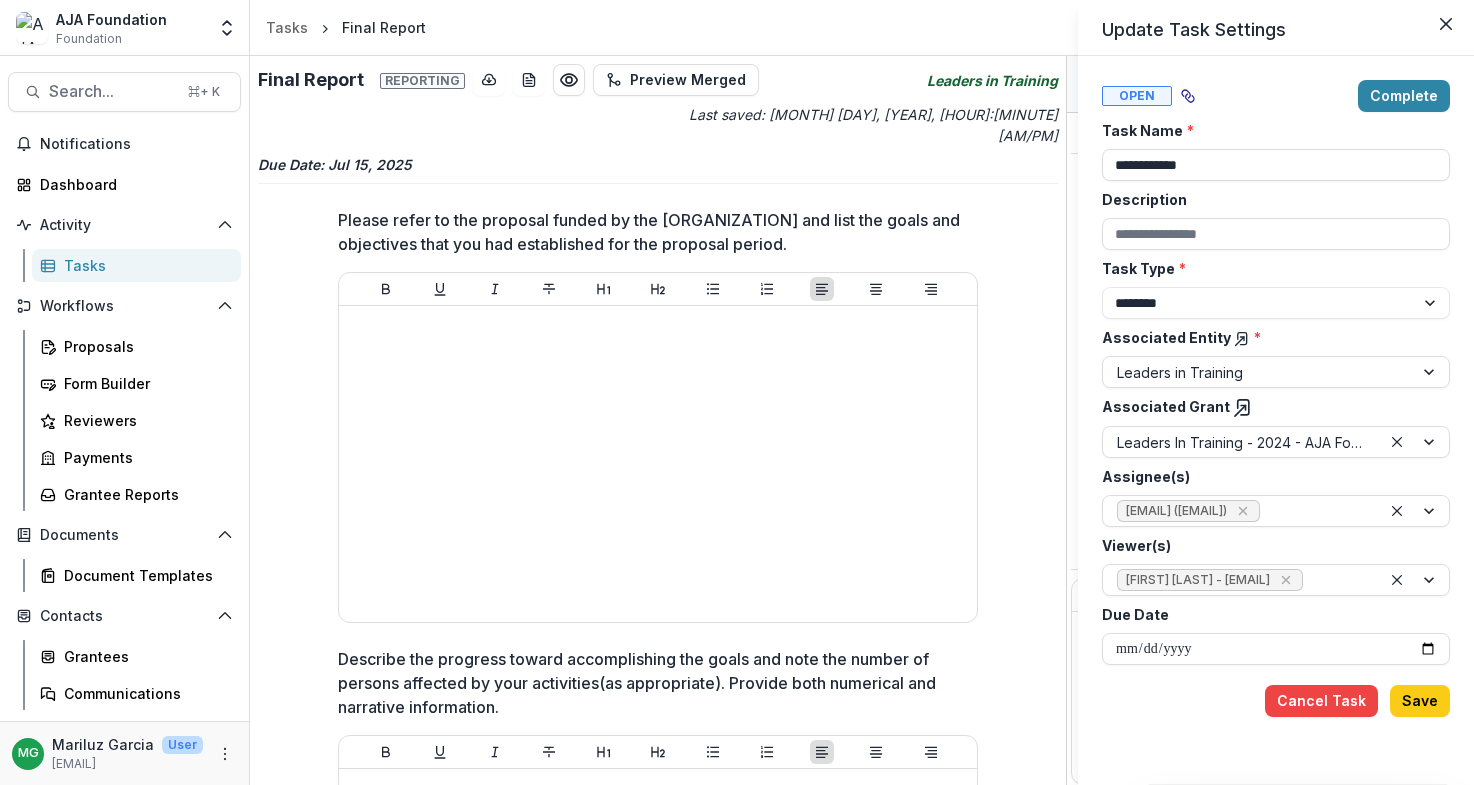 click on "**********" at bounding box center [737, 392] 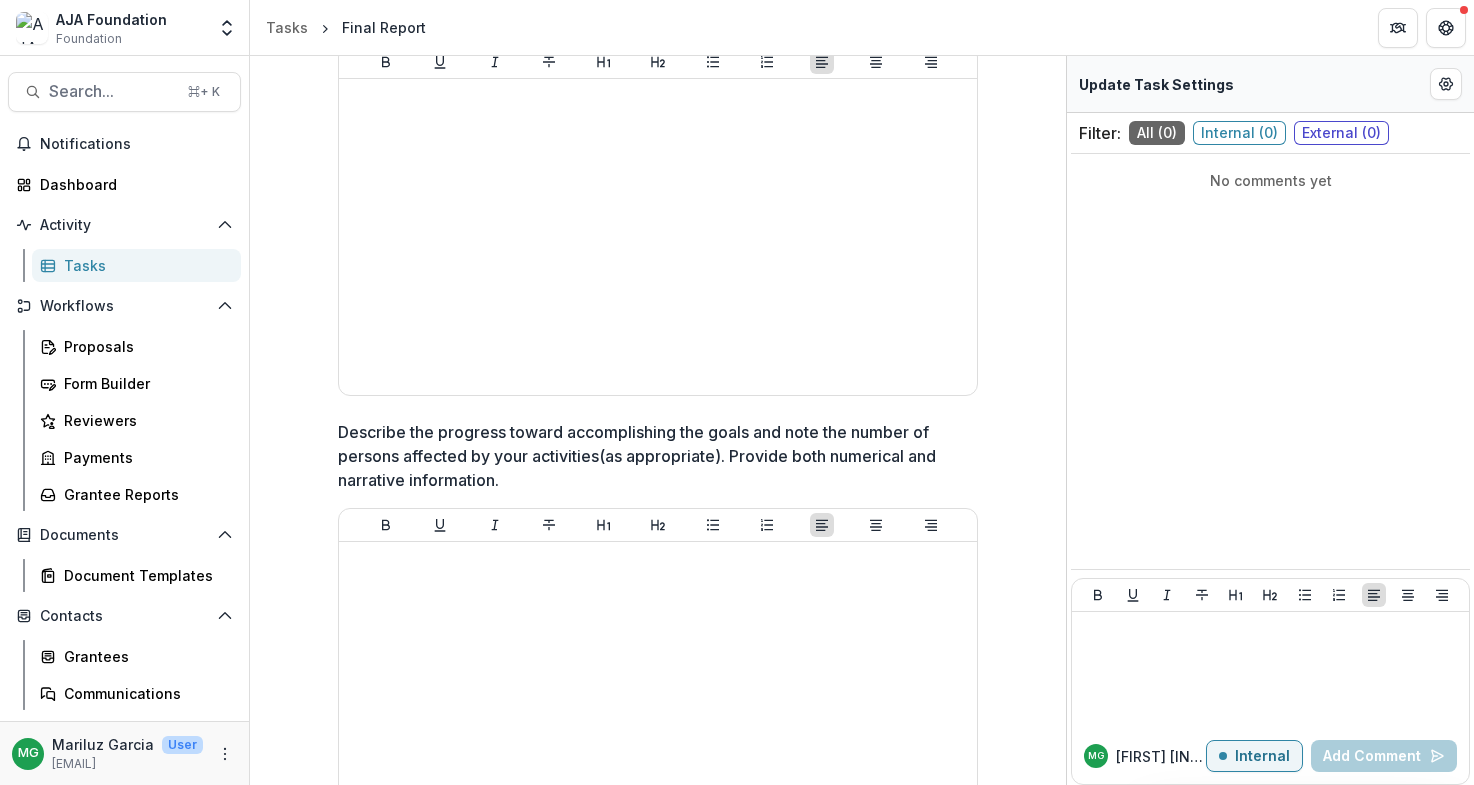 scroll, scrollTop: 0, scrollLeft: 0, axis: both 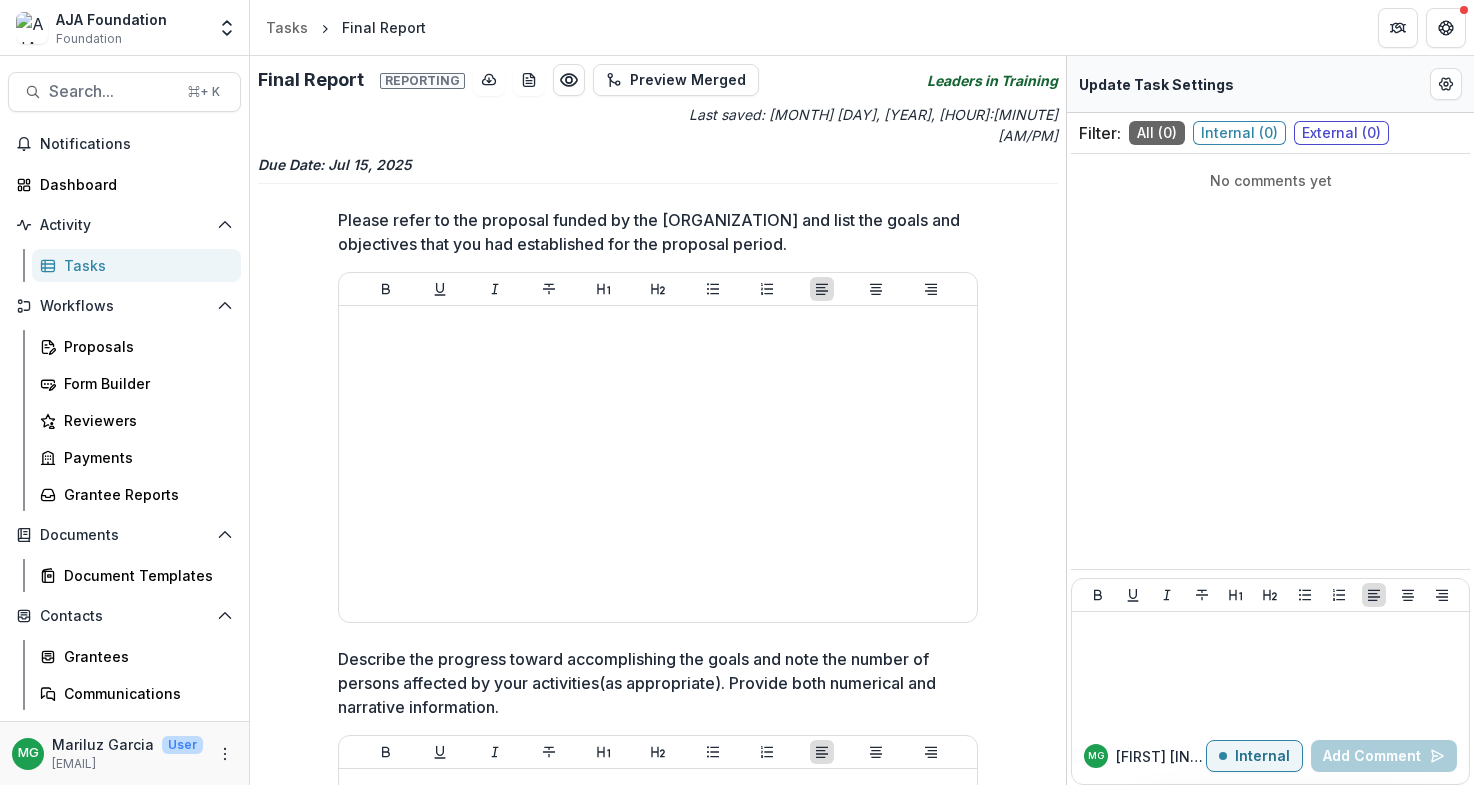click on "Due Date:   [MONTH] [DAY], [YEAR]" at bounding box center [658, 164] 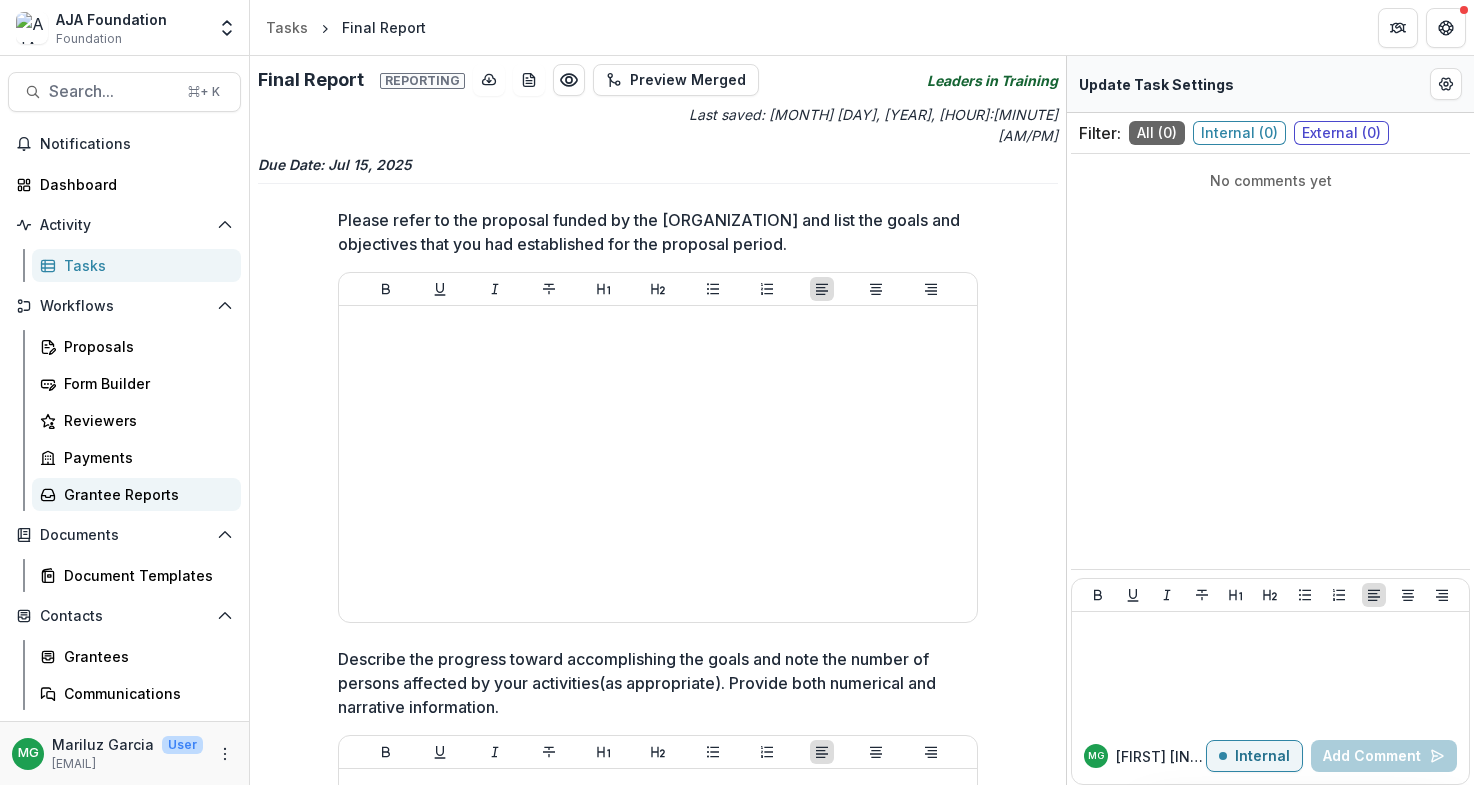 click on "Grantee Reports" at bounding box center (144, 494) 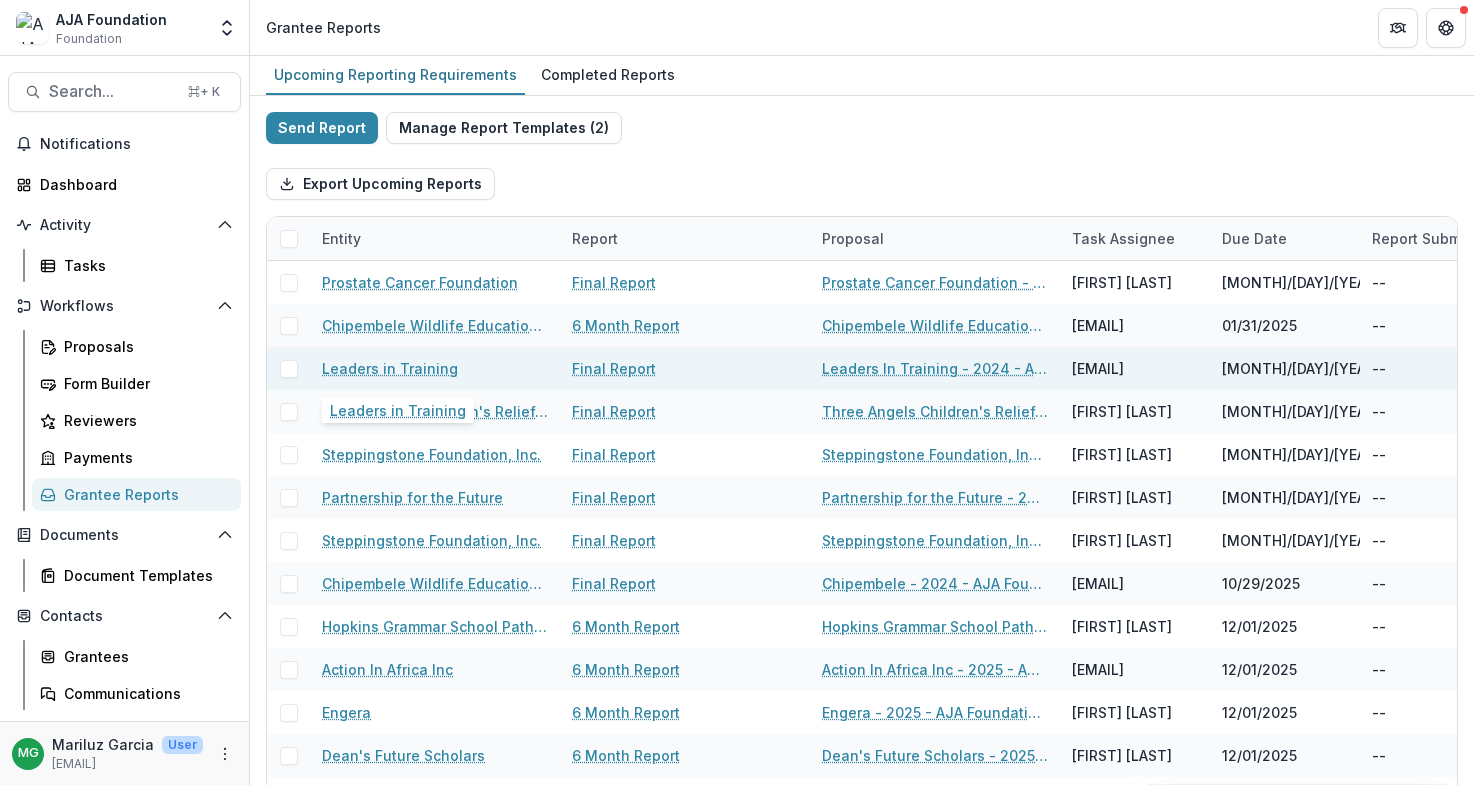 click on "Leaders in Training" at bounding box center (390, 368) 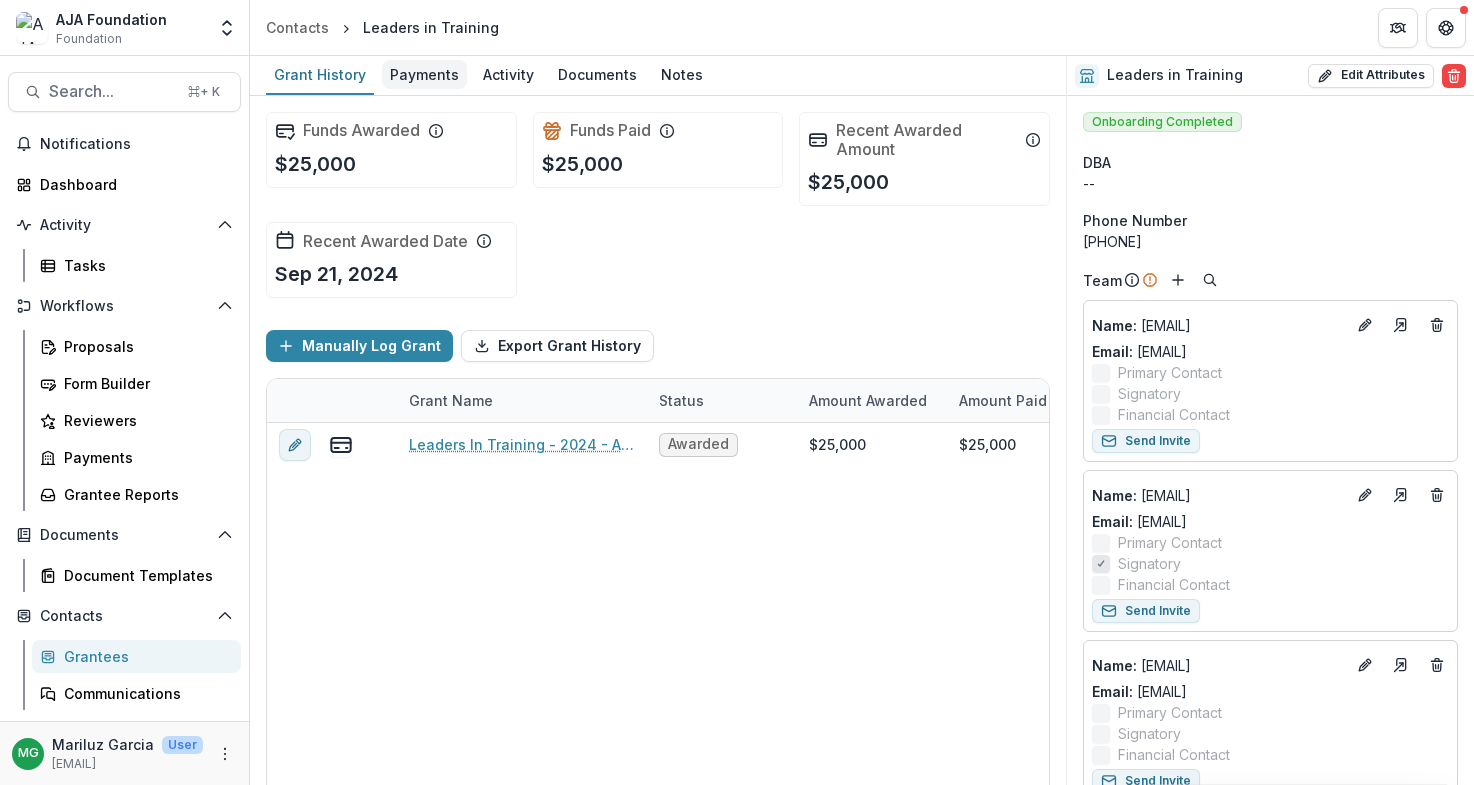 click on "Payments" at bounding box center [424, 74] 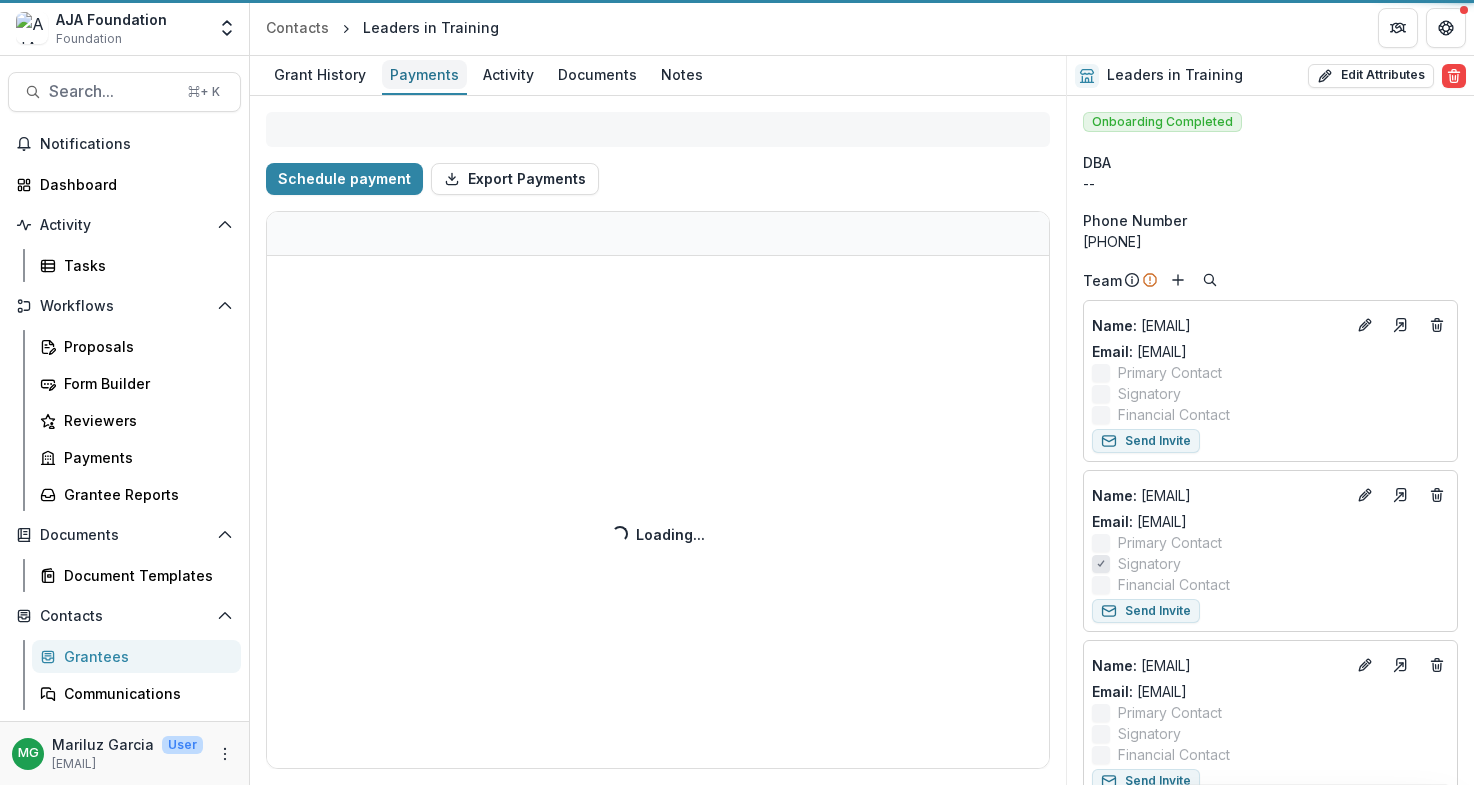 select on "****" 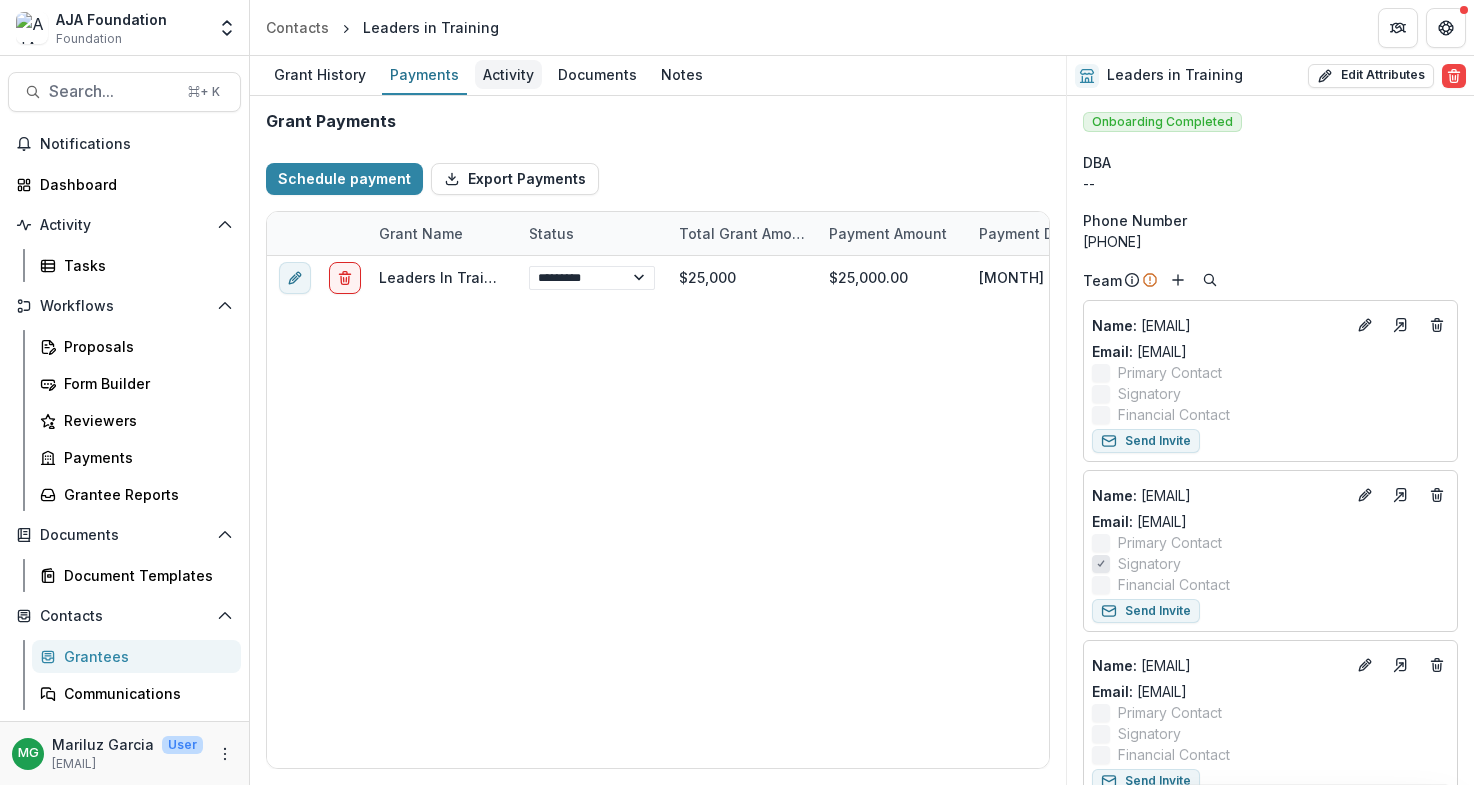 click on "Activity" at bounding box center [508, 75] 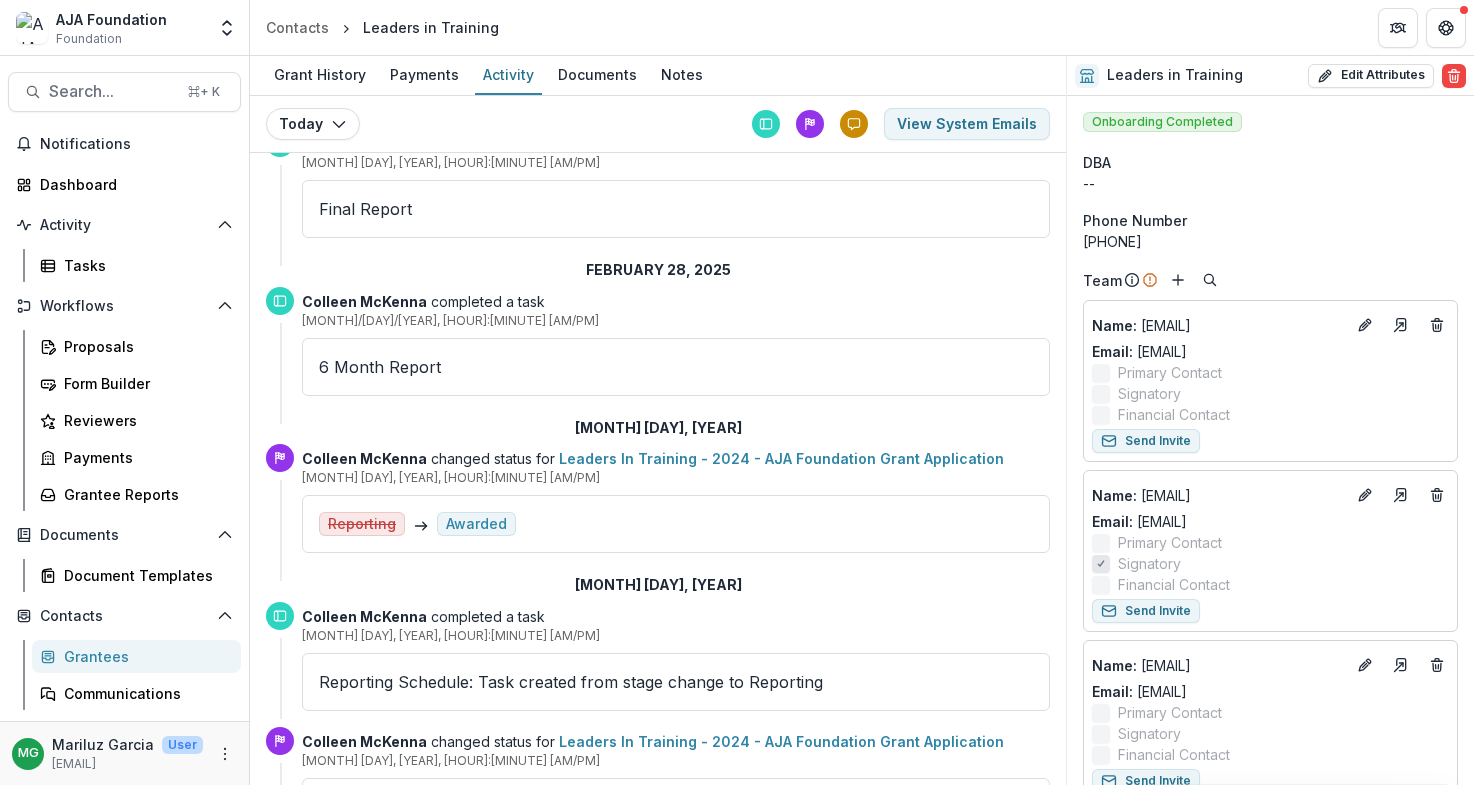 scroll, scrollTop: 0, scrollLeft: 0, axis: both 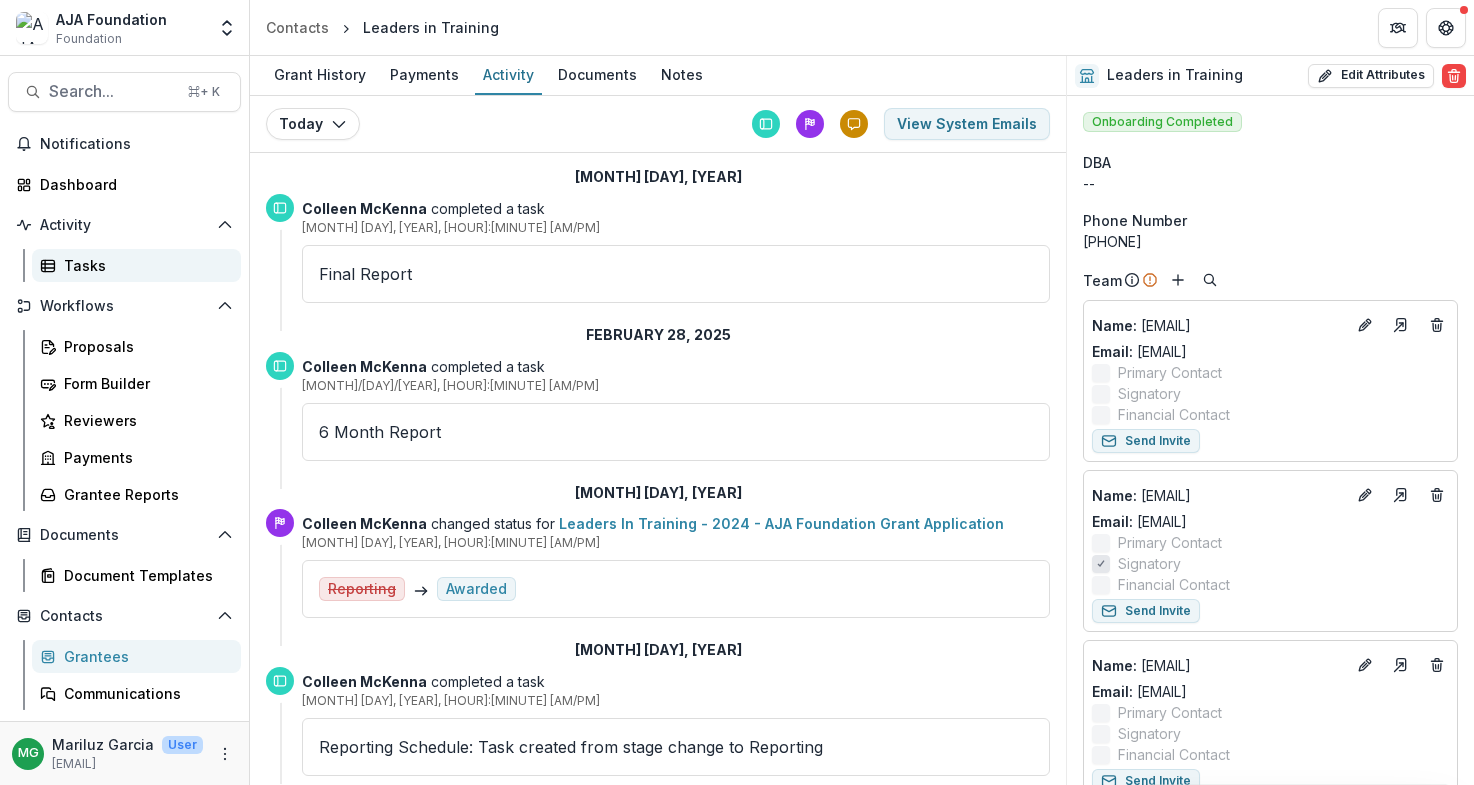 click on "Tasks" at bounding box center (144, 265) 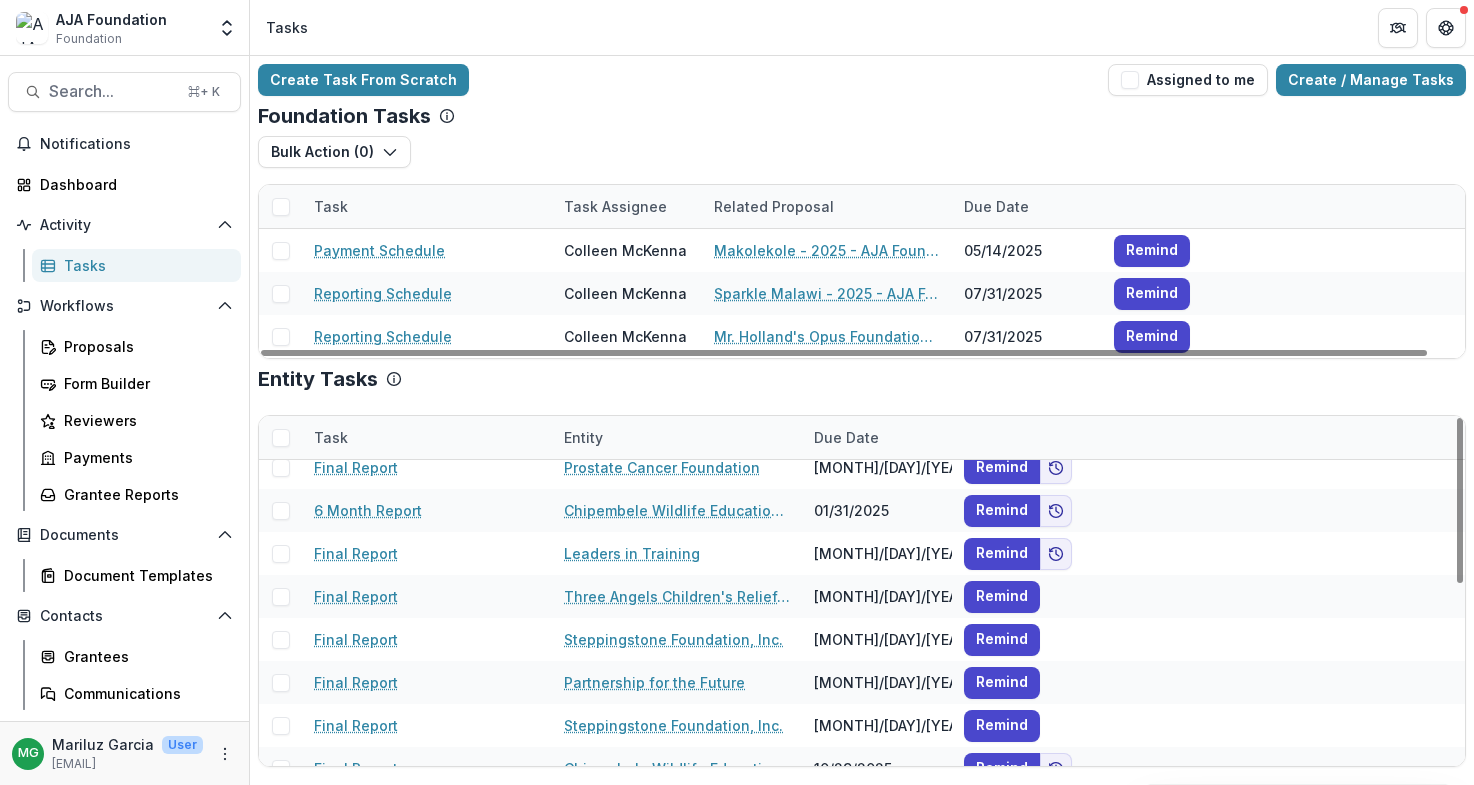 scroll, scrollTop: 21, scrollLeft: 0, axis: vertical 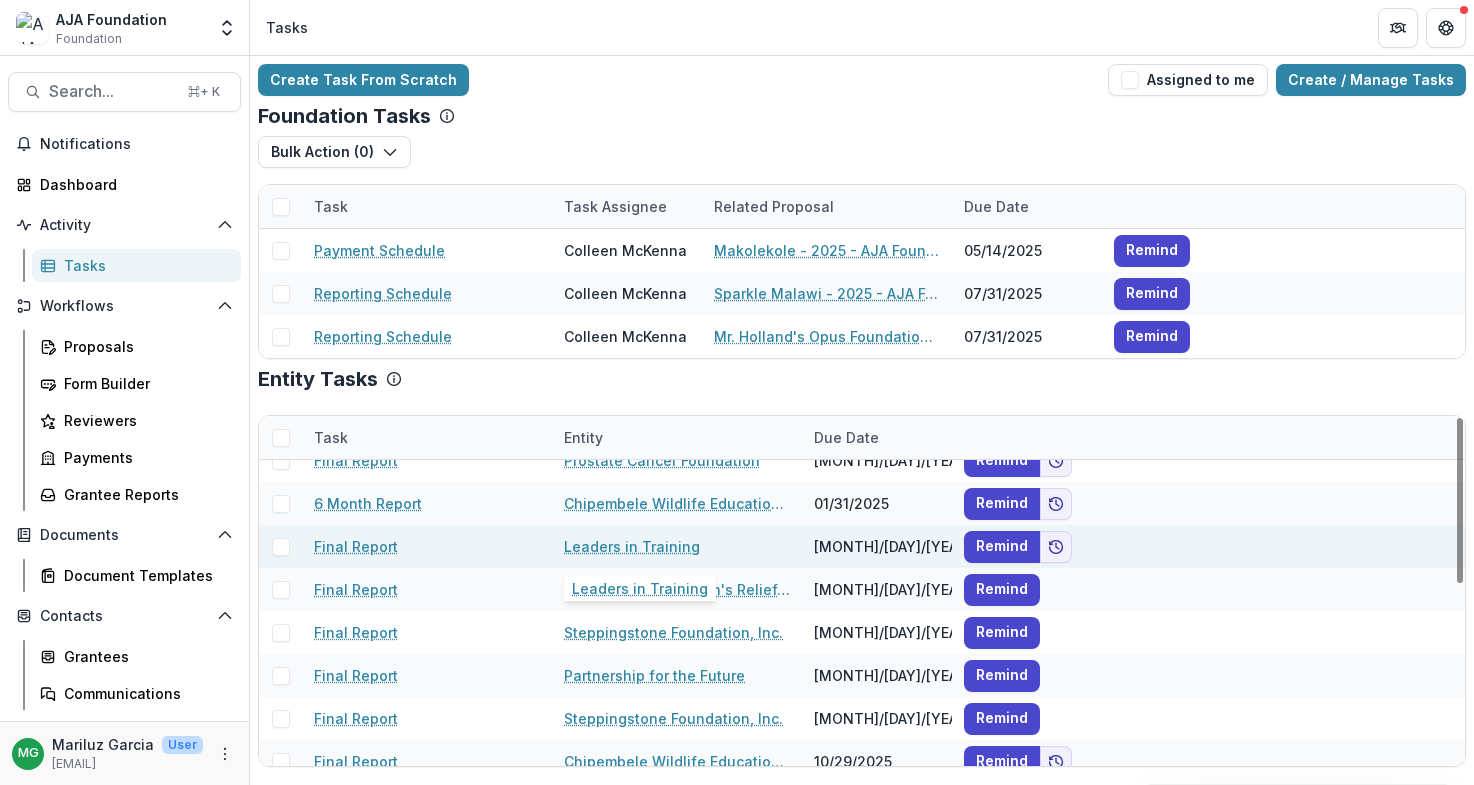 click on "Leaders in Training" at bounding box center [632, 546] 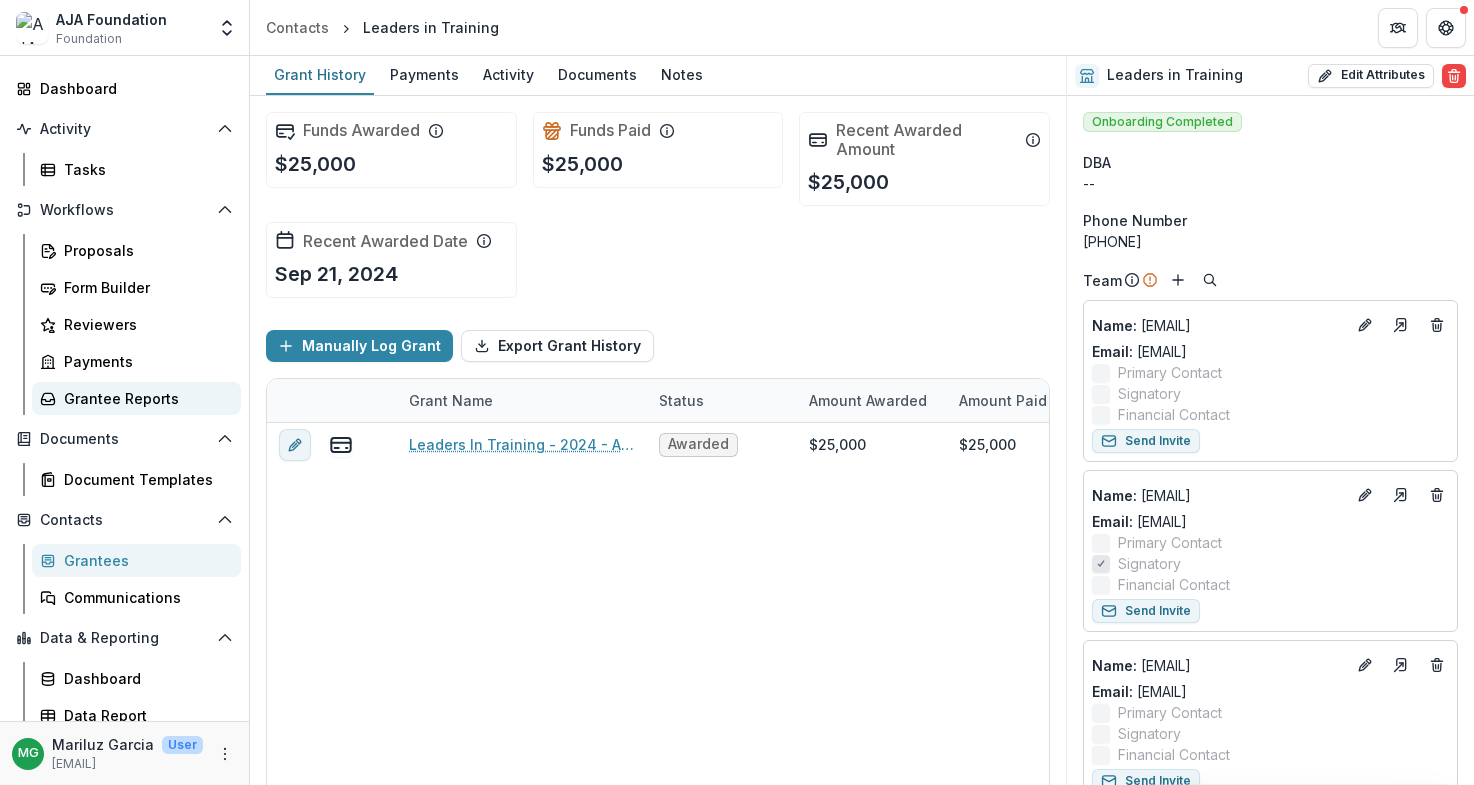 scroll, scrollTop: 107, scrollLeft: 0, axis: vertical 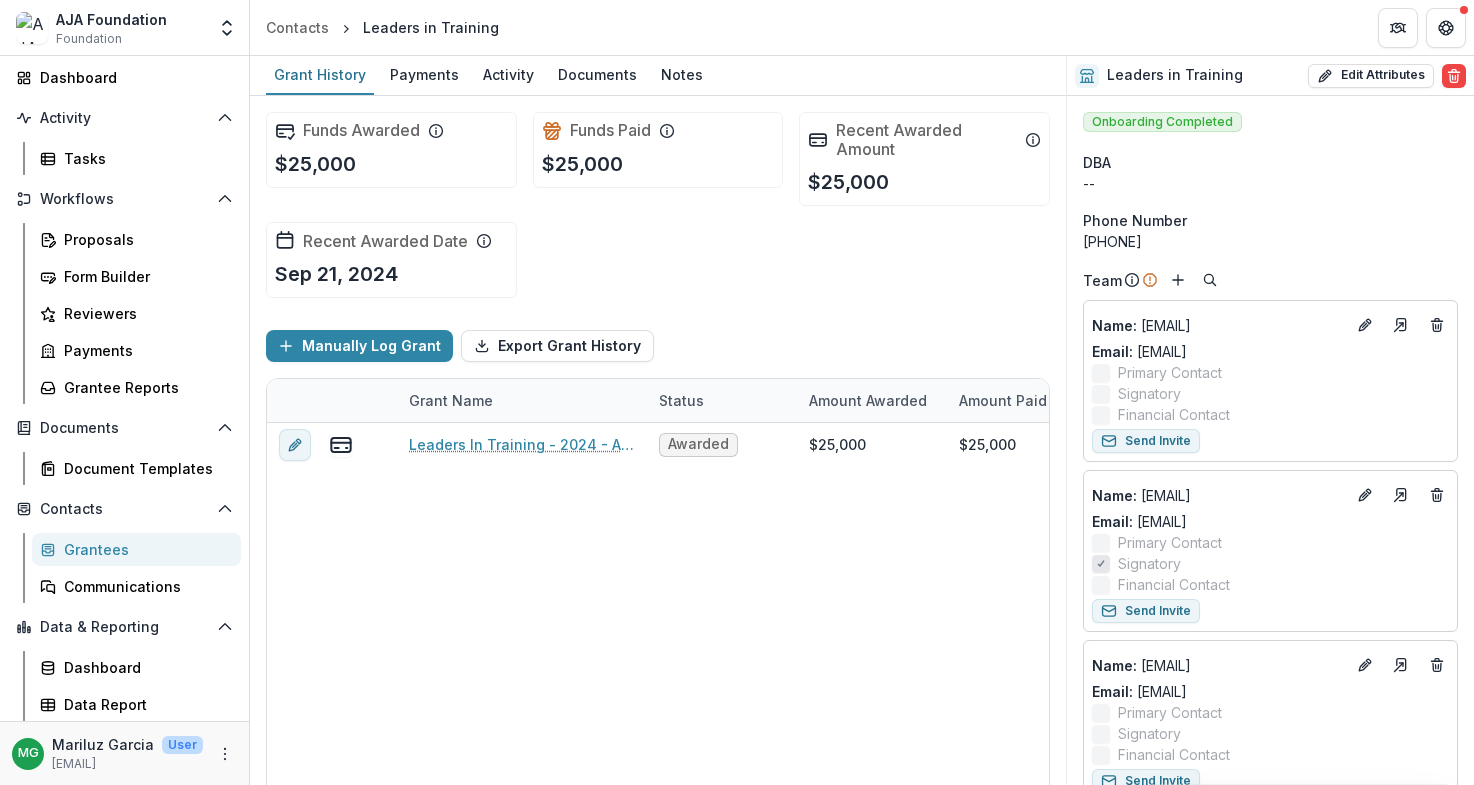 click on "Grantees" at bounding box center (144, 549) 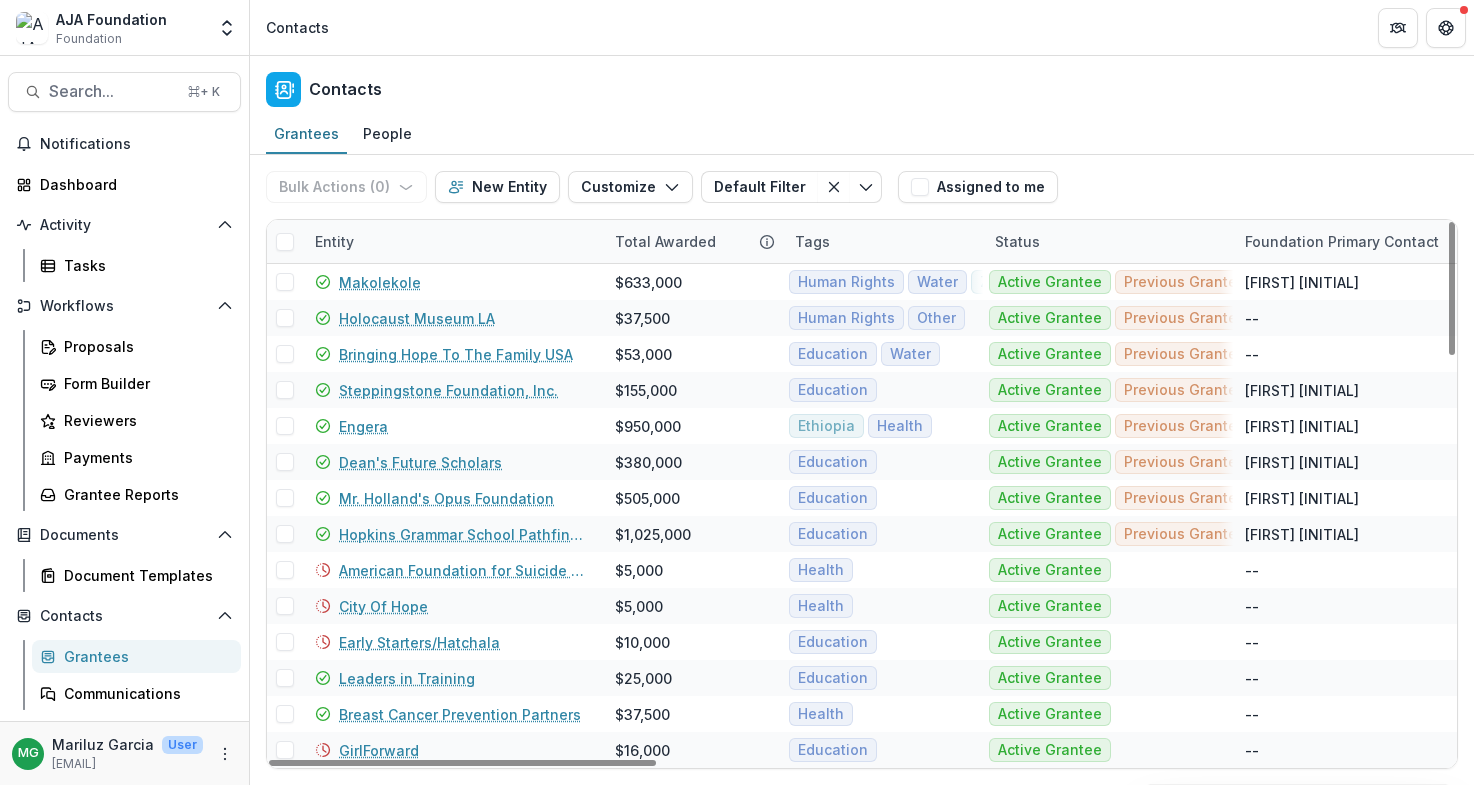 click on "Entity" at bounding box center [334, 241] 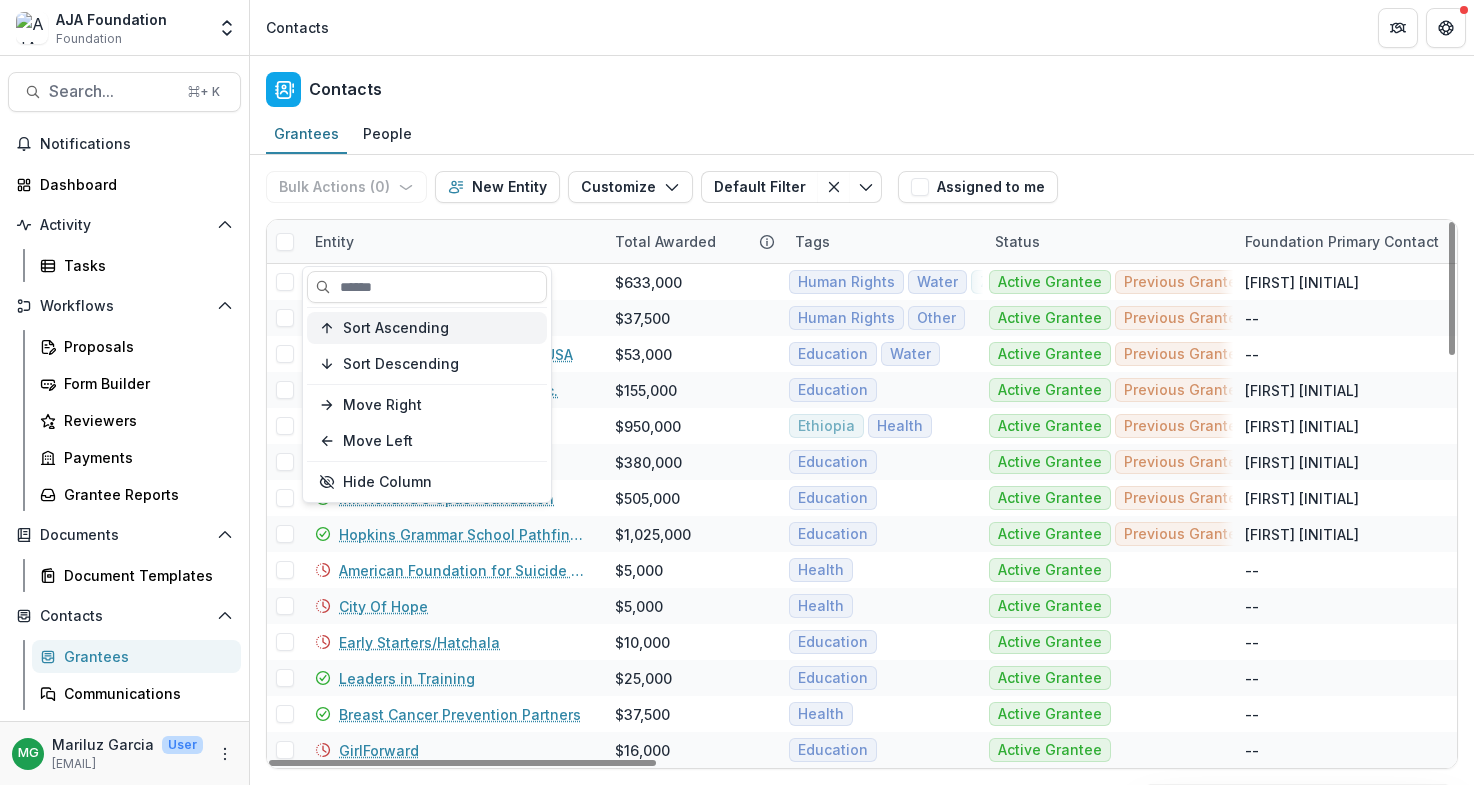 click on "Sort Ascending" at bounding box center (396, 328) 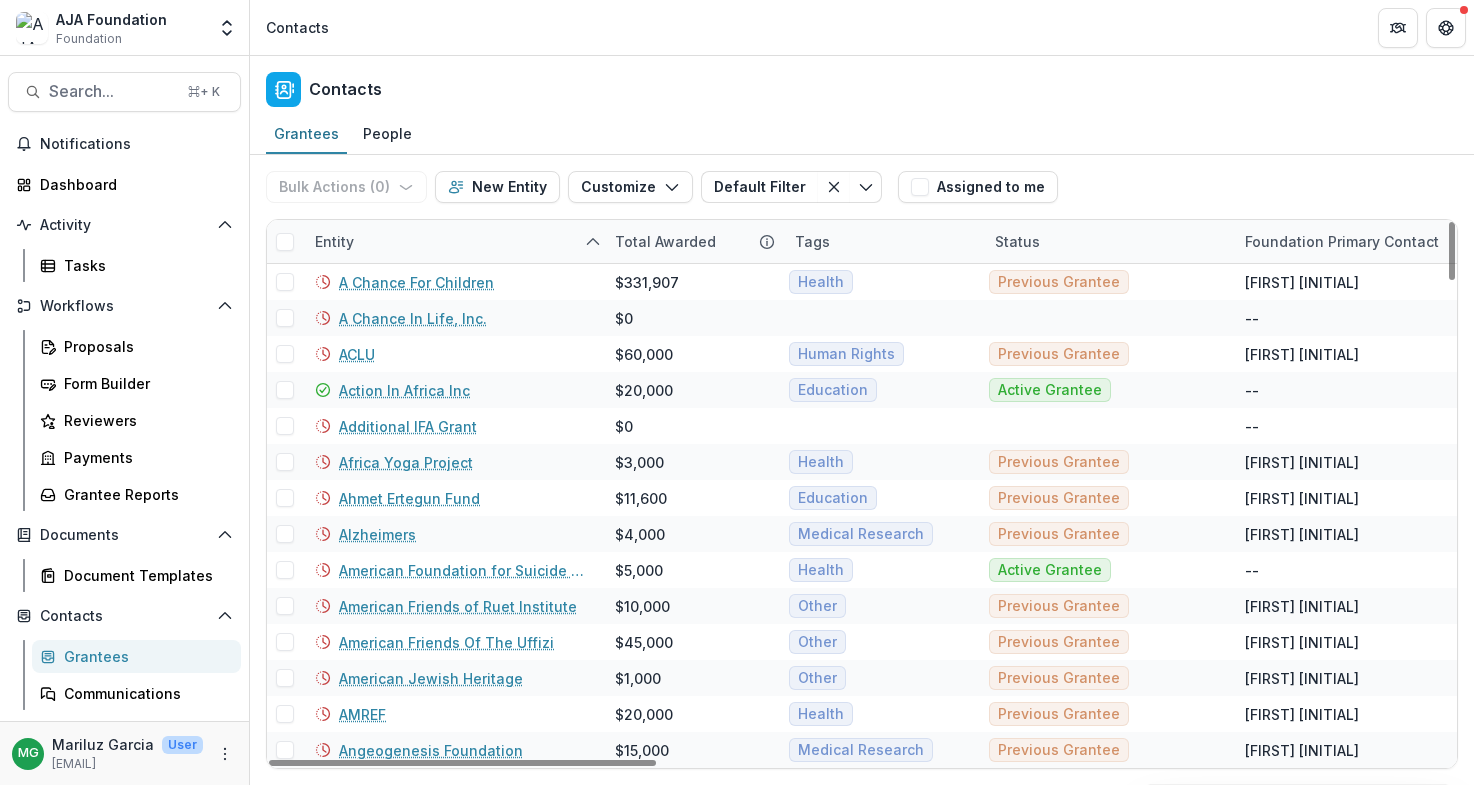 click on "Grantees People" at bounding box center [862, 135] 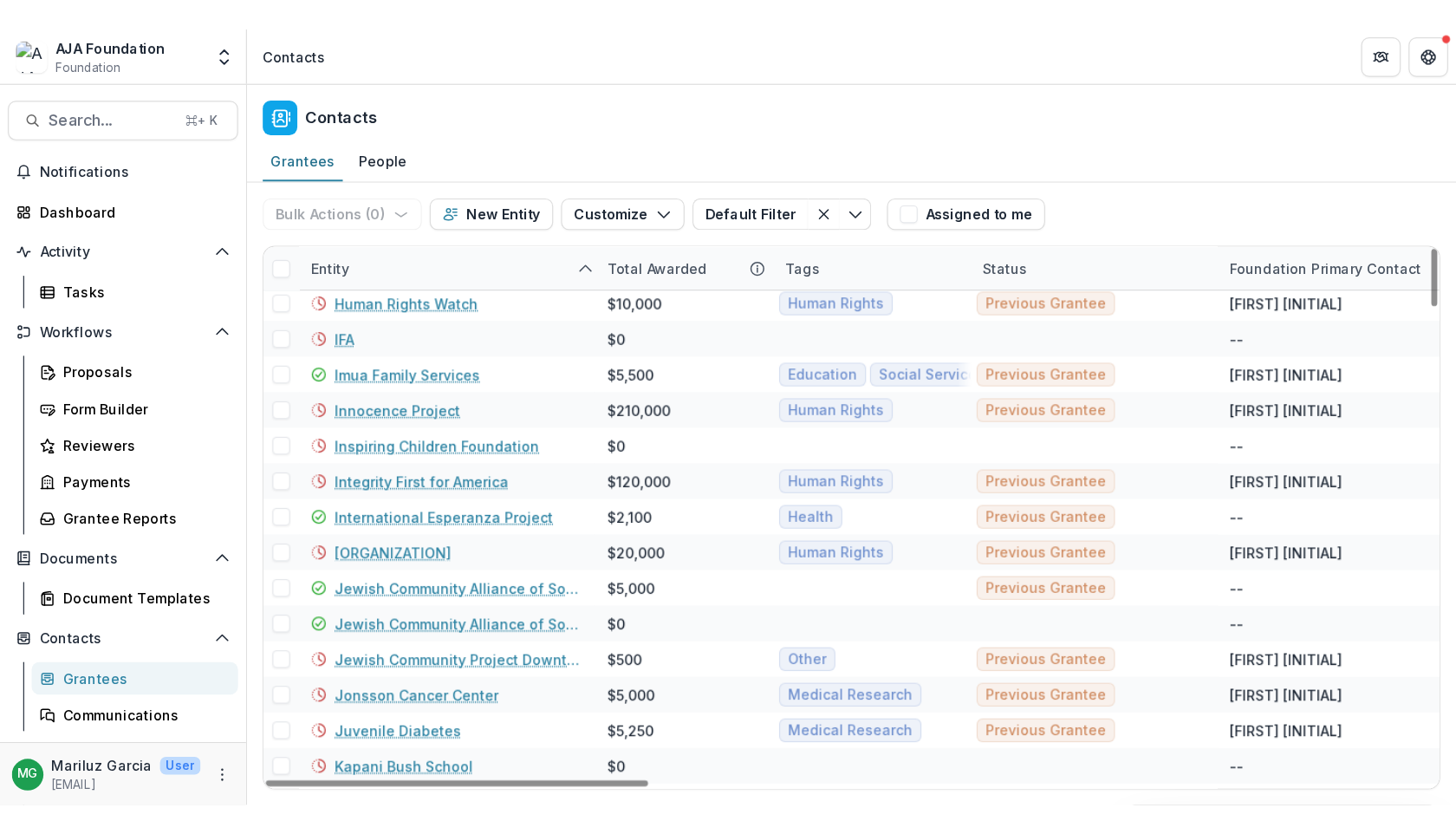 scroll, scrollTop: 2315, scrollLeft: 0, axis: vertical 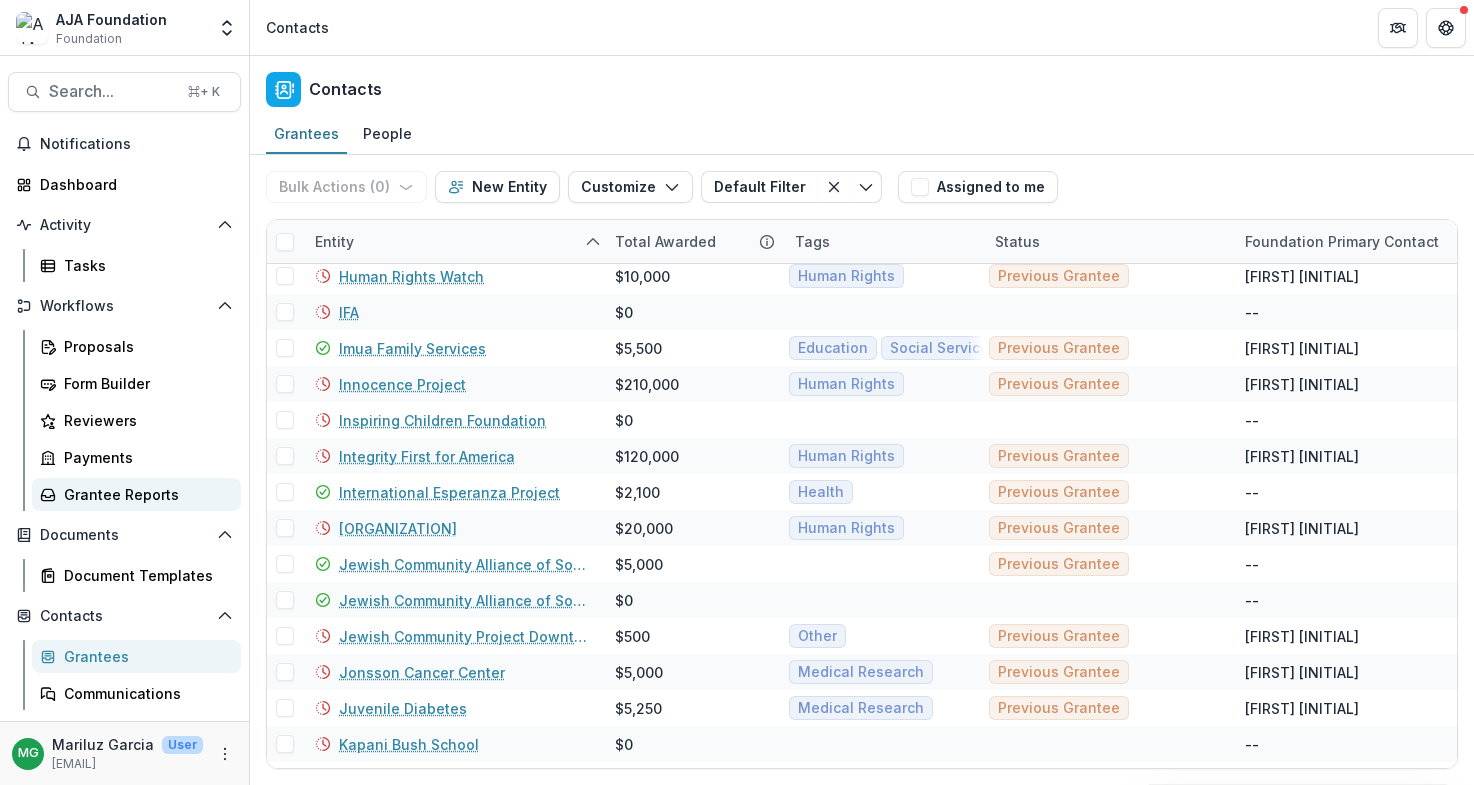 click on "Grantee Reports" at bounding box center (144, 494) 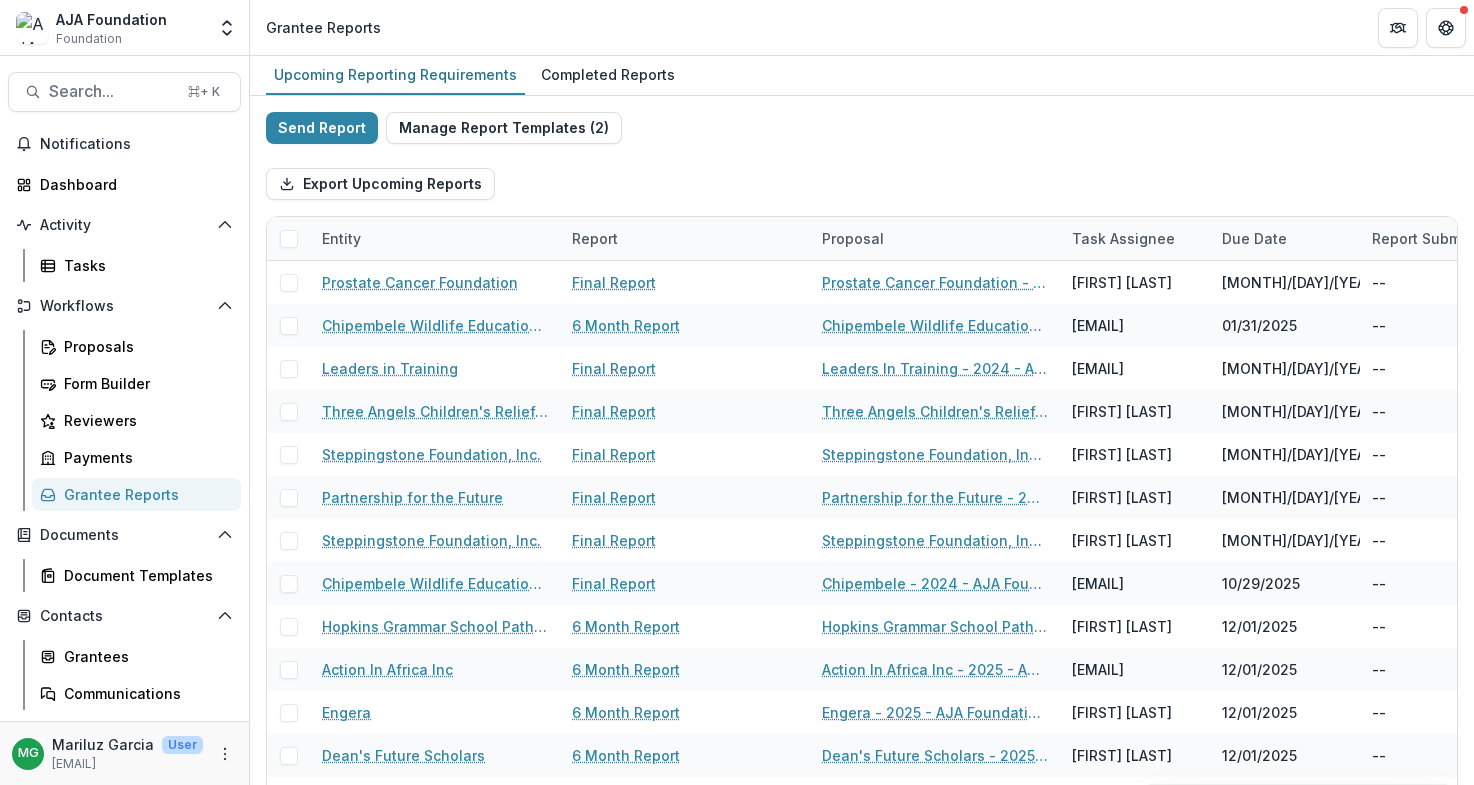 click on "Report" at bounding box center [595, 238] 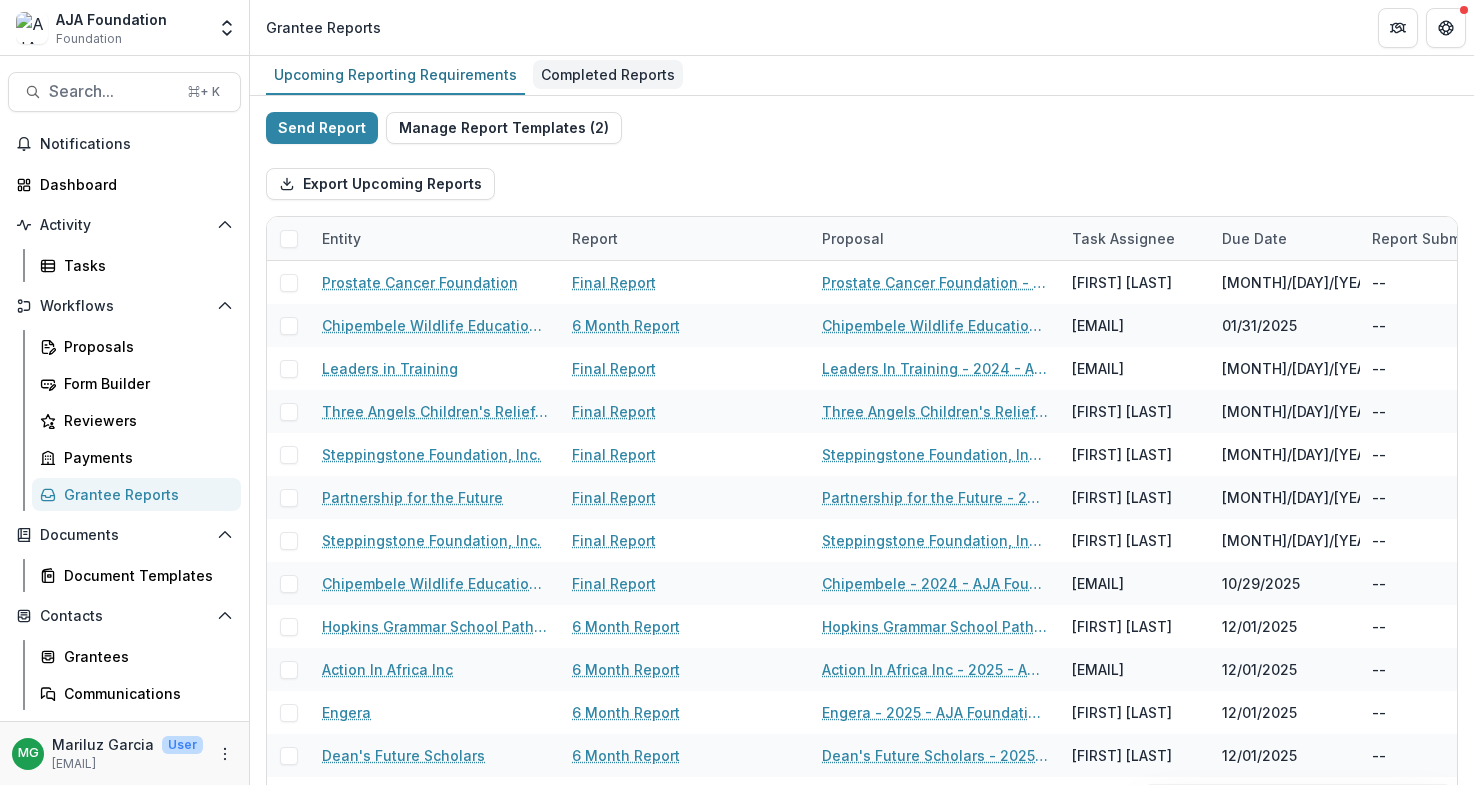 click on "Completed Reports" at bounding box center [608, 74] 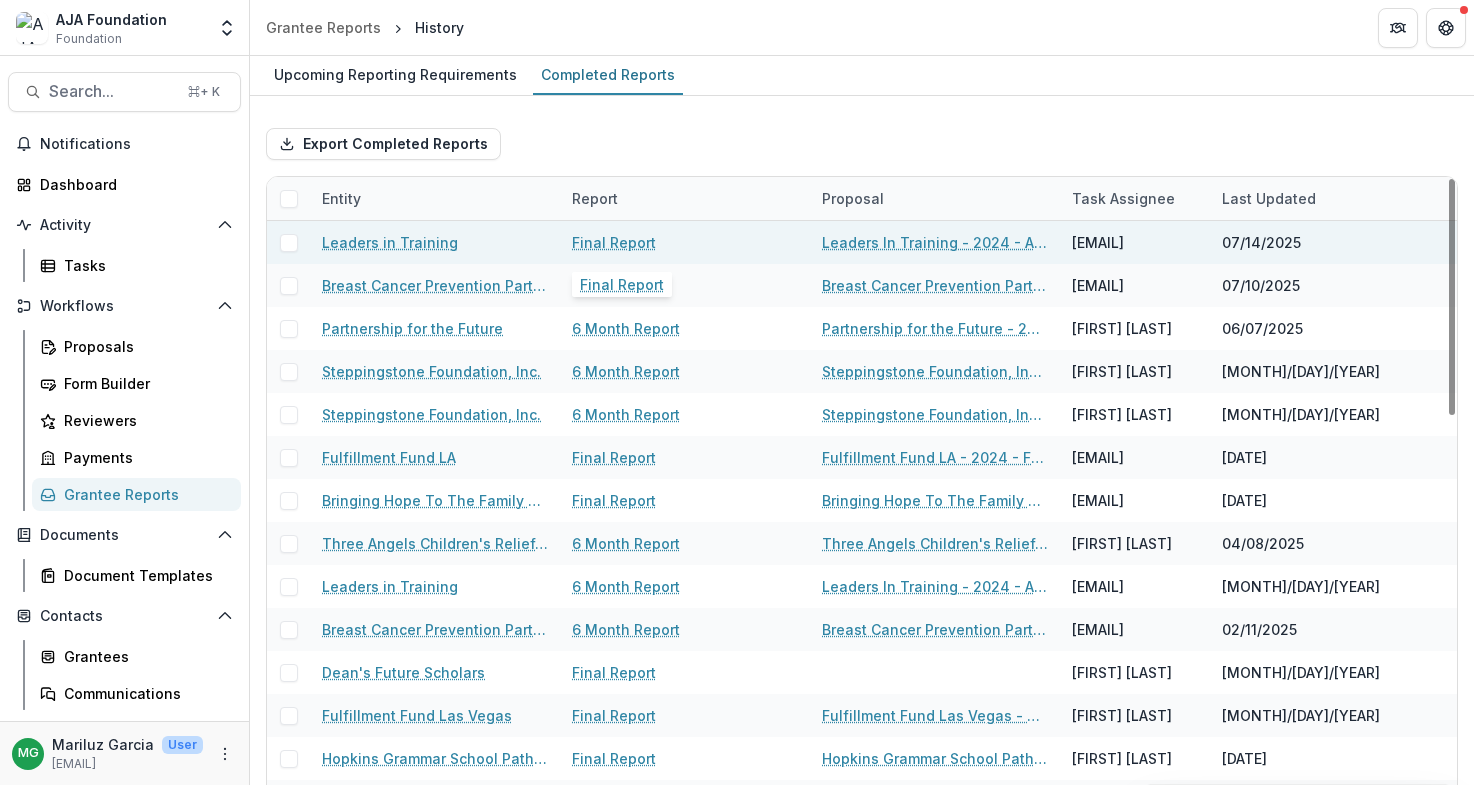 click on "Final Report" at bounding box center (614, 242) 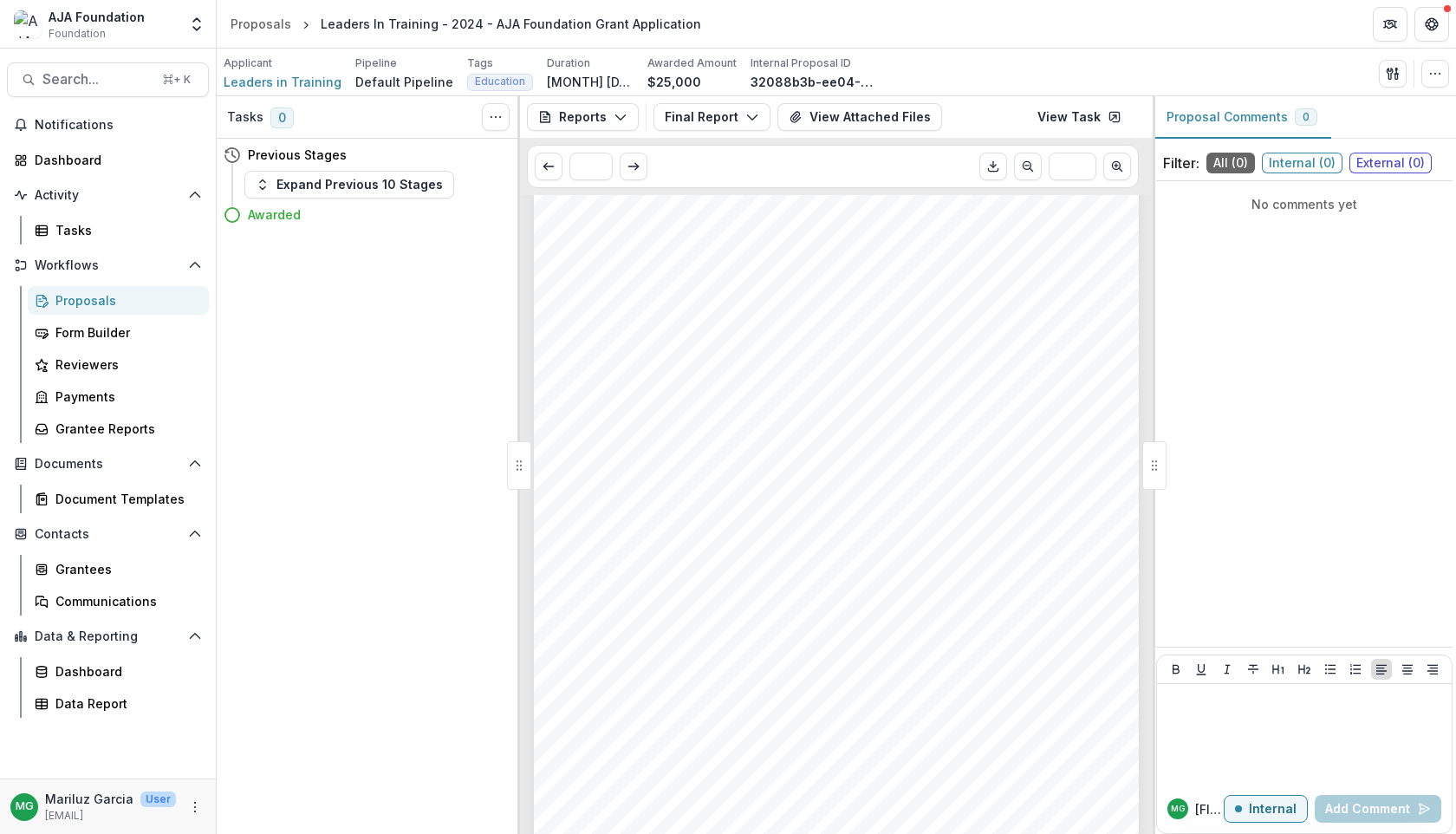 scroll, scrollTop: 0, scrollLeft: 0, axis: both 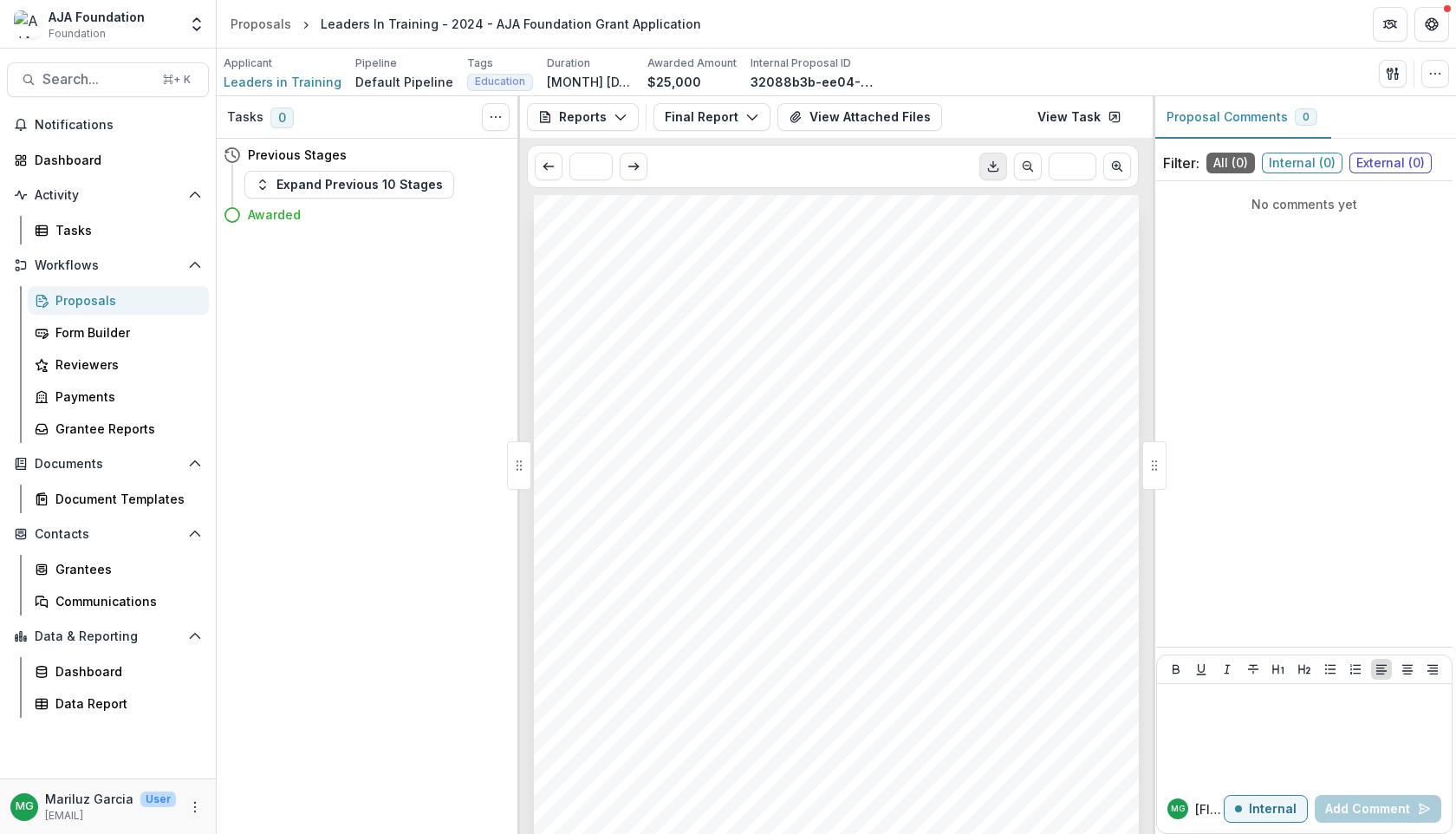 click at bounding box center [993, 166] 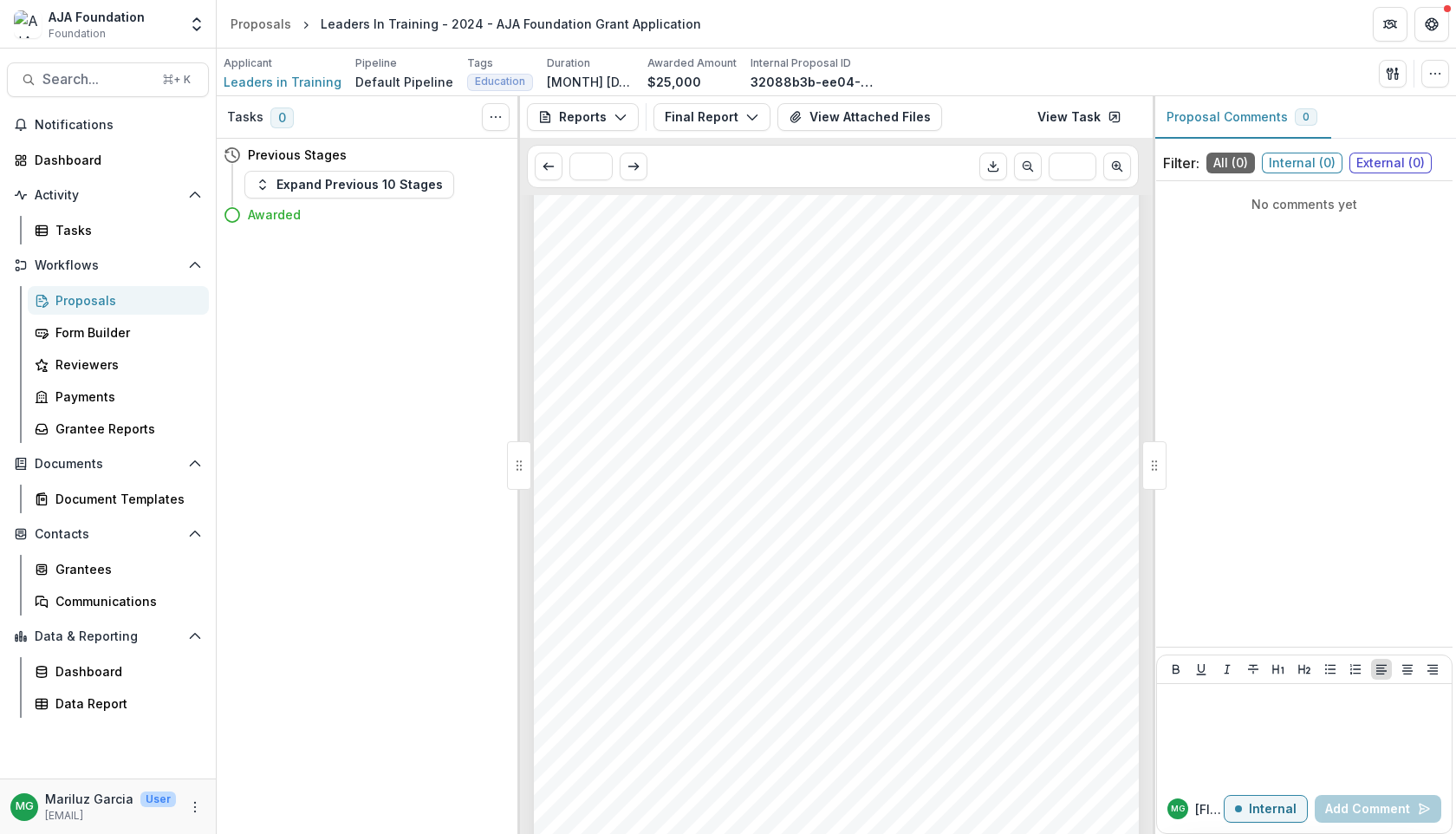 scroll, scrollTop: 0, scrollLeft: 0, axis: both 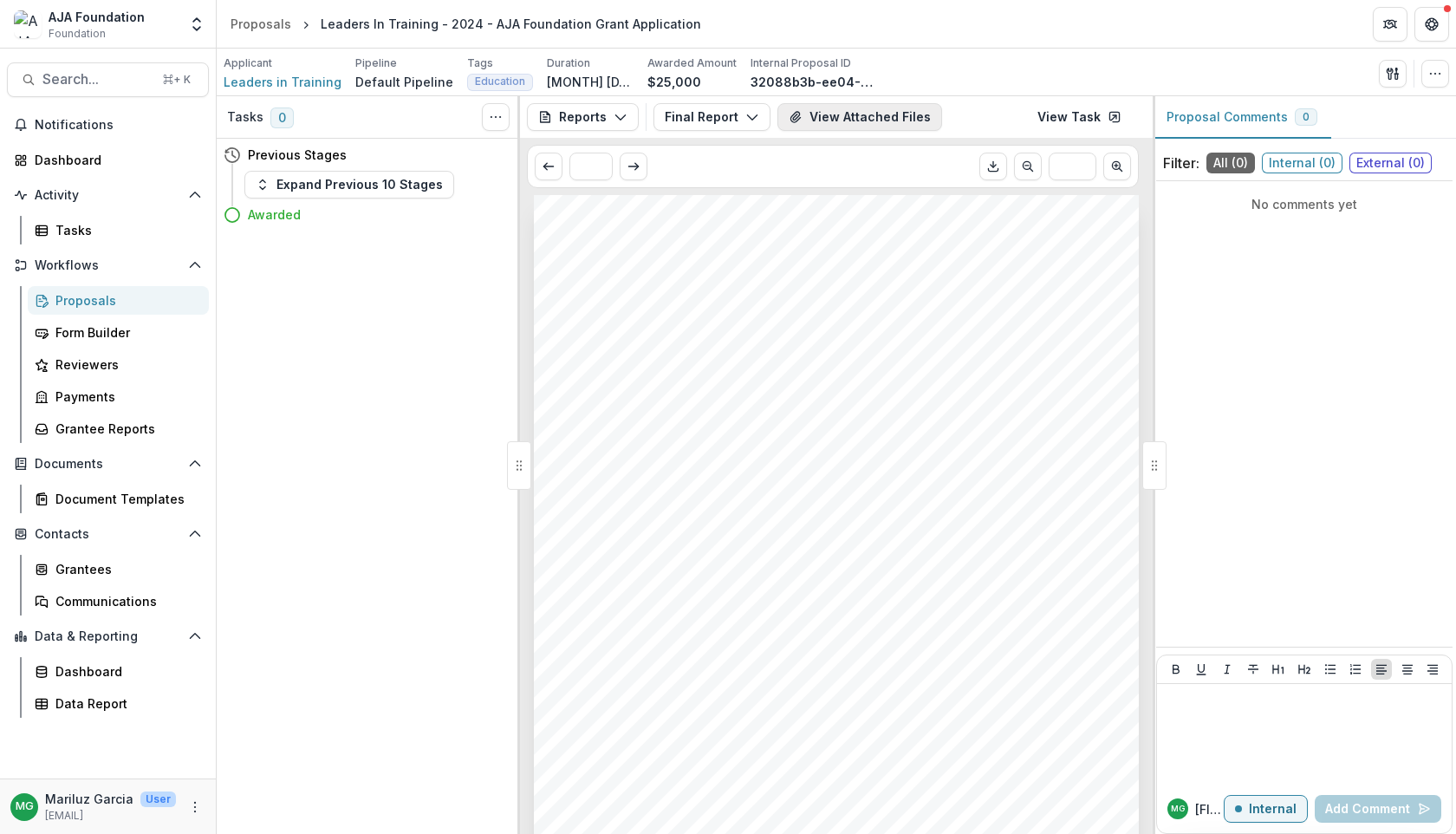 click on "View Attached Files" at bounding box center [860, 117] 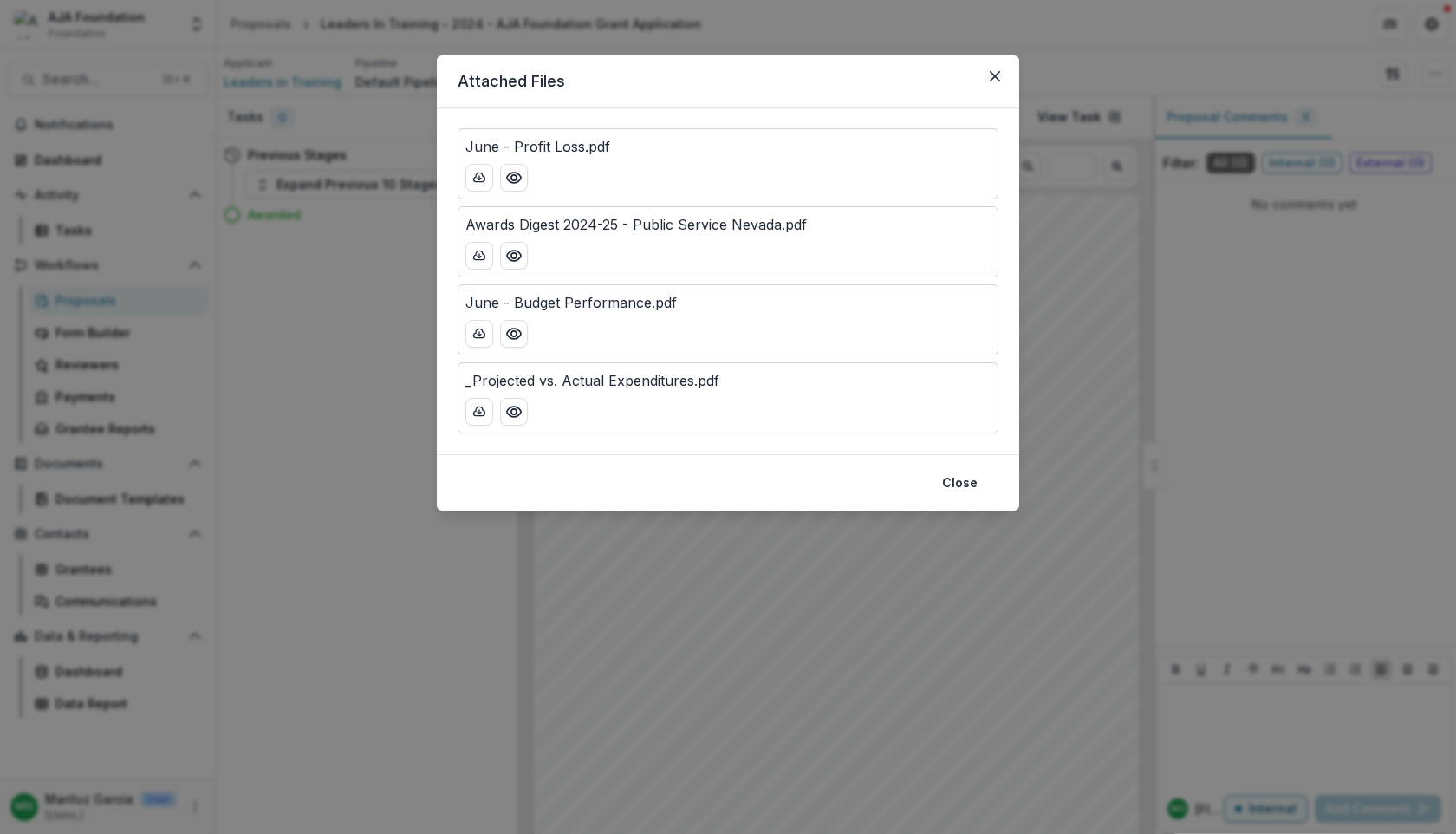 click on "June - Profit Loss.pdf" at bounding box center [728, 147] 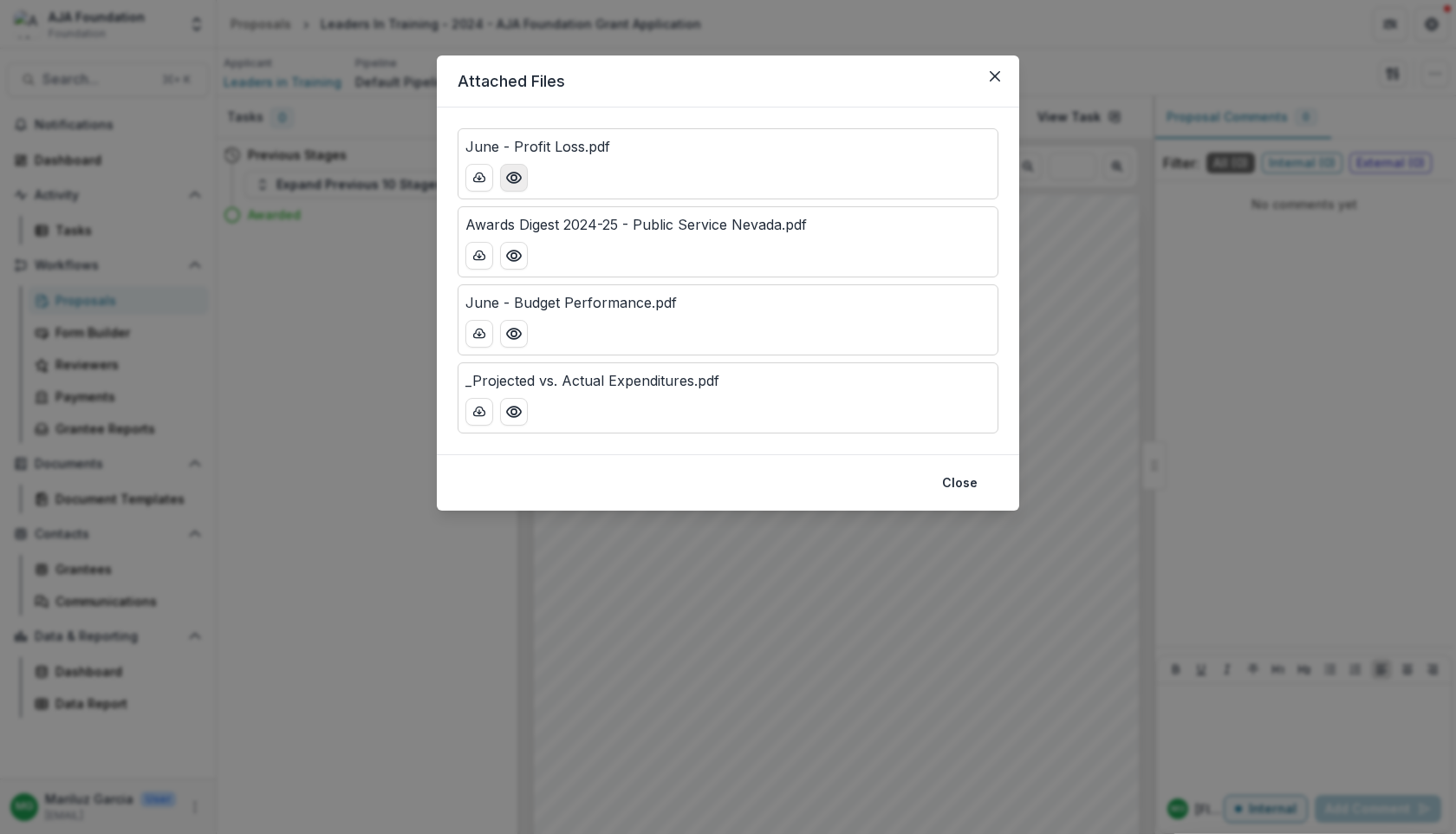 click 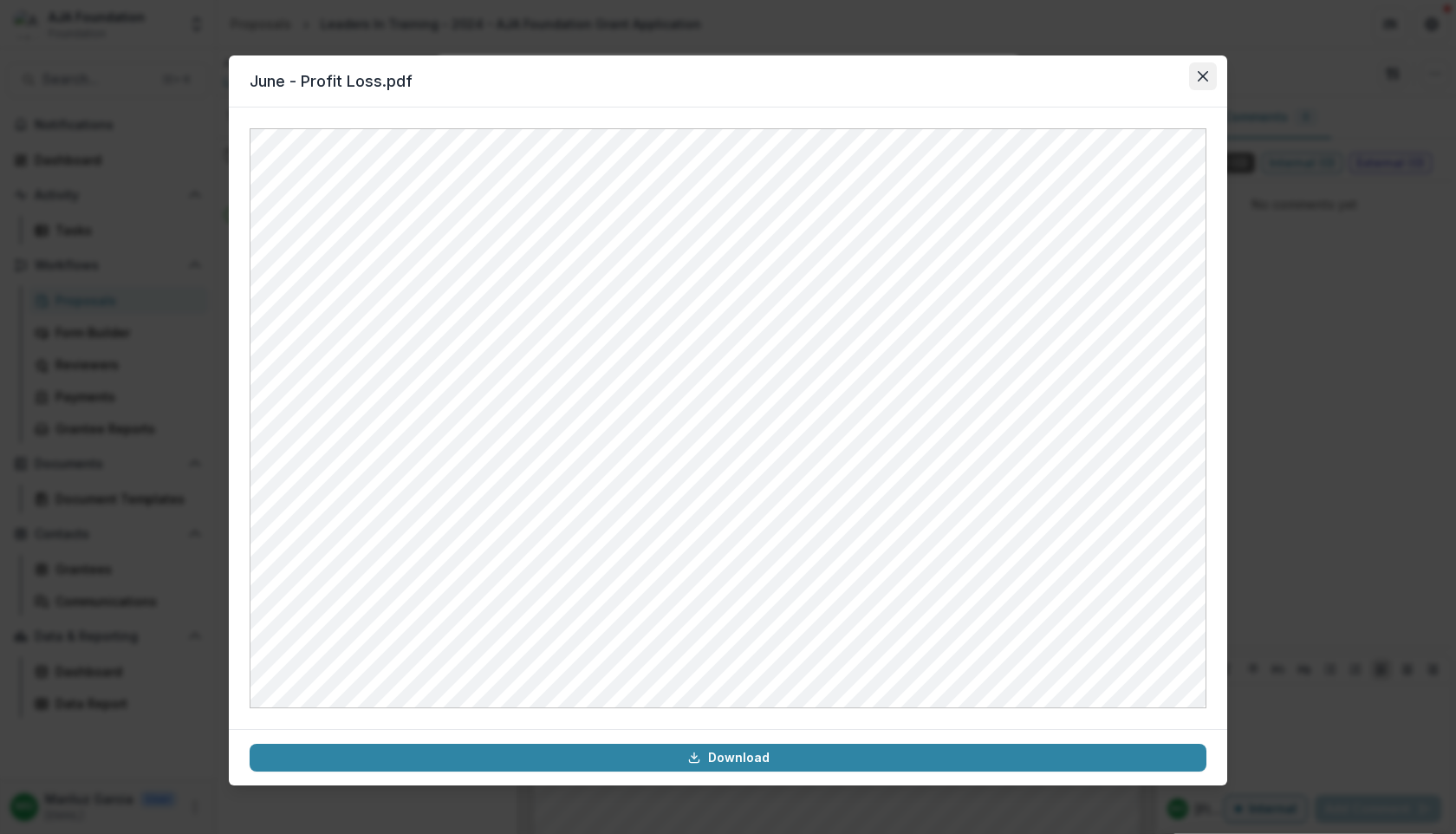click 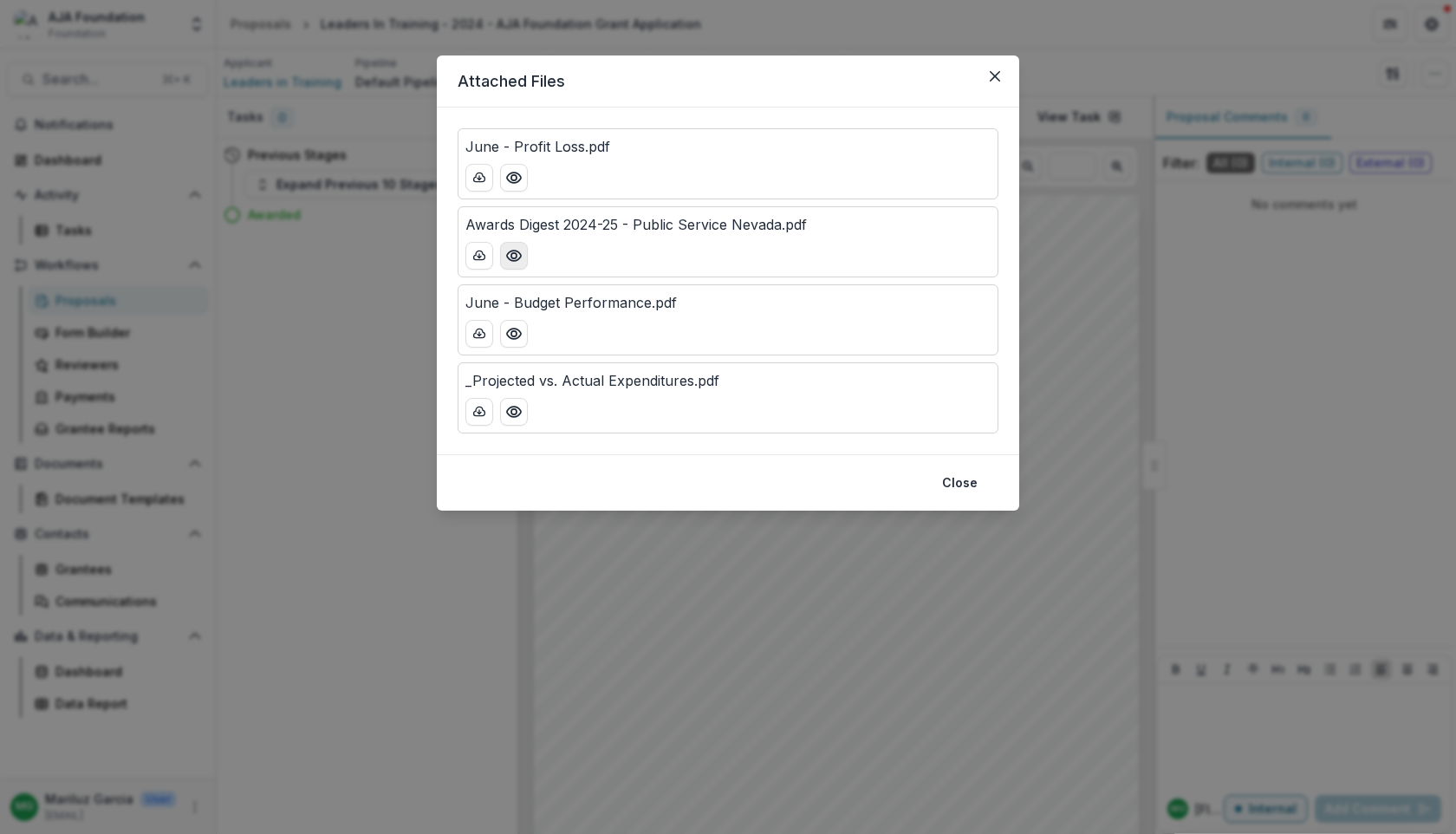 click 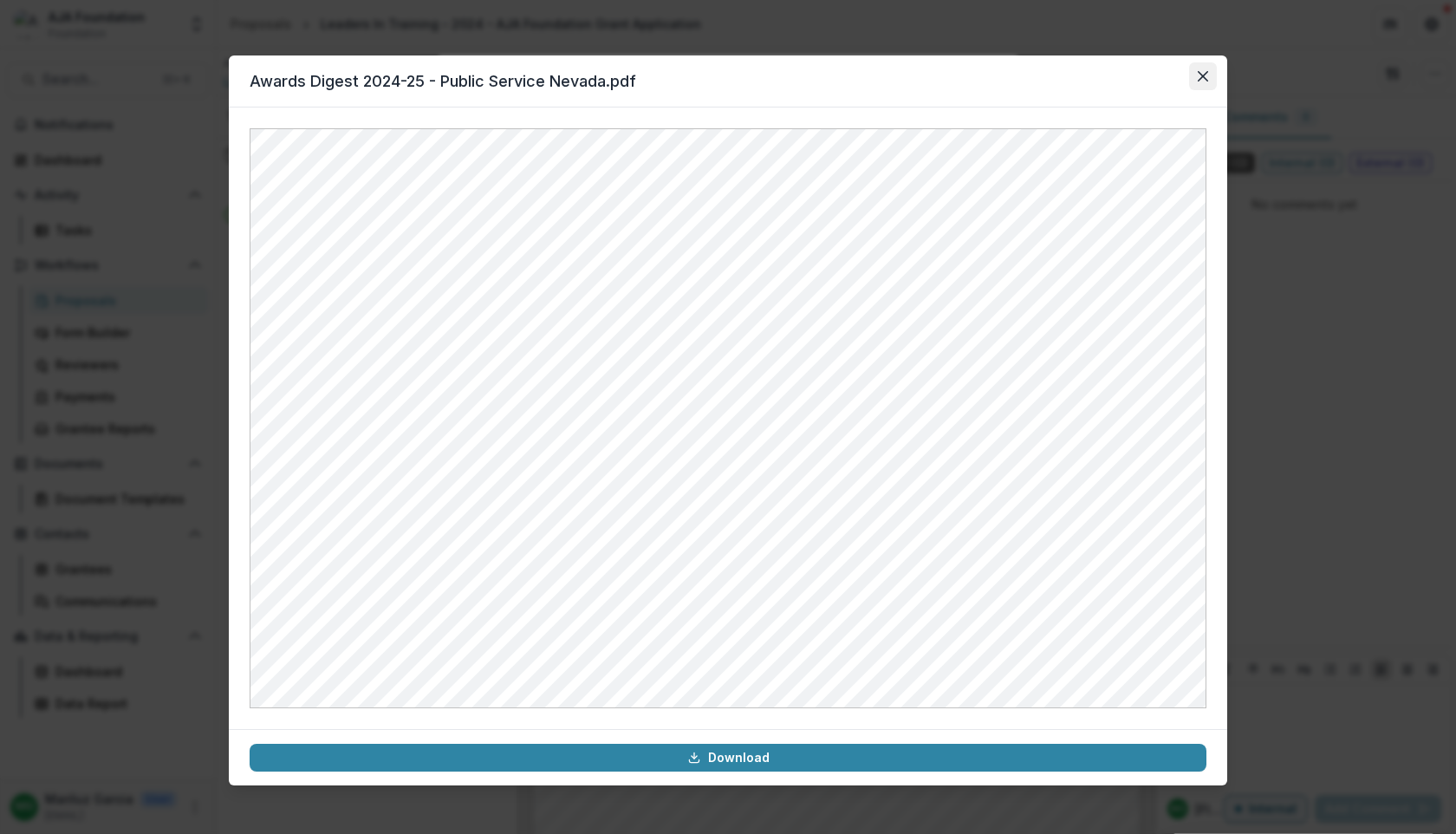 click 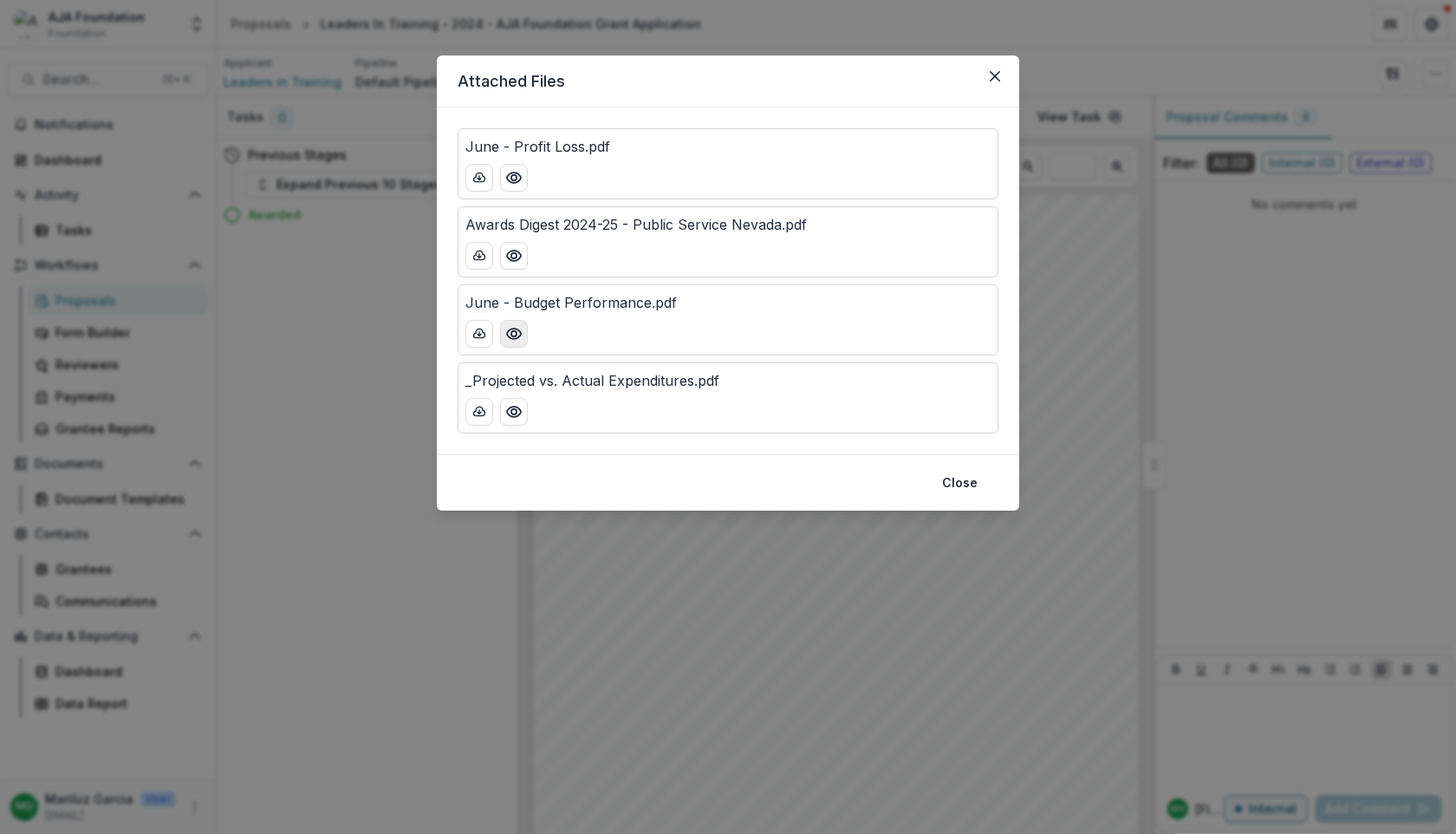 click 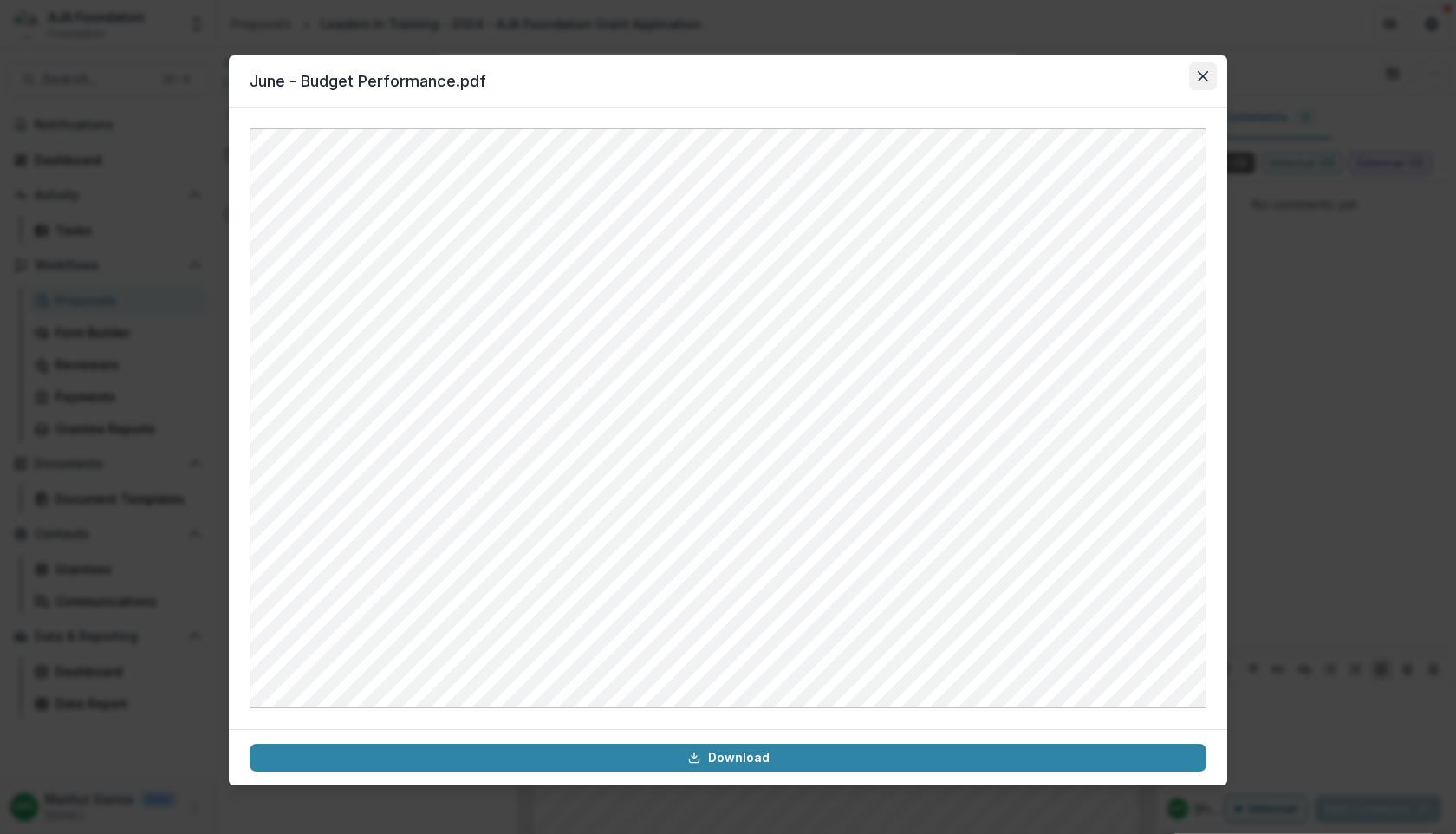 click 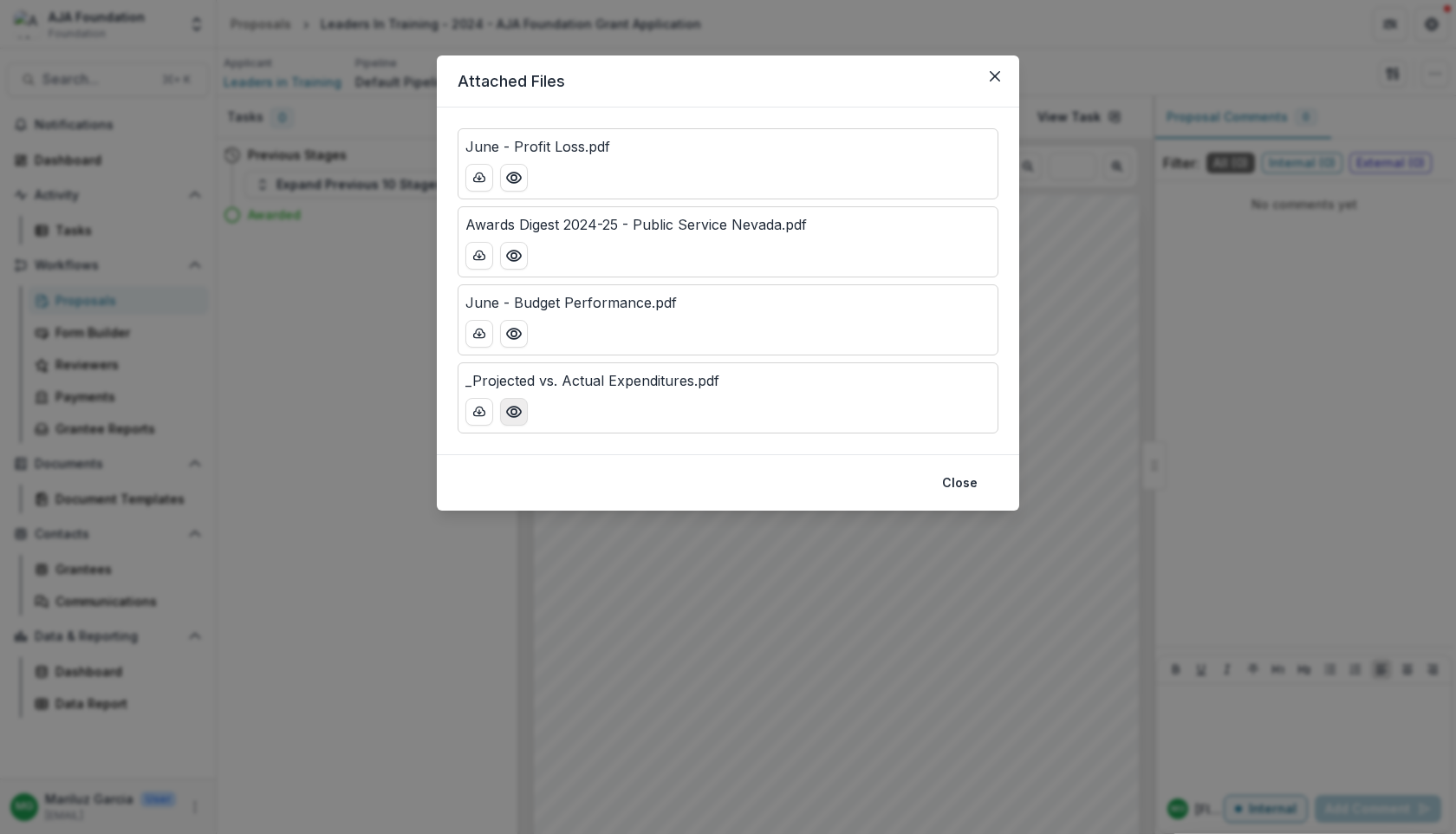 click 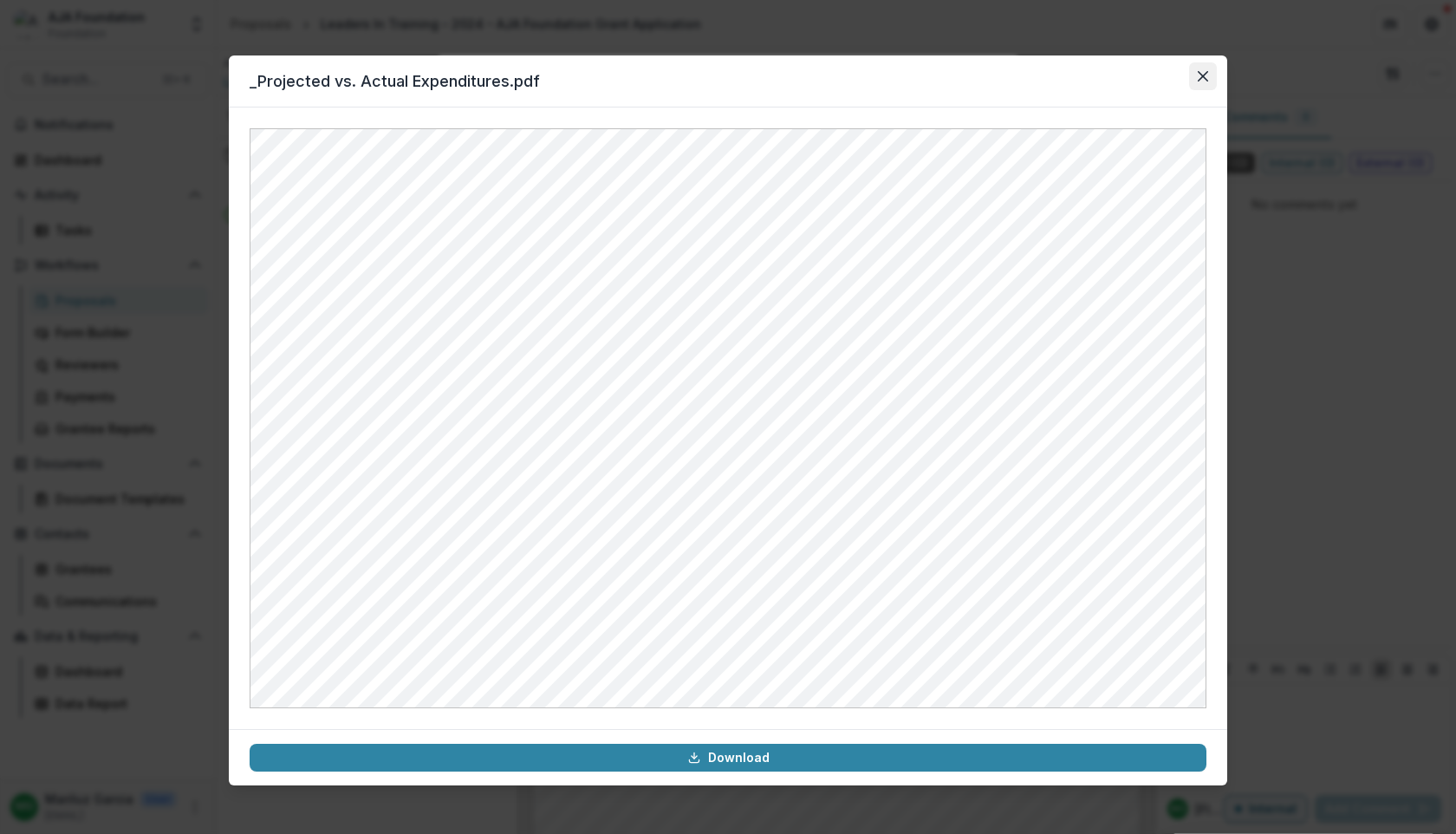 click 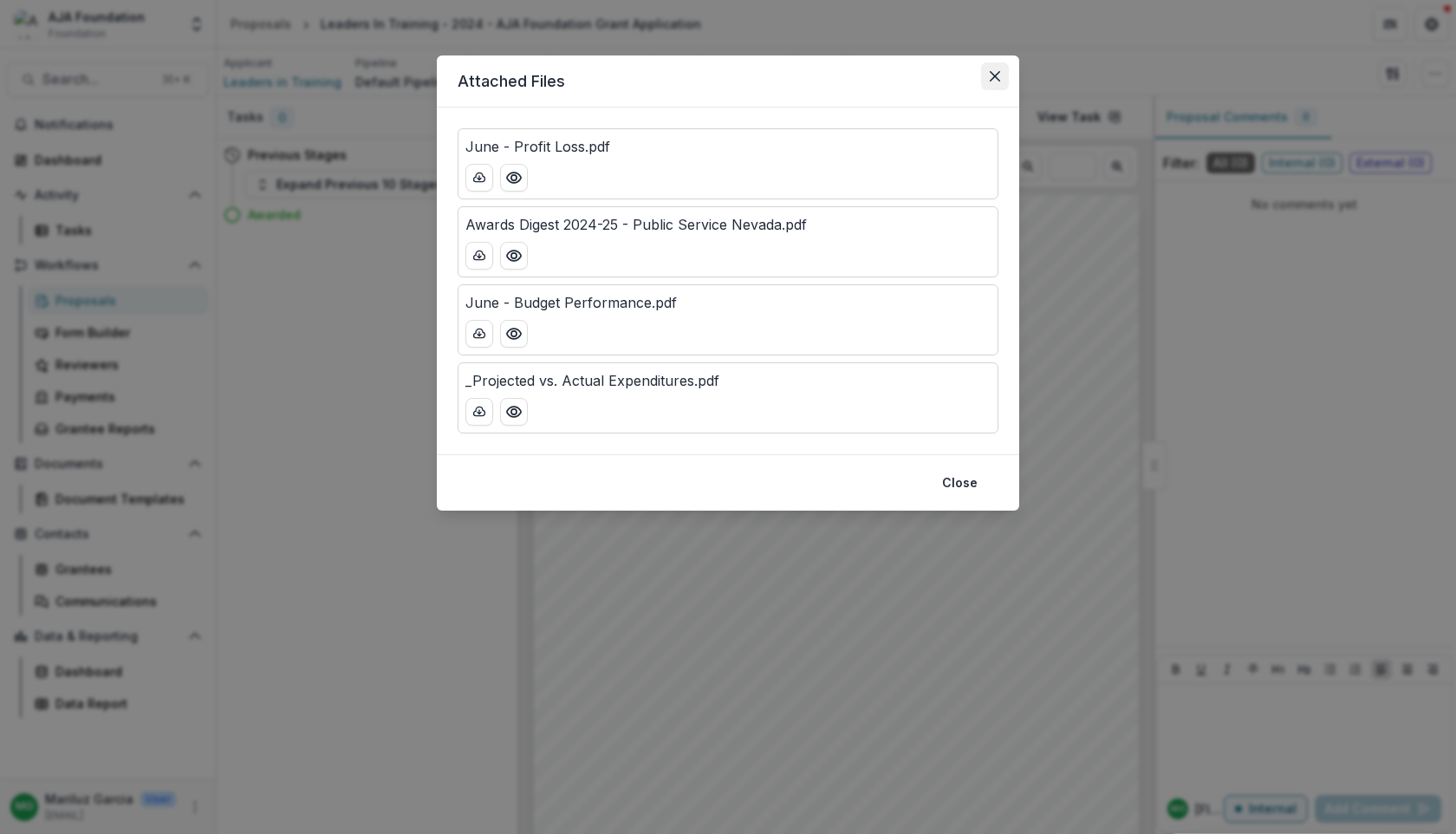 click at bounding box center [995, 76] 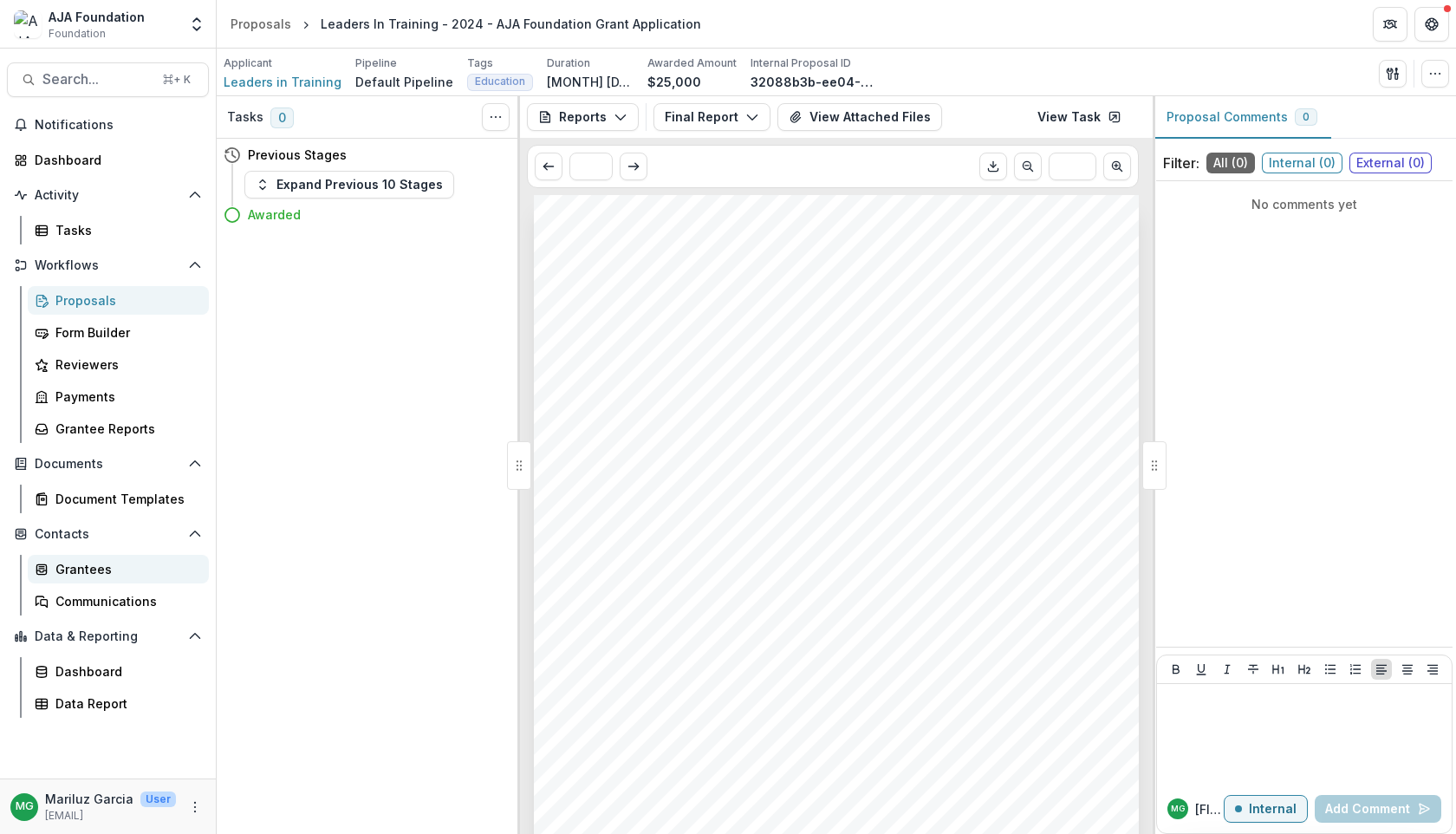 click on "Grantees" at bounding box center (118, 569) 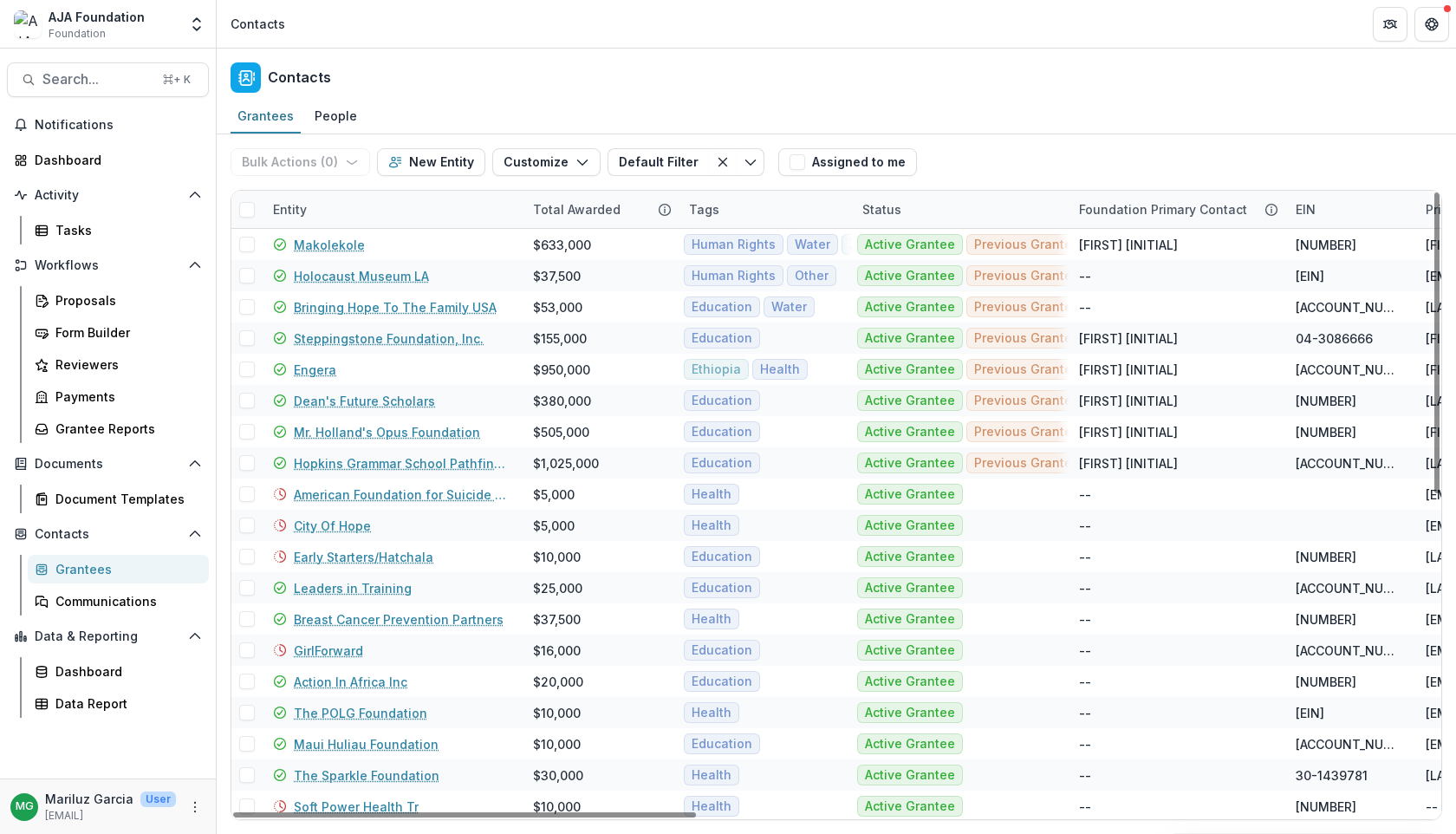 click on "Entity" at bounding box center [289, 209] 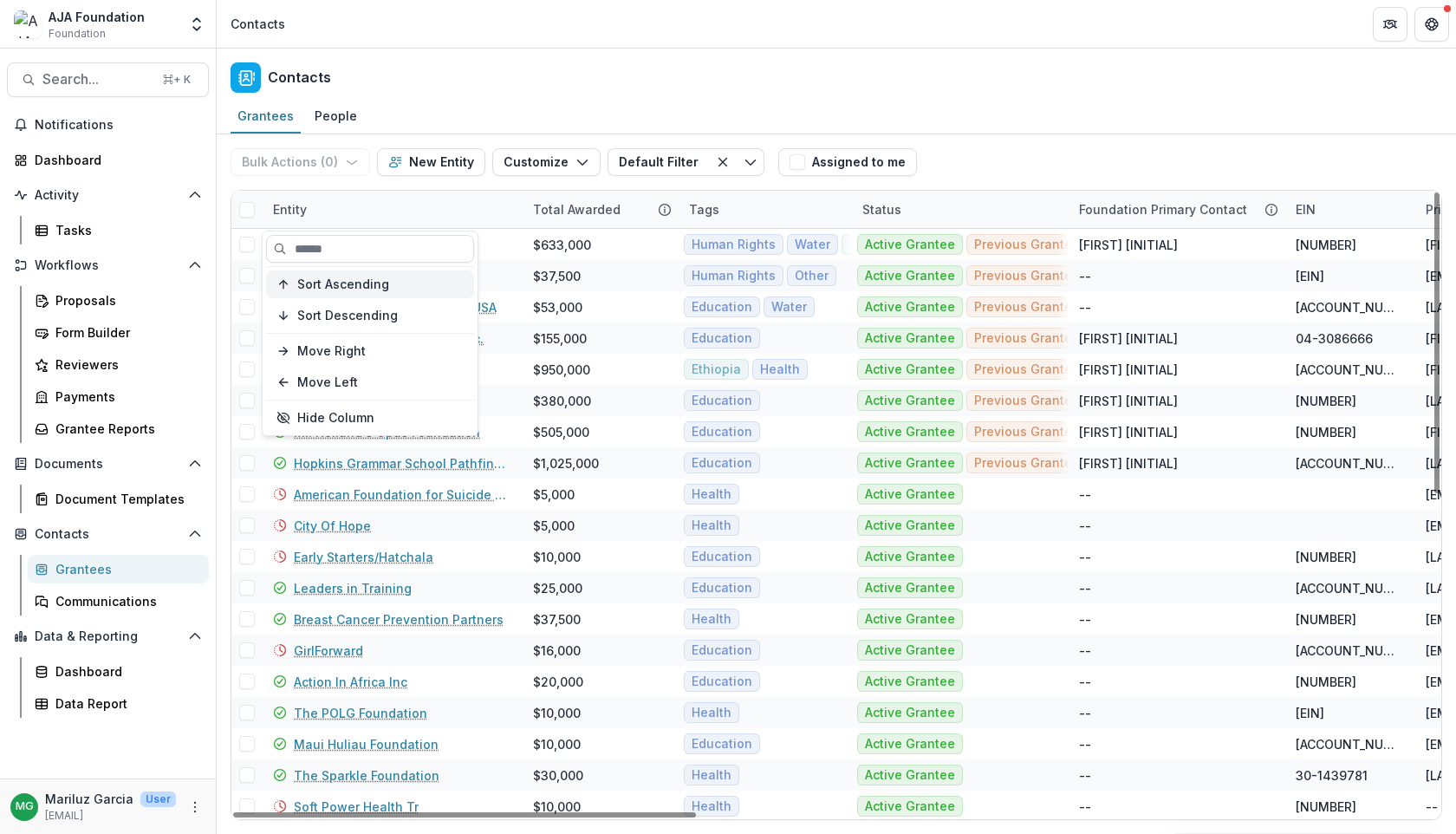 click on "Sort Ascending" at bounding box center (343, 284) 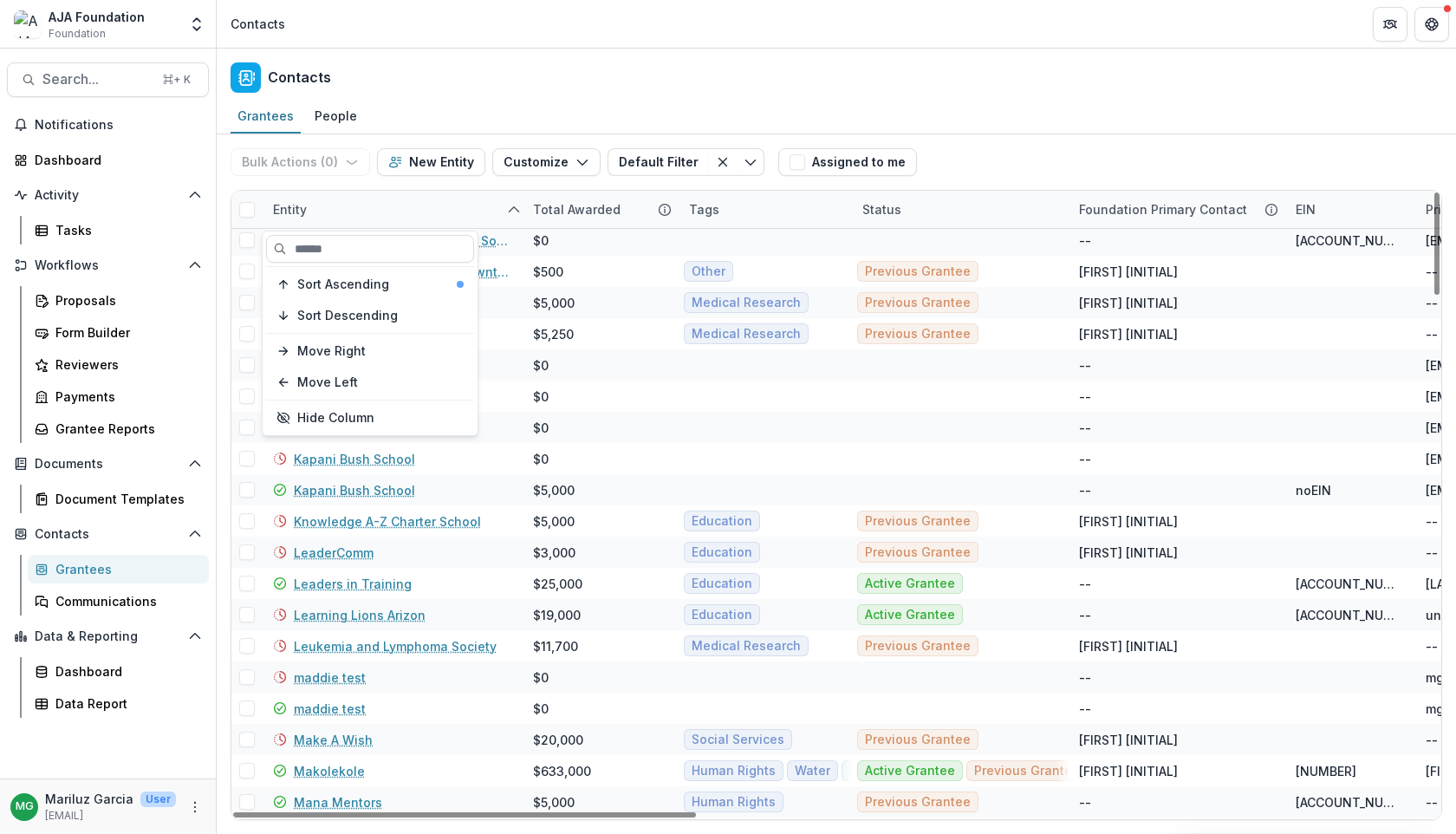 scroll, scrollTop: 2592, scrollLeft: 0, axis: vertical 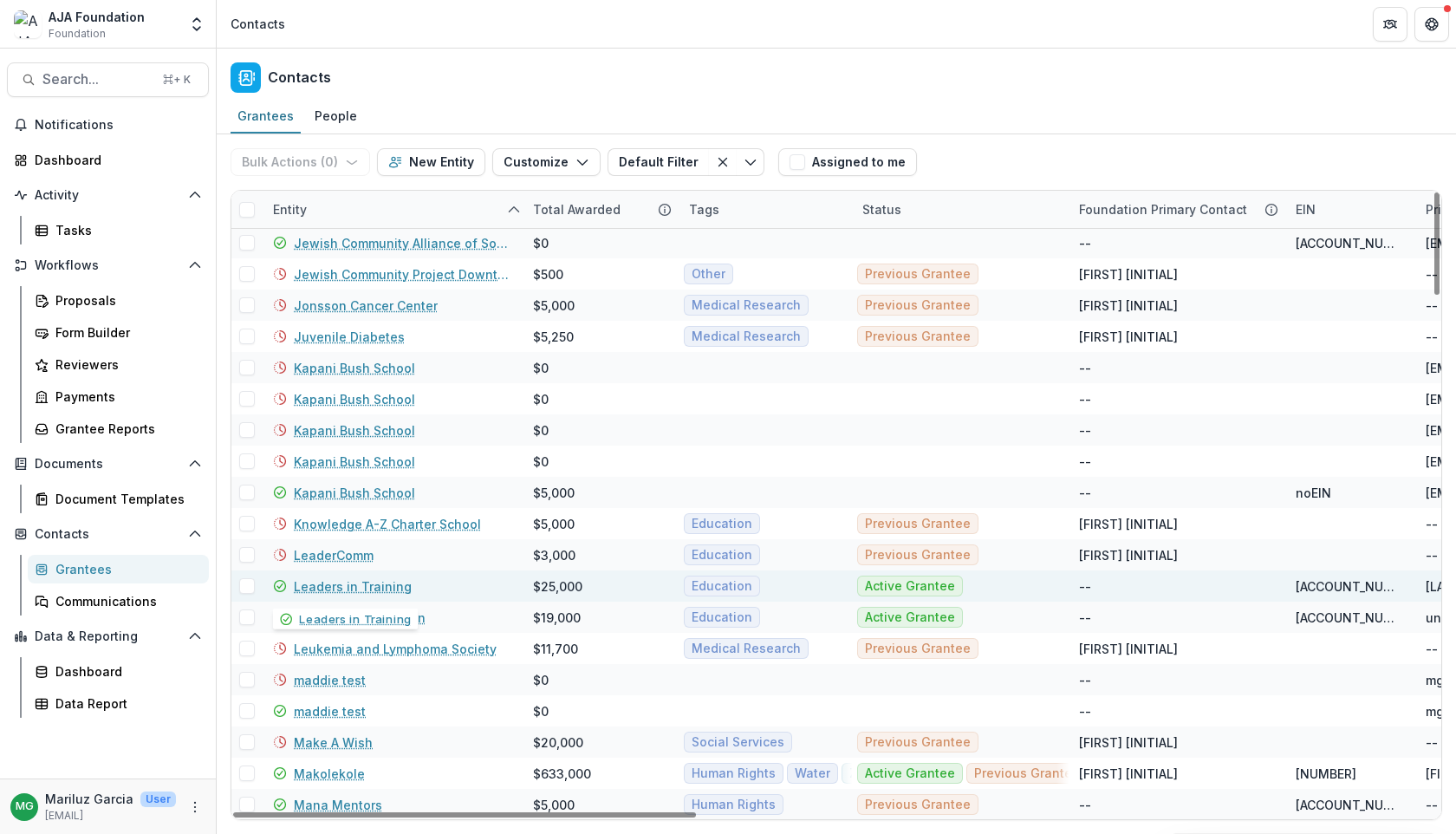 click on "Leaders in Training" at bounding box center [353, 586] 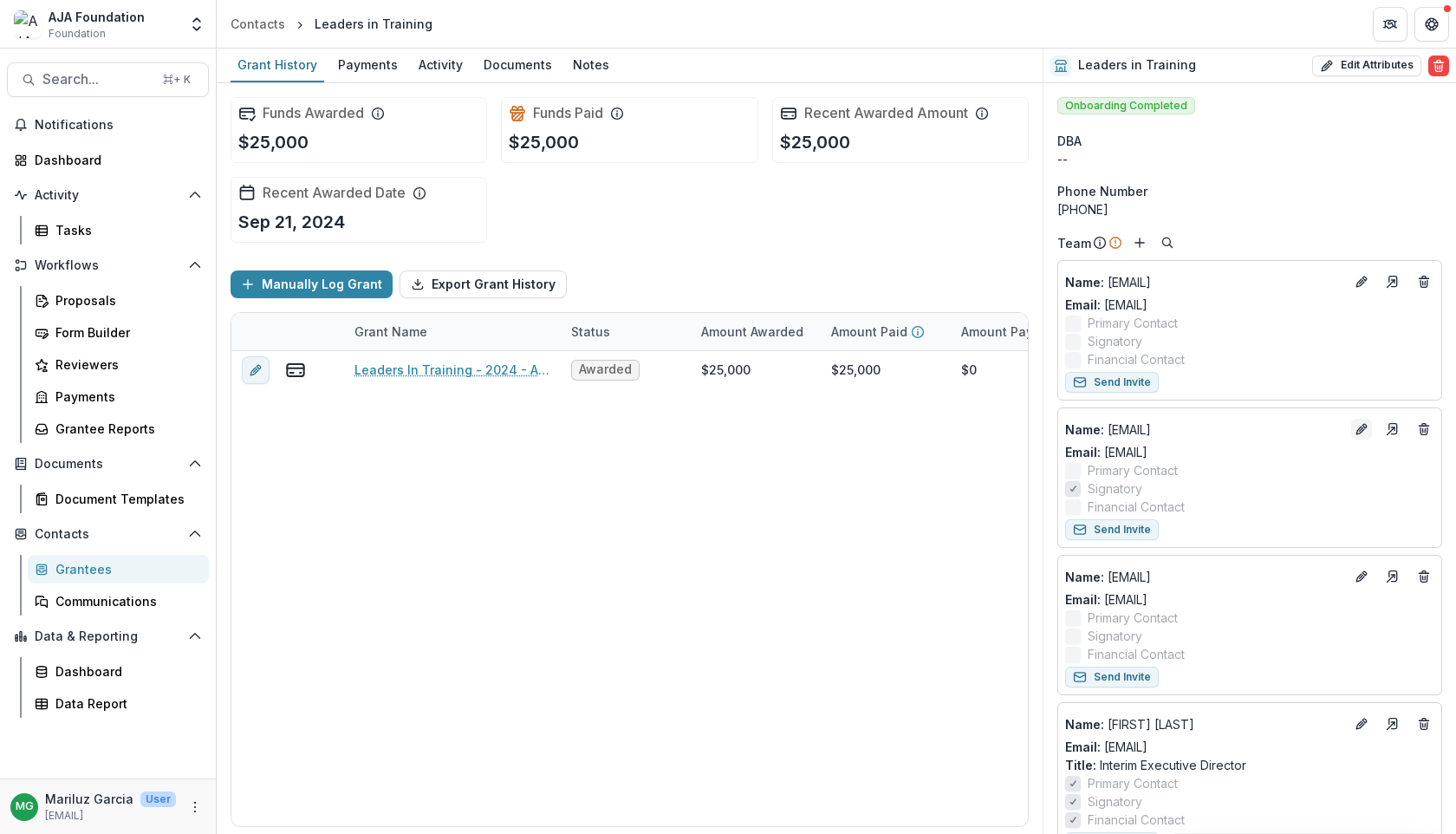 click 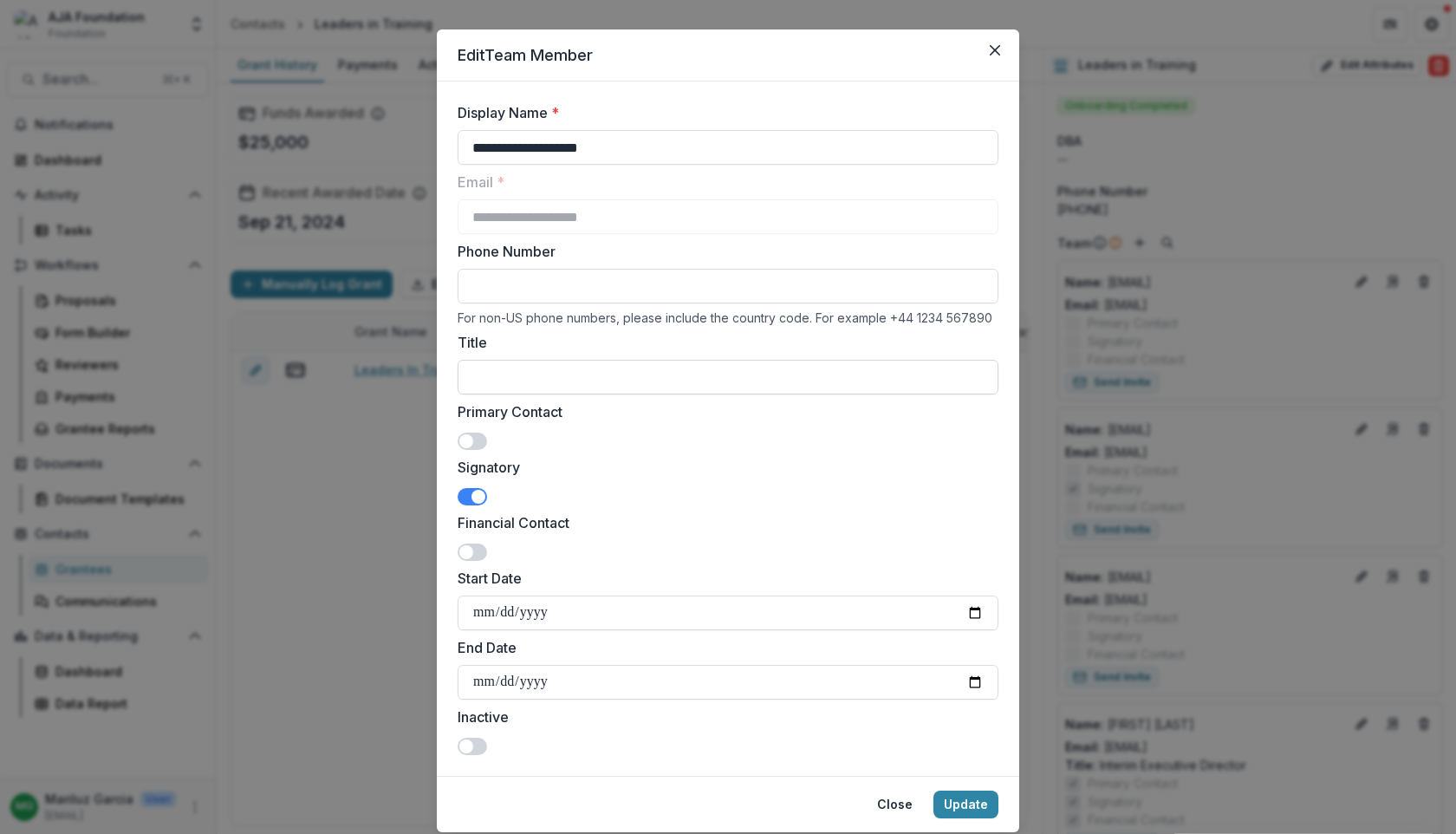 scroll, scrollTop: 80, scrollLeft: 0, axis: vertical 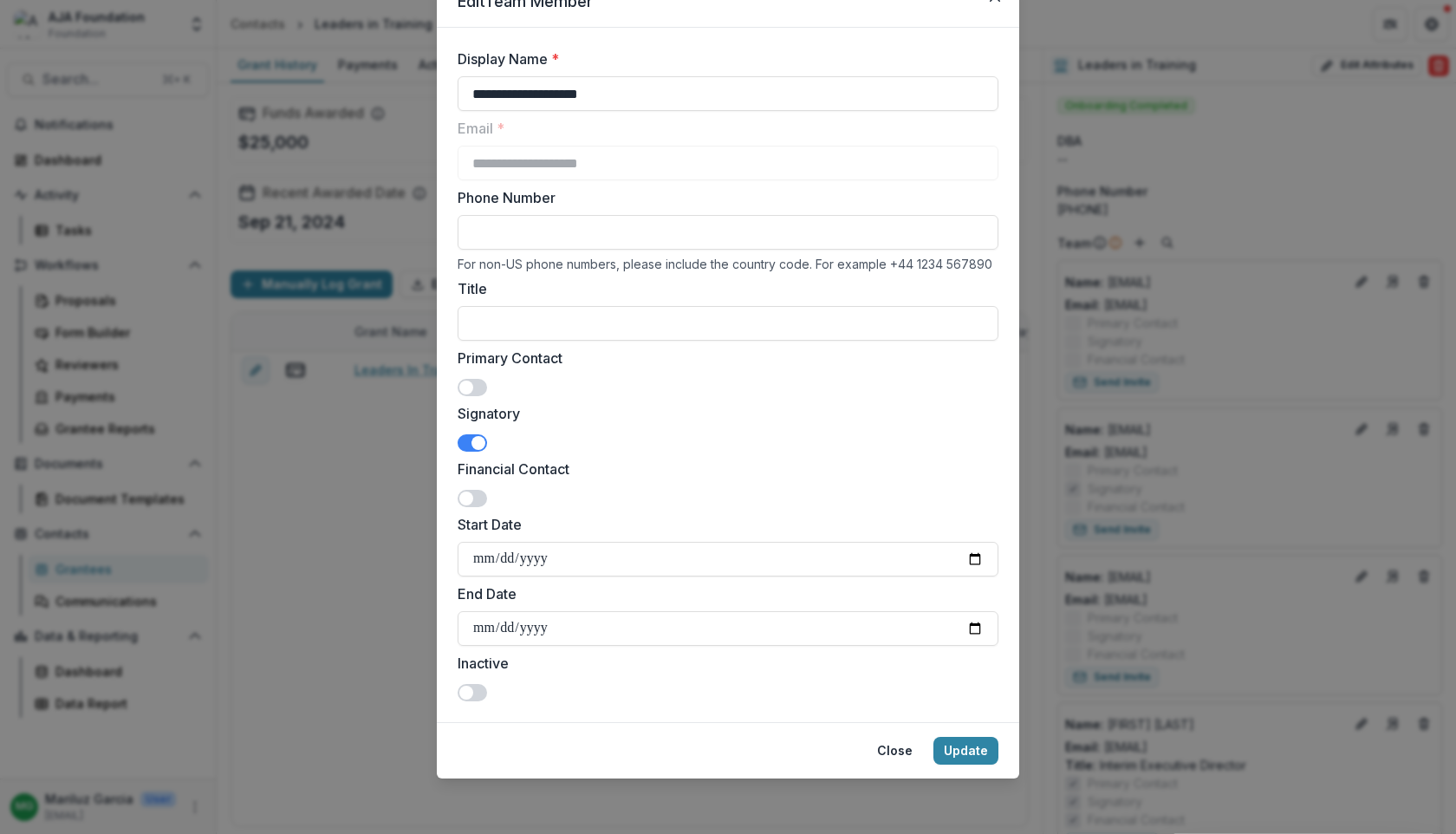 click on "**********" at bounding box center (728, 417) 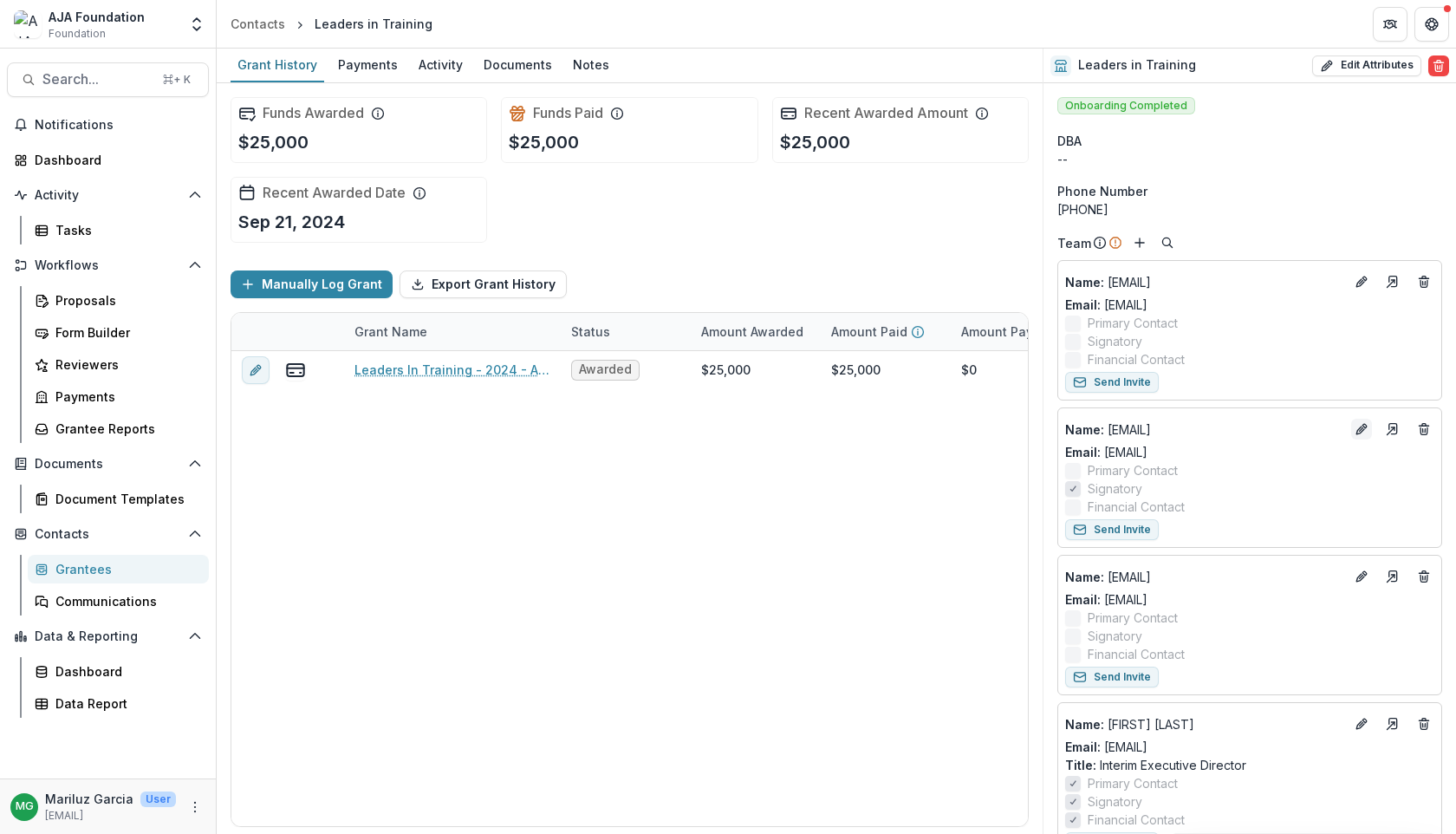 click 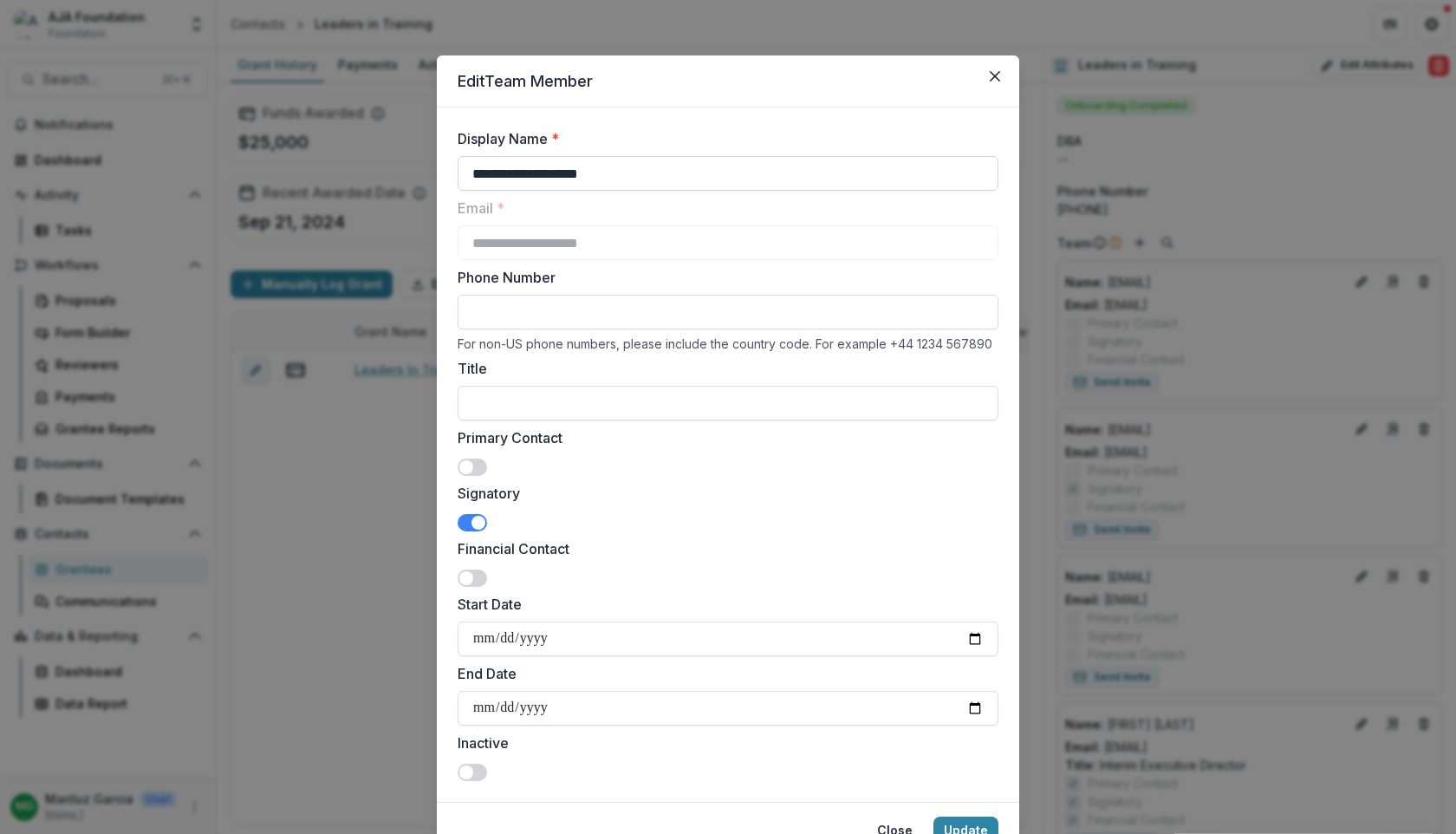 click on "**********" at bounding box center [728, 173] 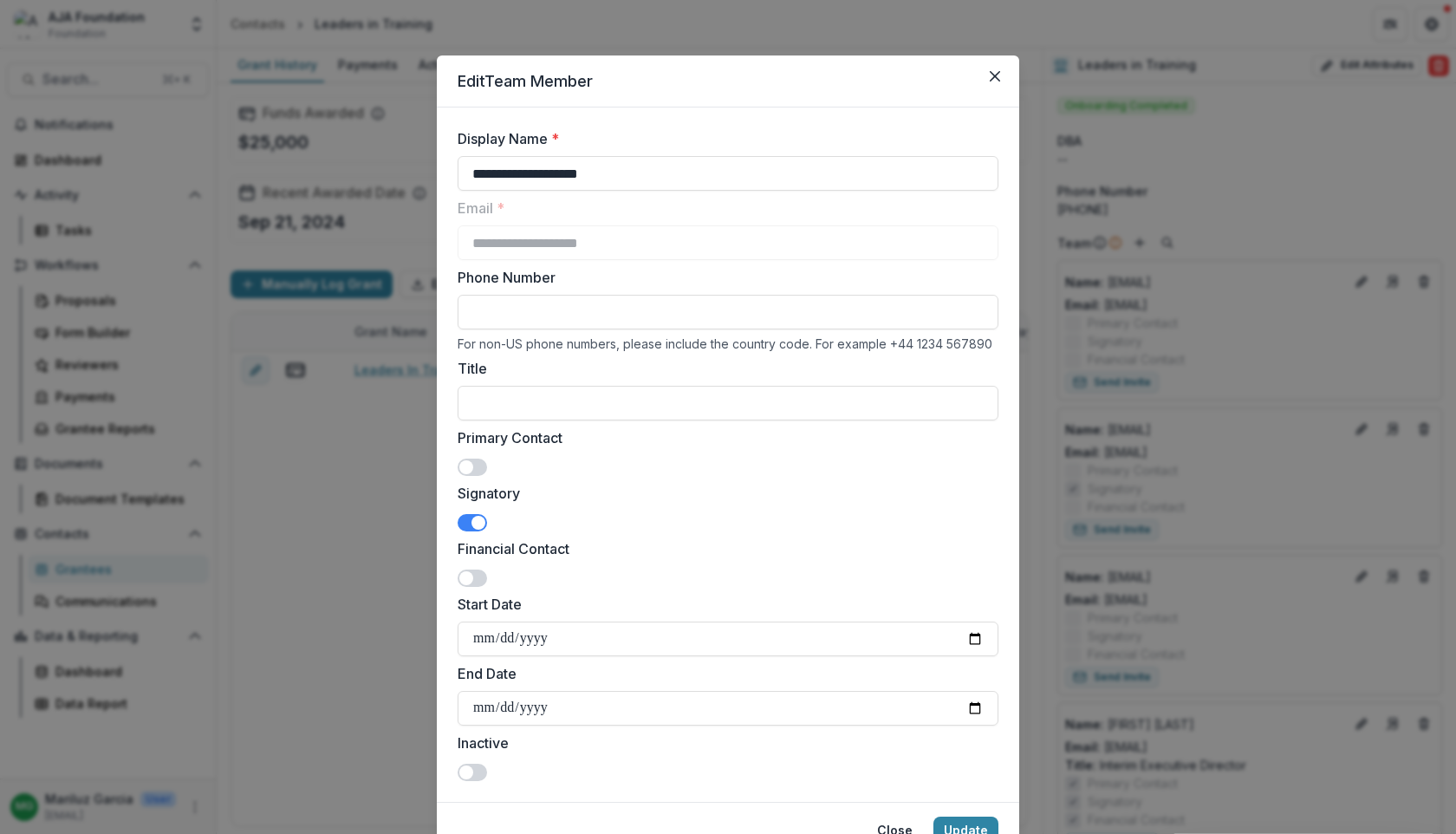 drag, startPoint x: 634, startPoint y: 186, endPoint x: 428, endPoint y: 176, distance: 206.24258 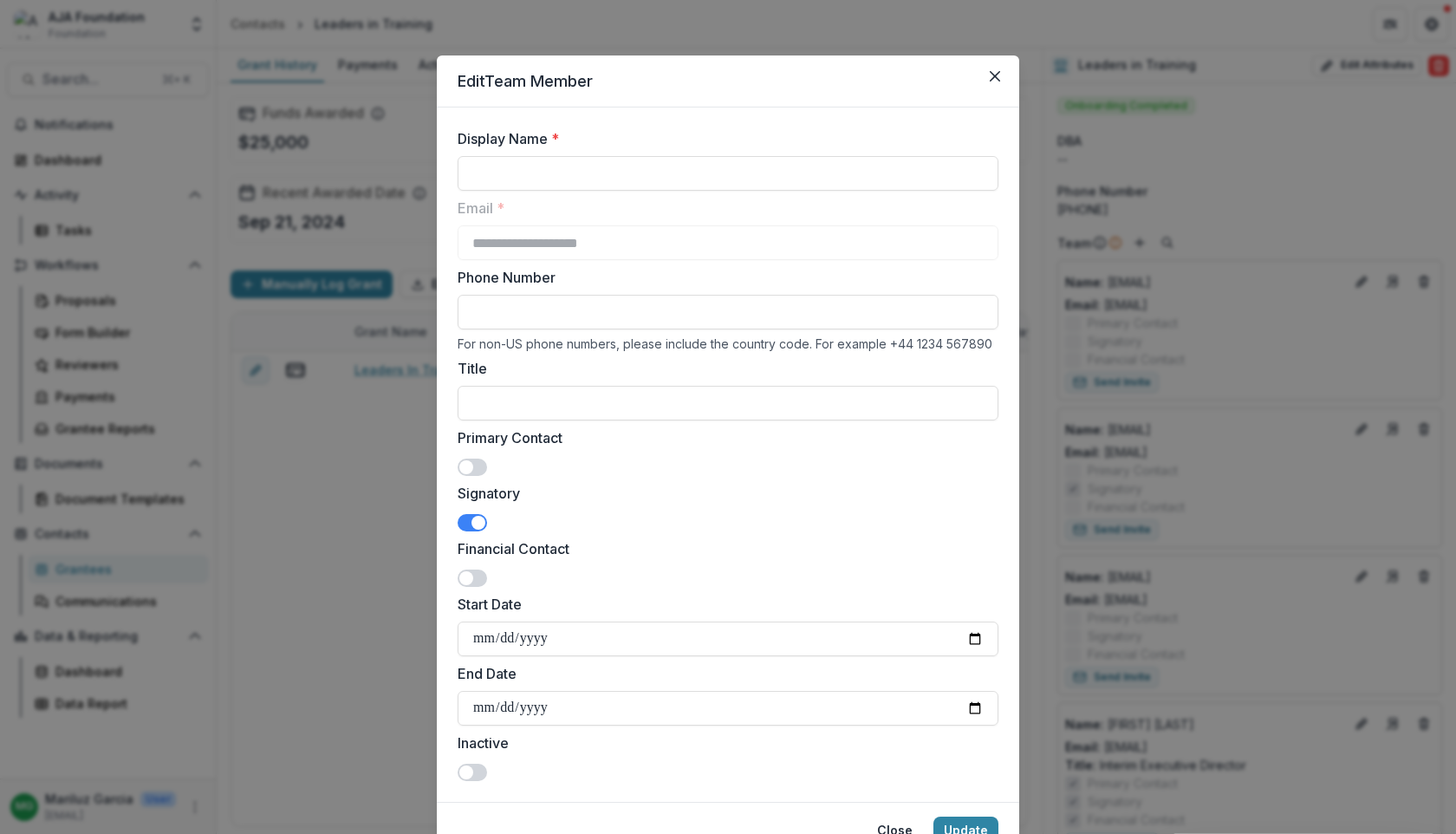 paste on "**********" 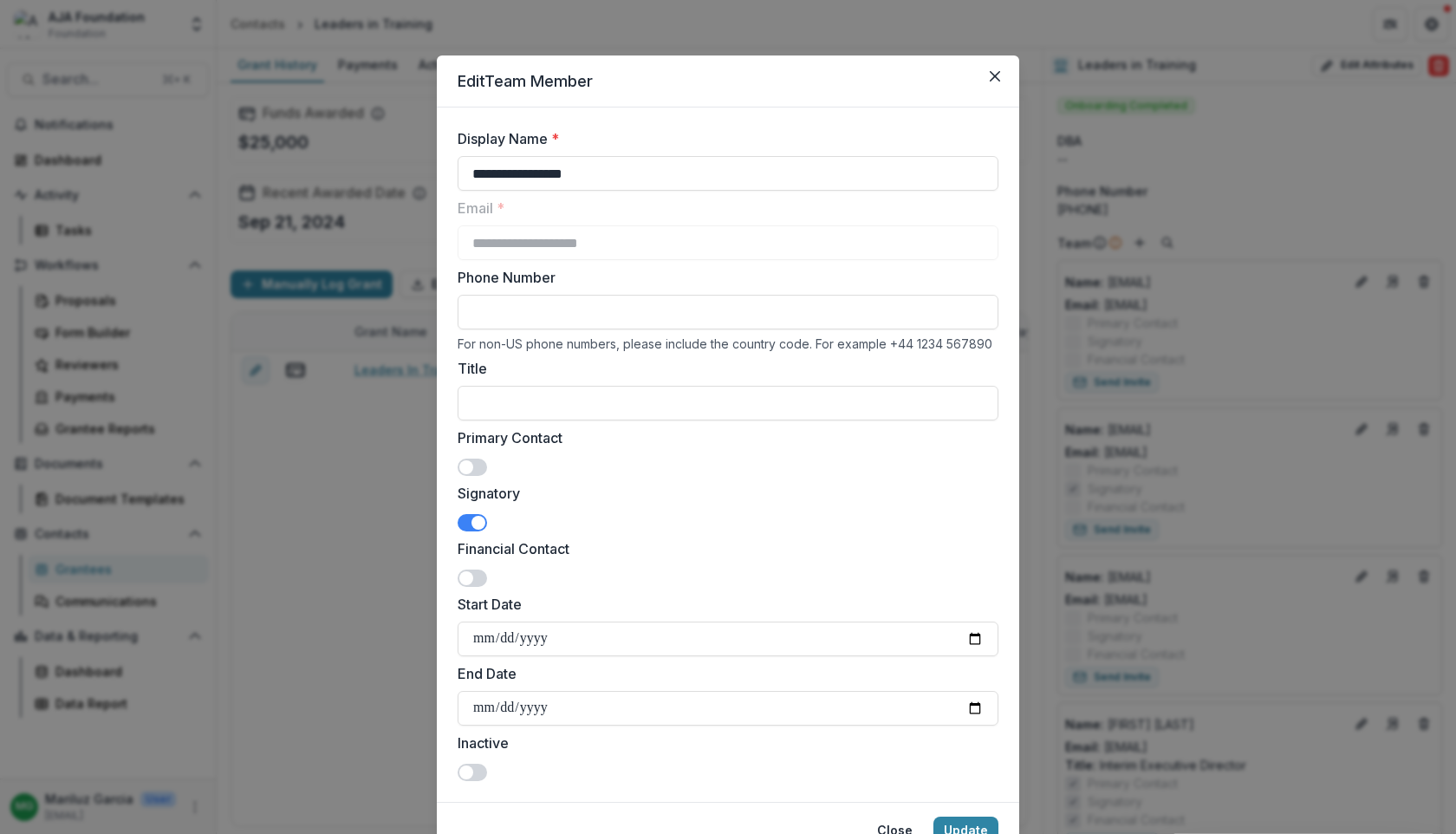 type on "**********" 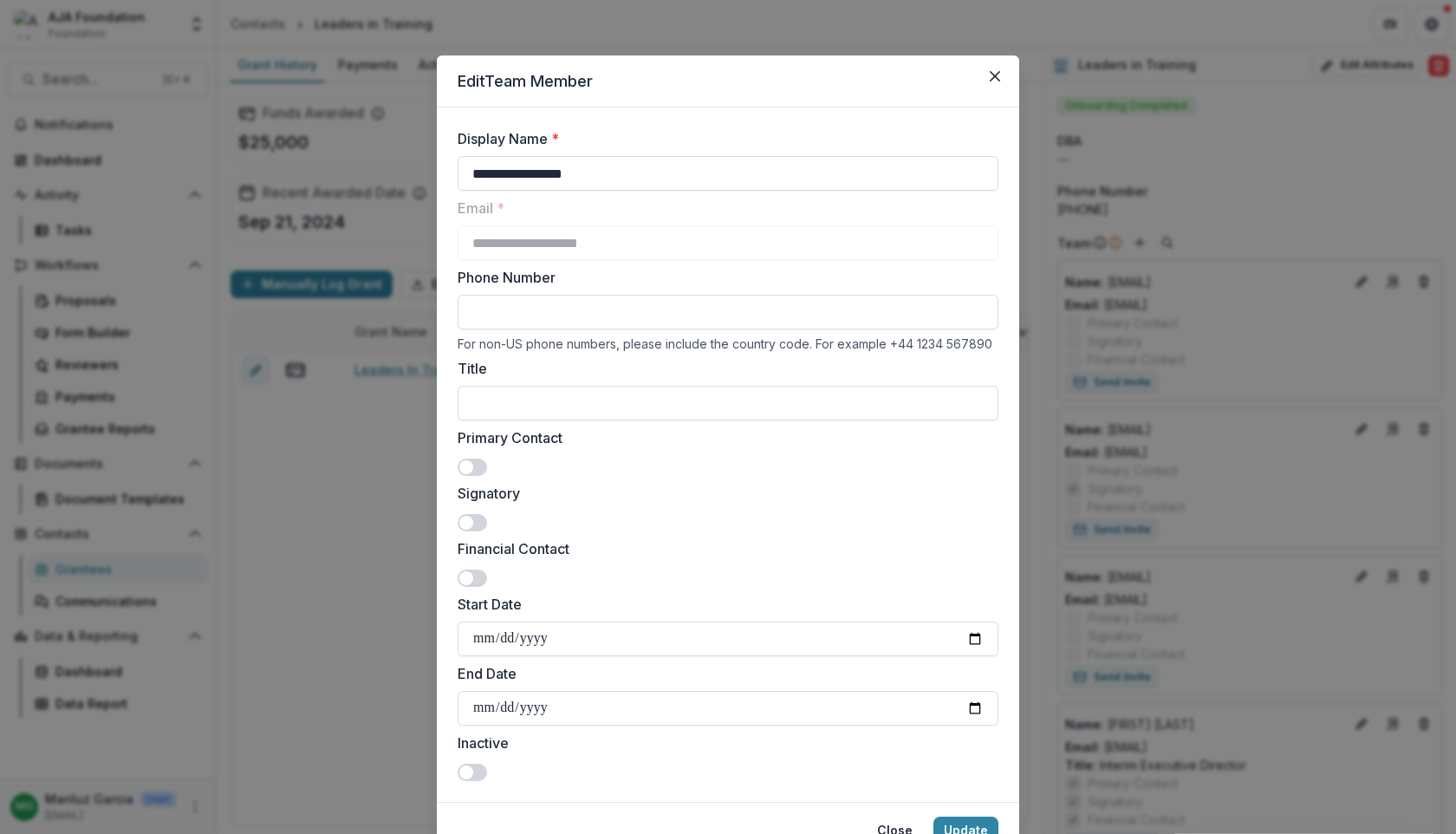 scroll, scrollTop: 80, scrollLeft: 0, axis: vertical 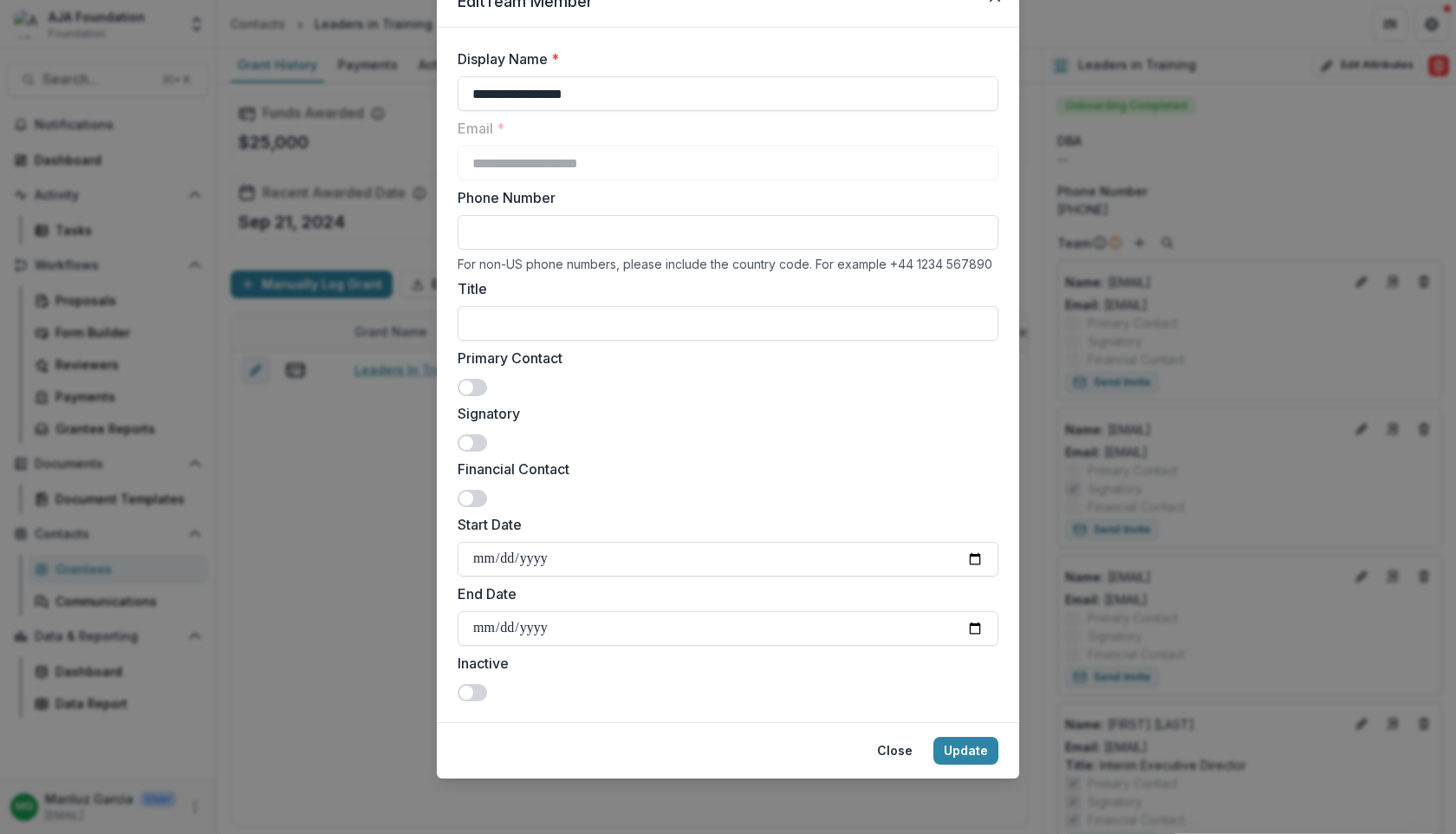 click at bounding box center [472, 443] 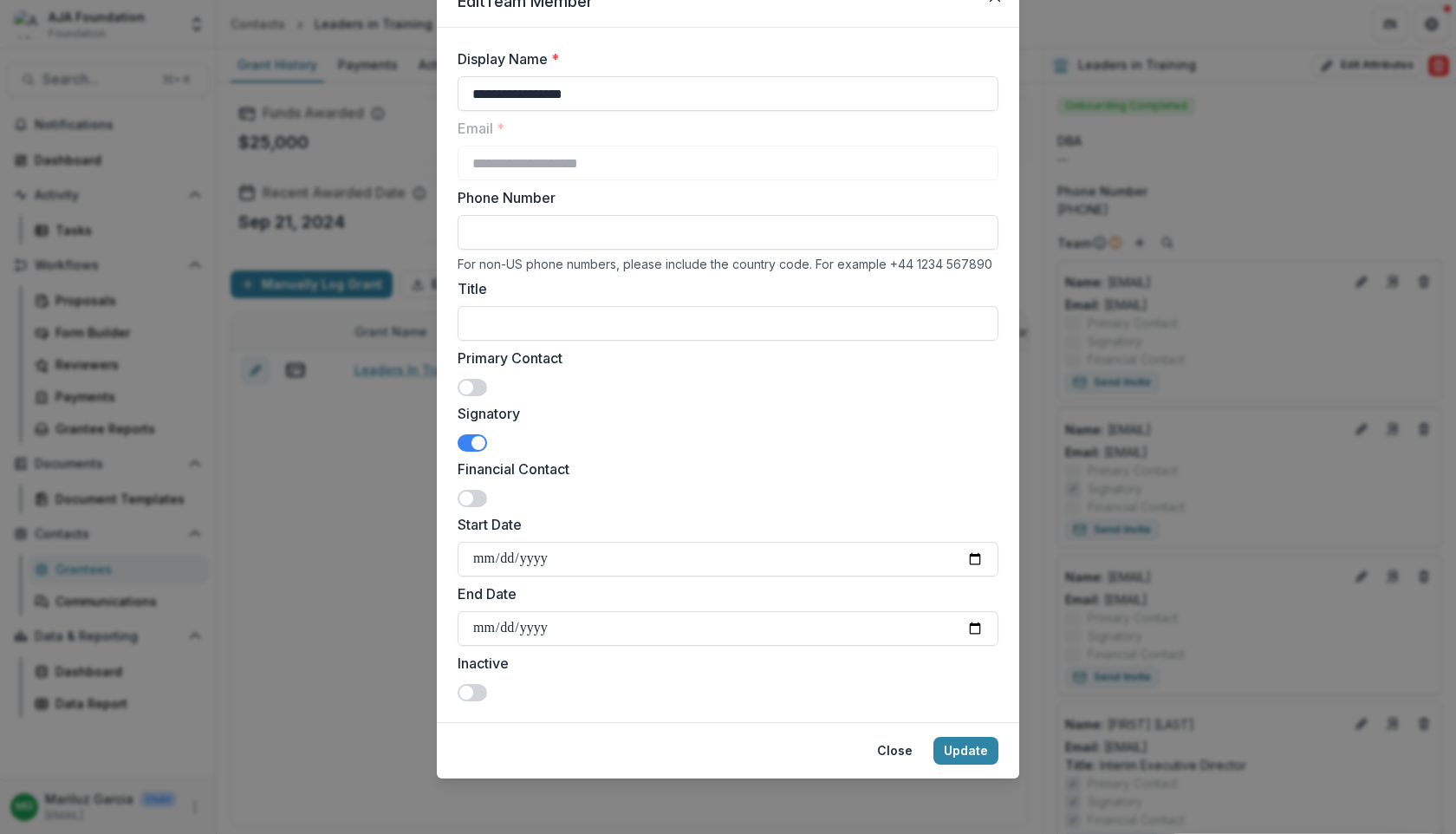click at bounding box center (466, 388) 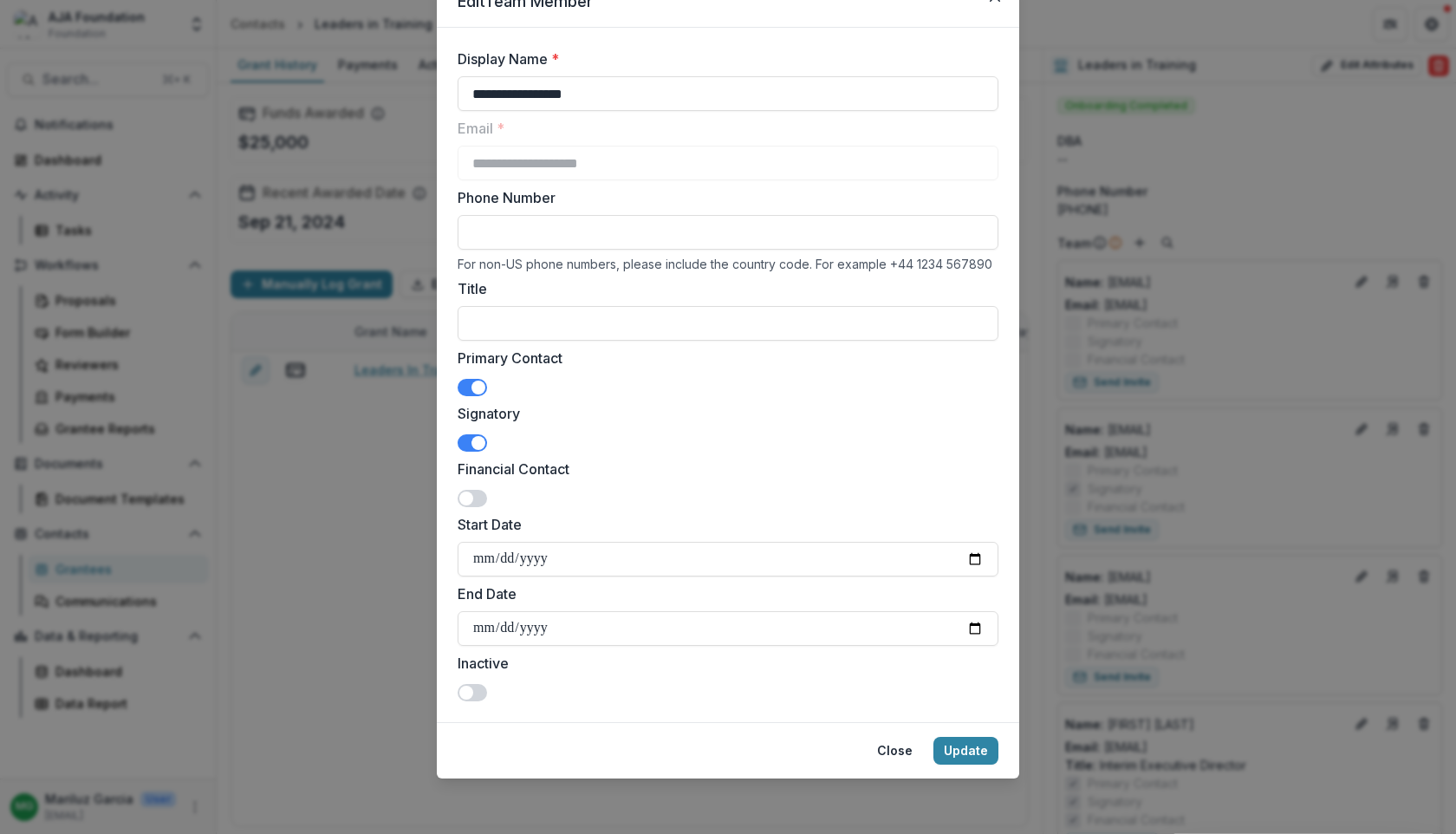 click at bounding box center (478, 443) 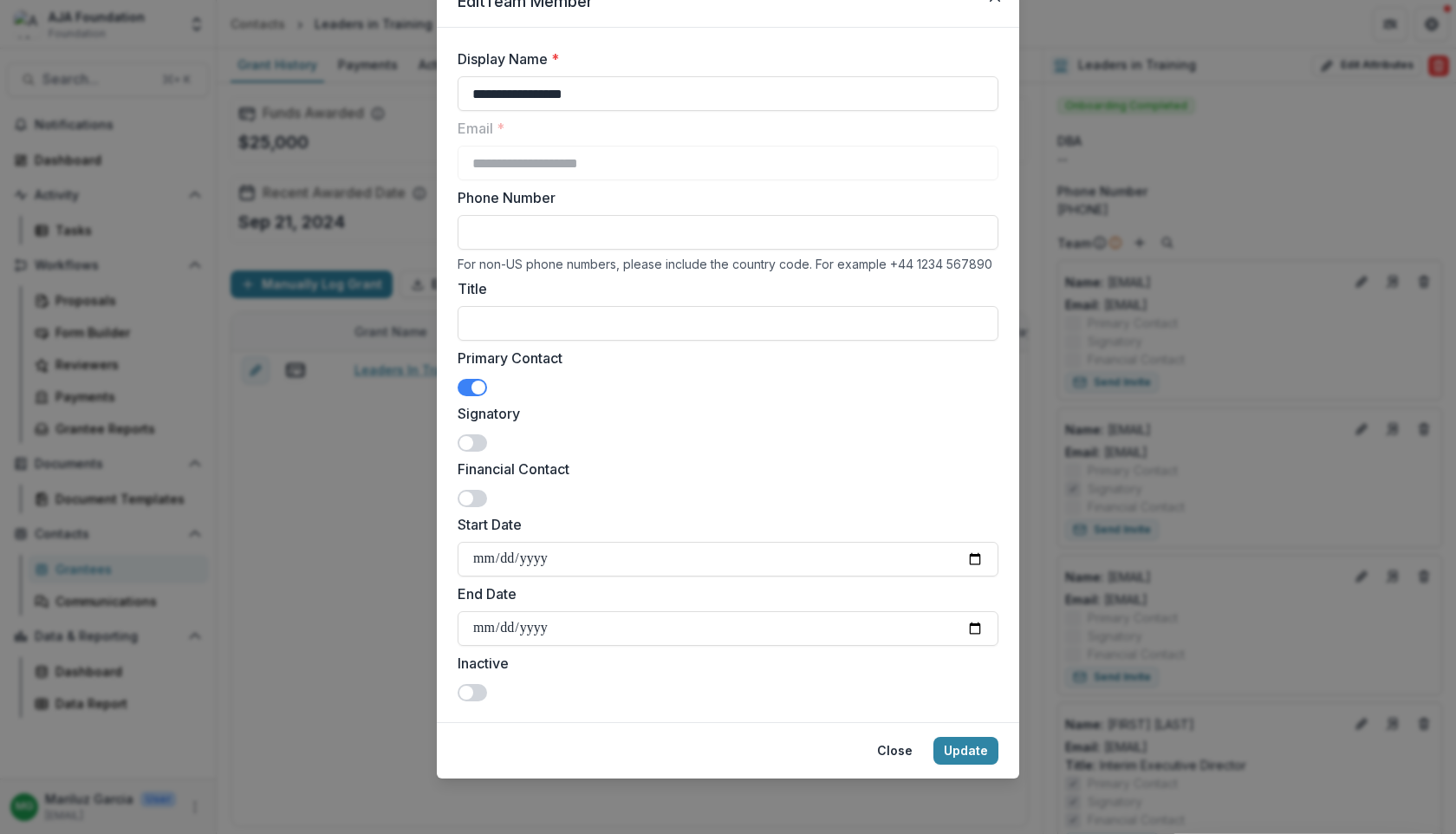 click at bounding box center [466, 443] 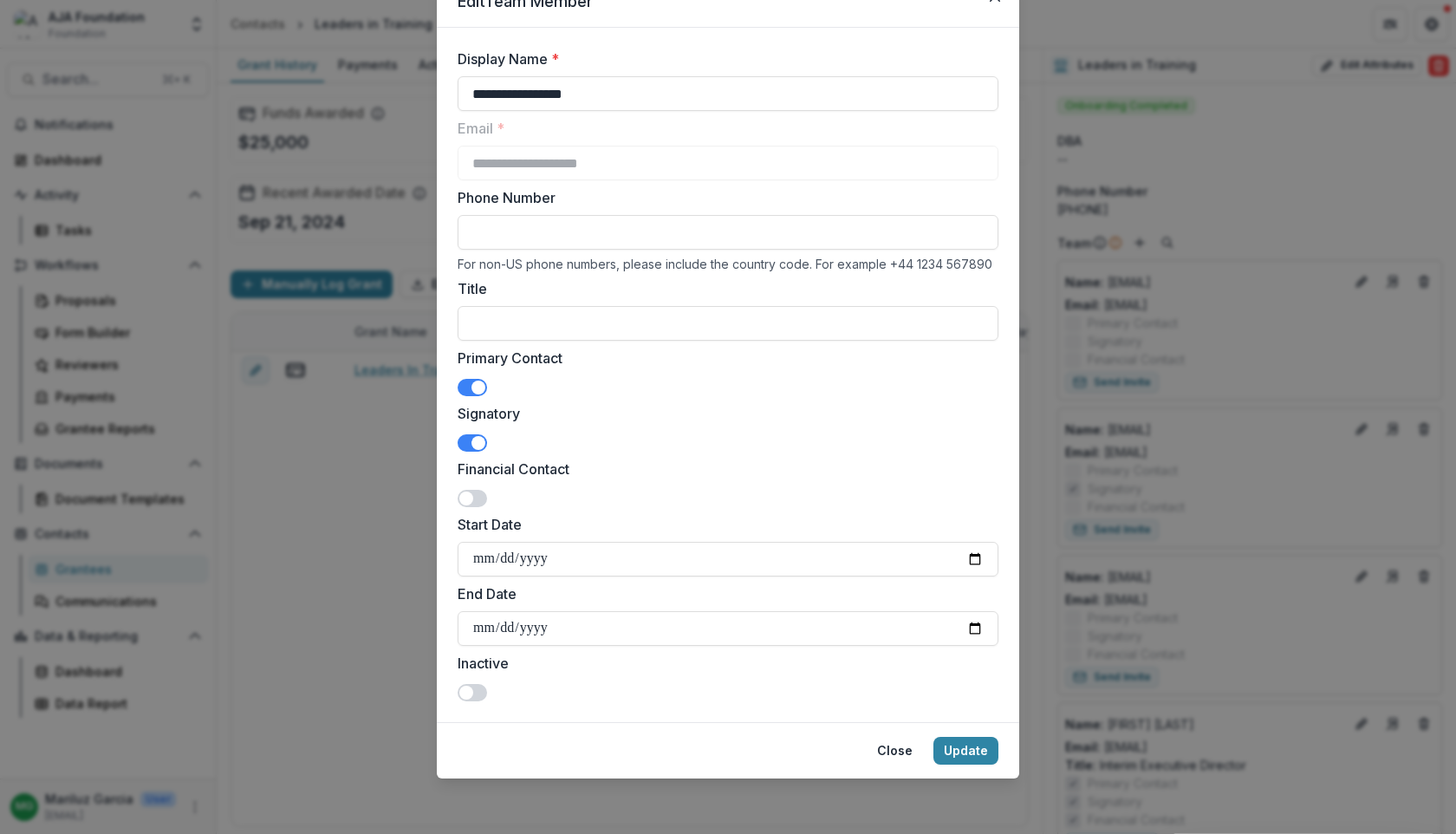 click at bounding box center [478, 388] 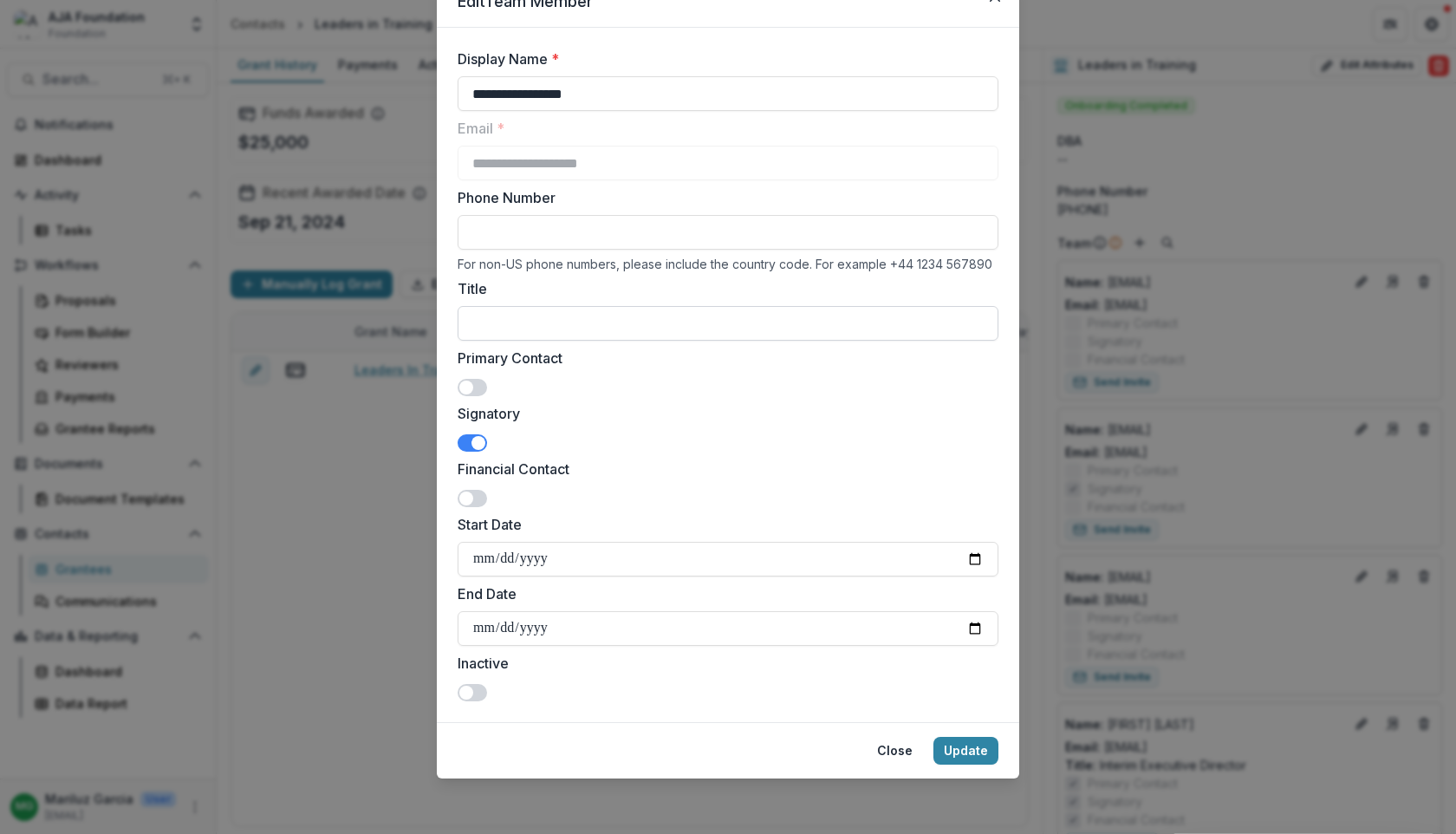 click on "Title" at bounding box center [728, 323] 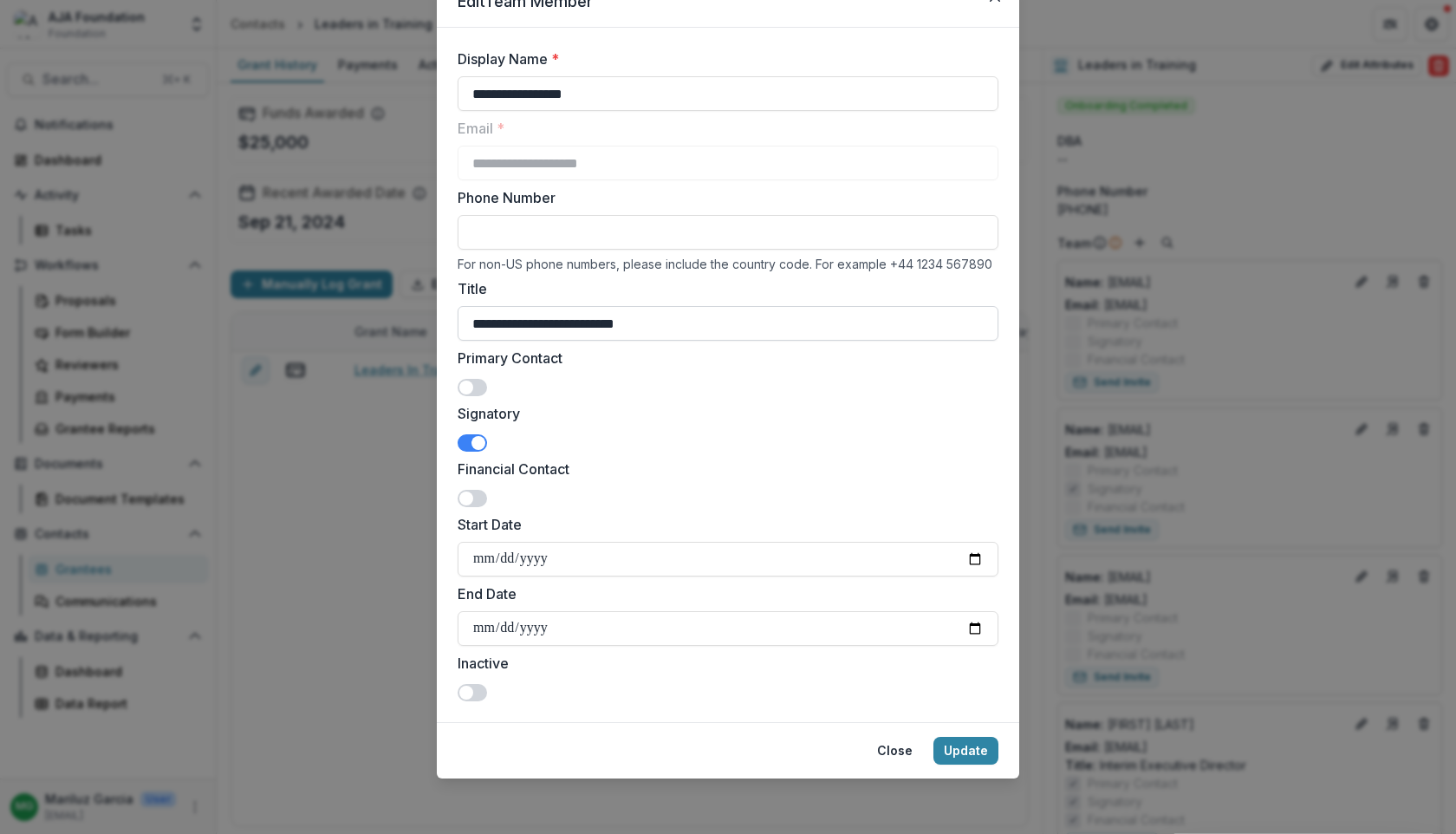 click on "**********" at bounding box center (728, 323) 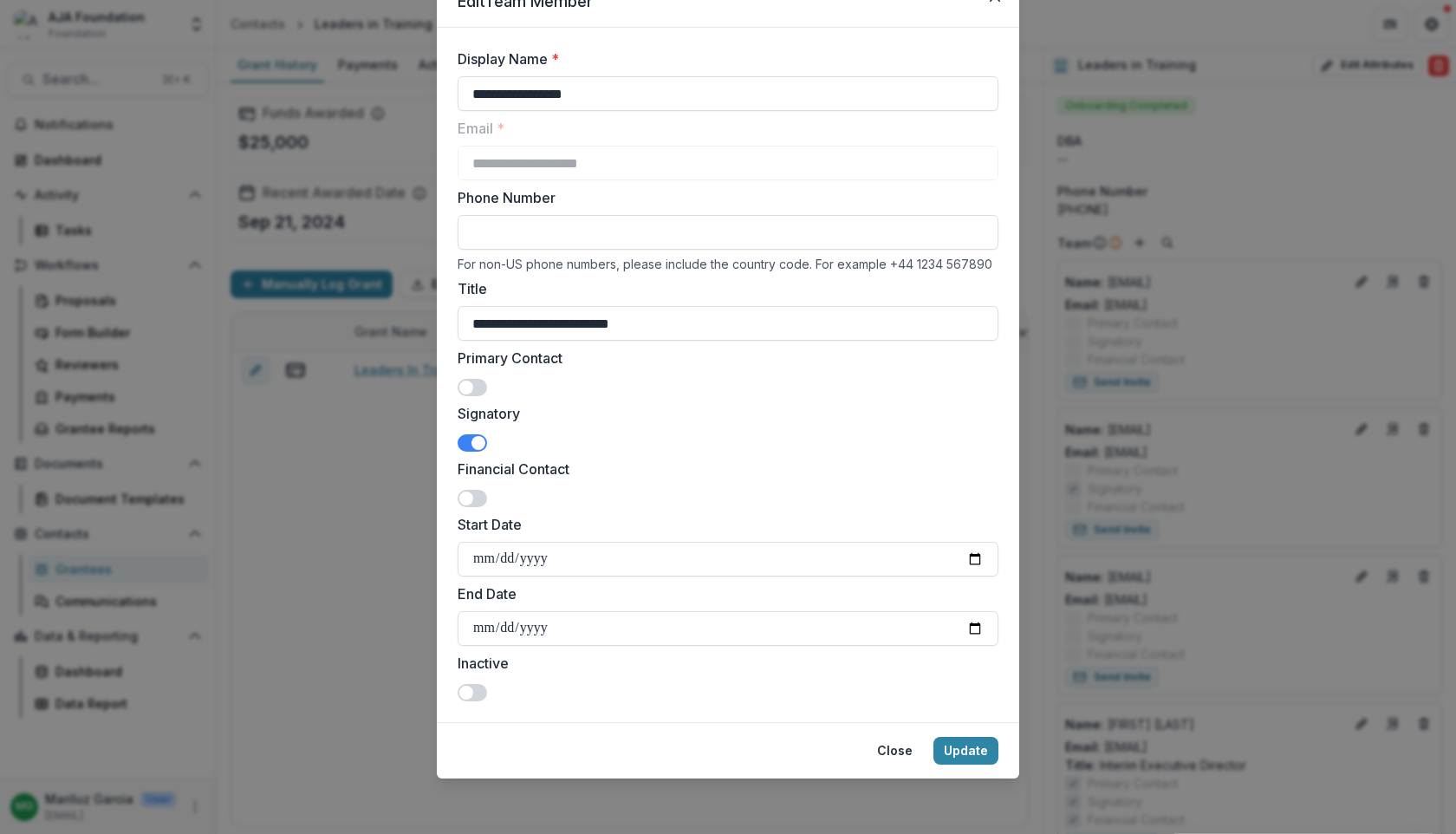 type on "**********" 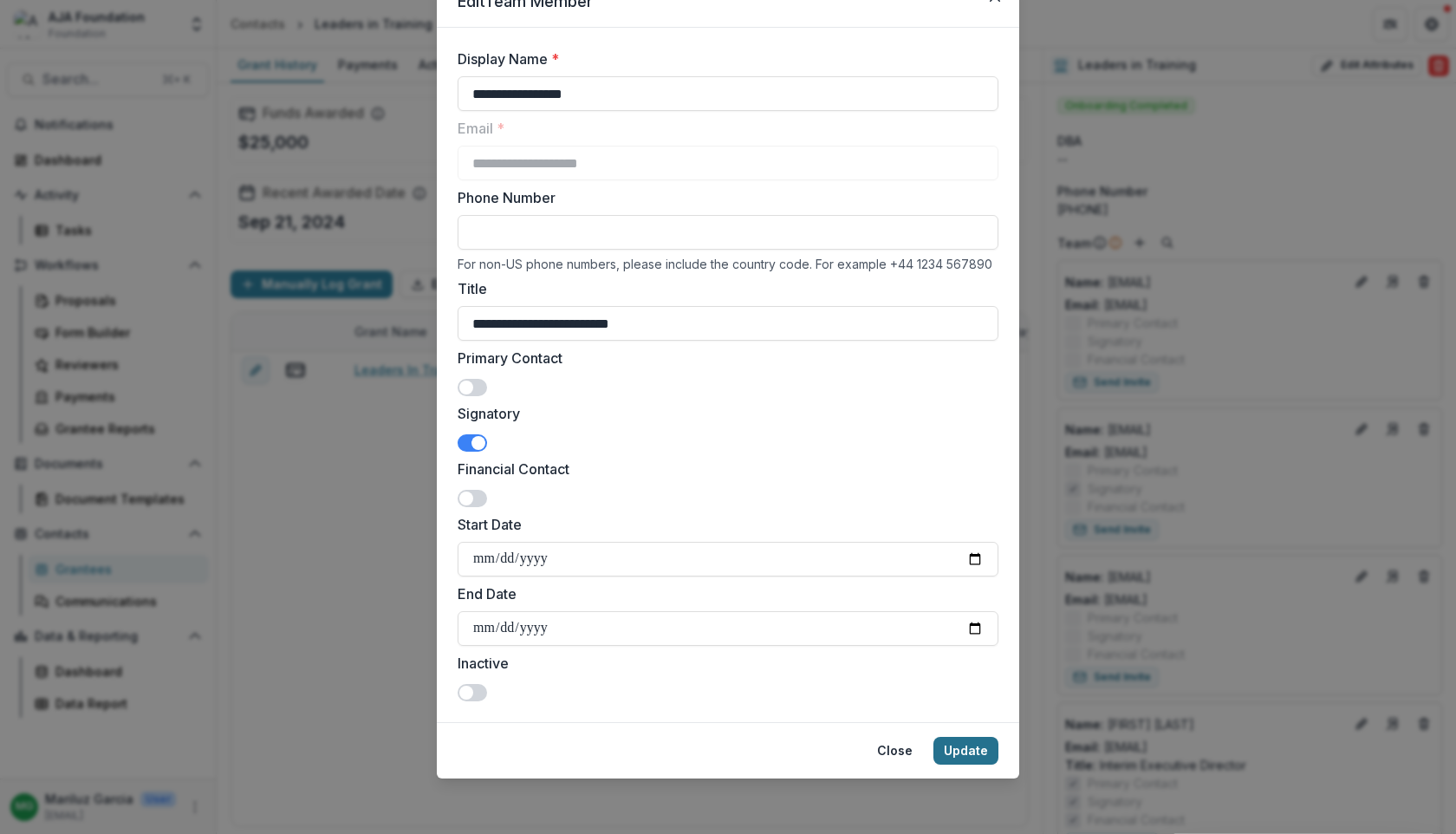 click on "Update" at bounding box center (965, 751) 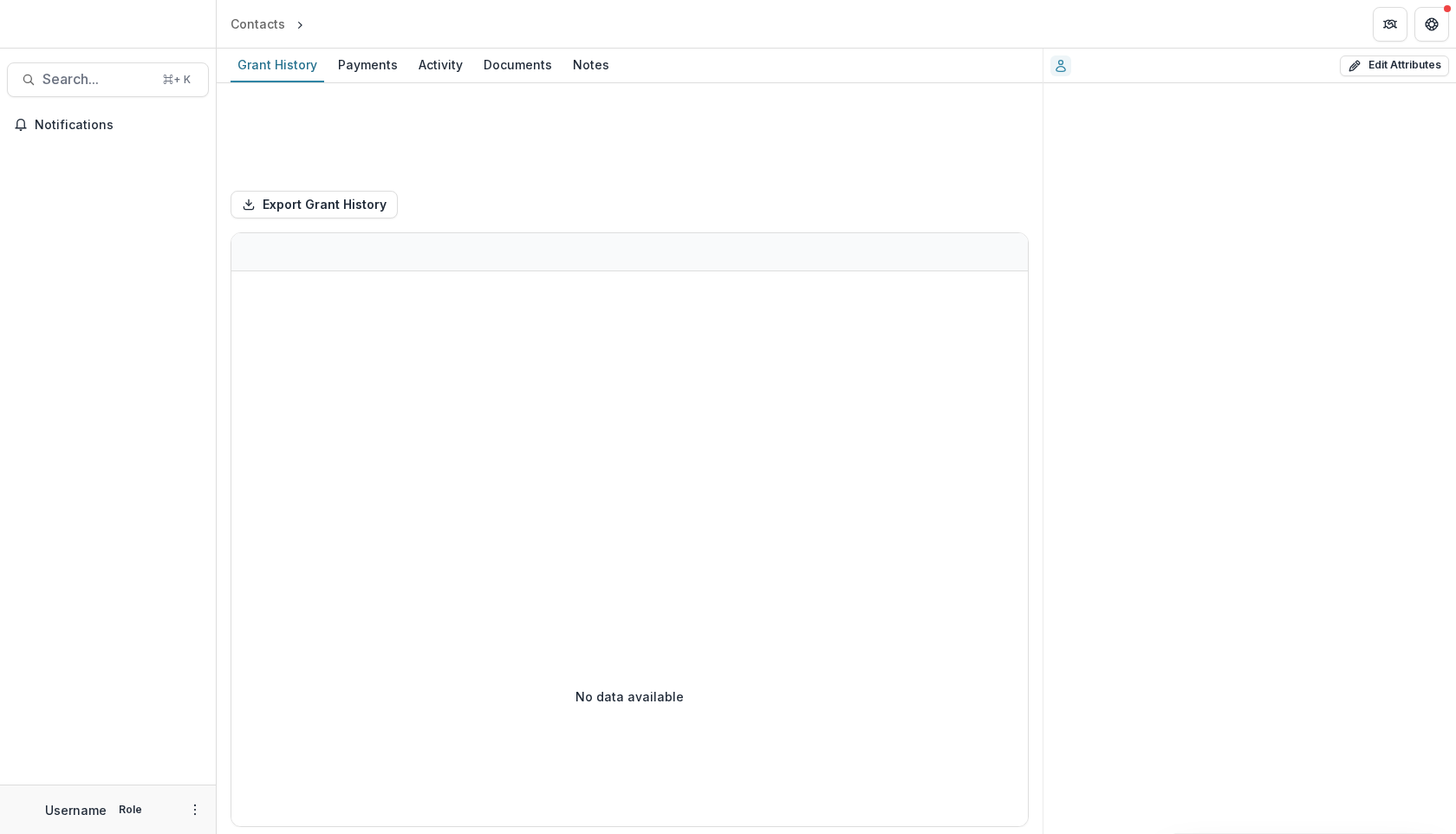 scroll, scrollTop: 0, scrollLeft: 0, axis: both 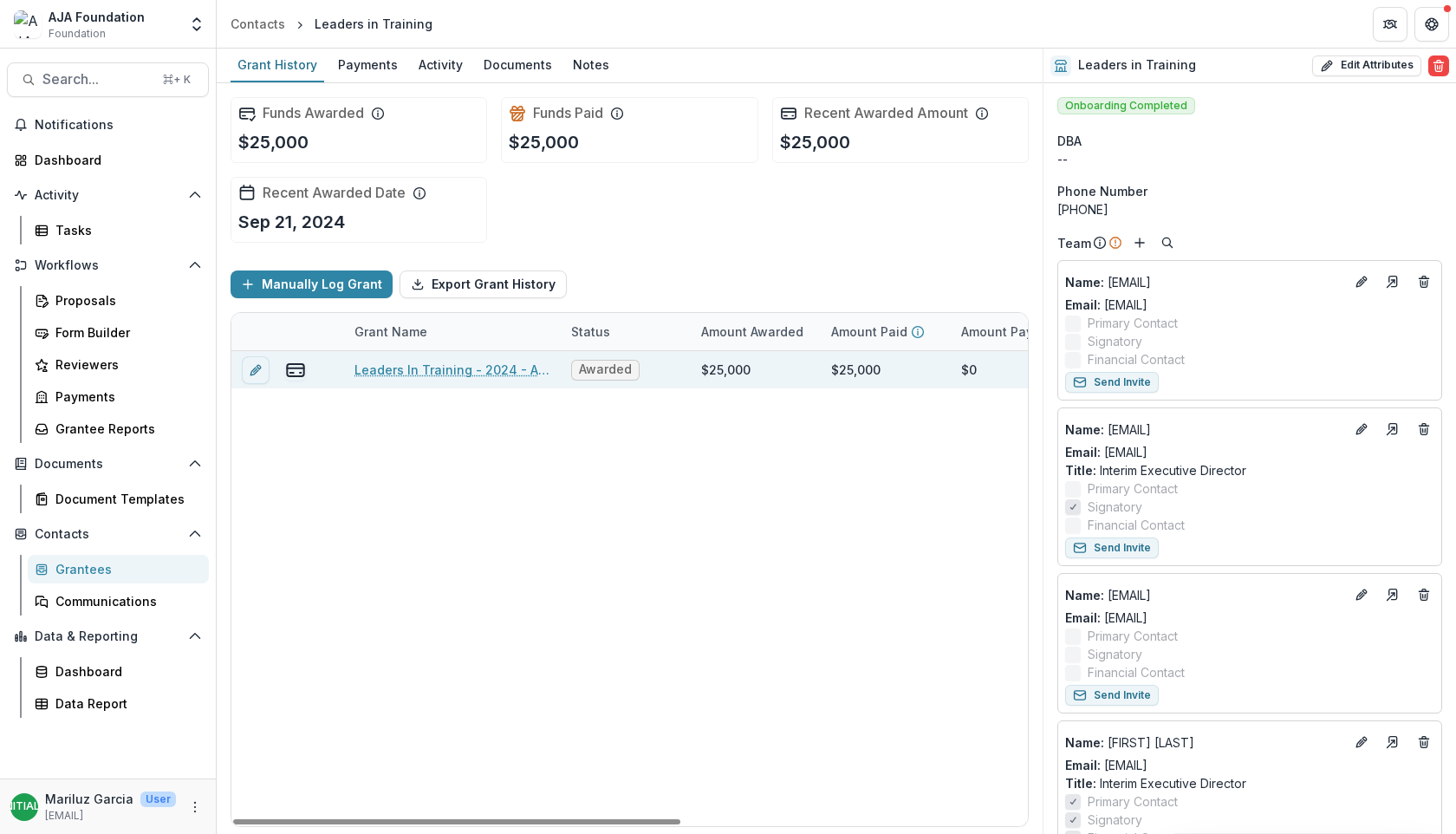 click on "Leaders In Training - 2024 - AJA Foundation Grant Application" at bounding box center [452, 369] 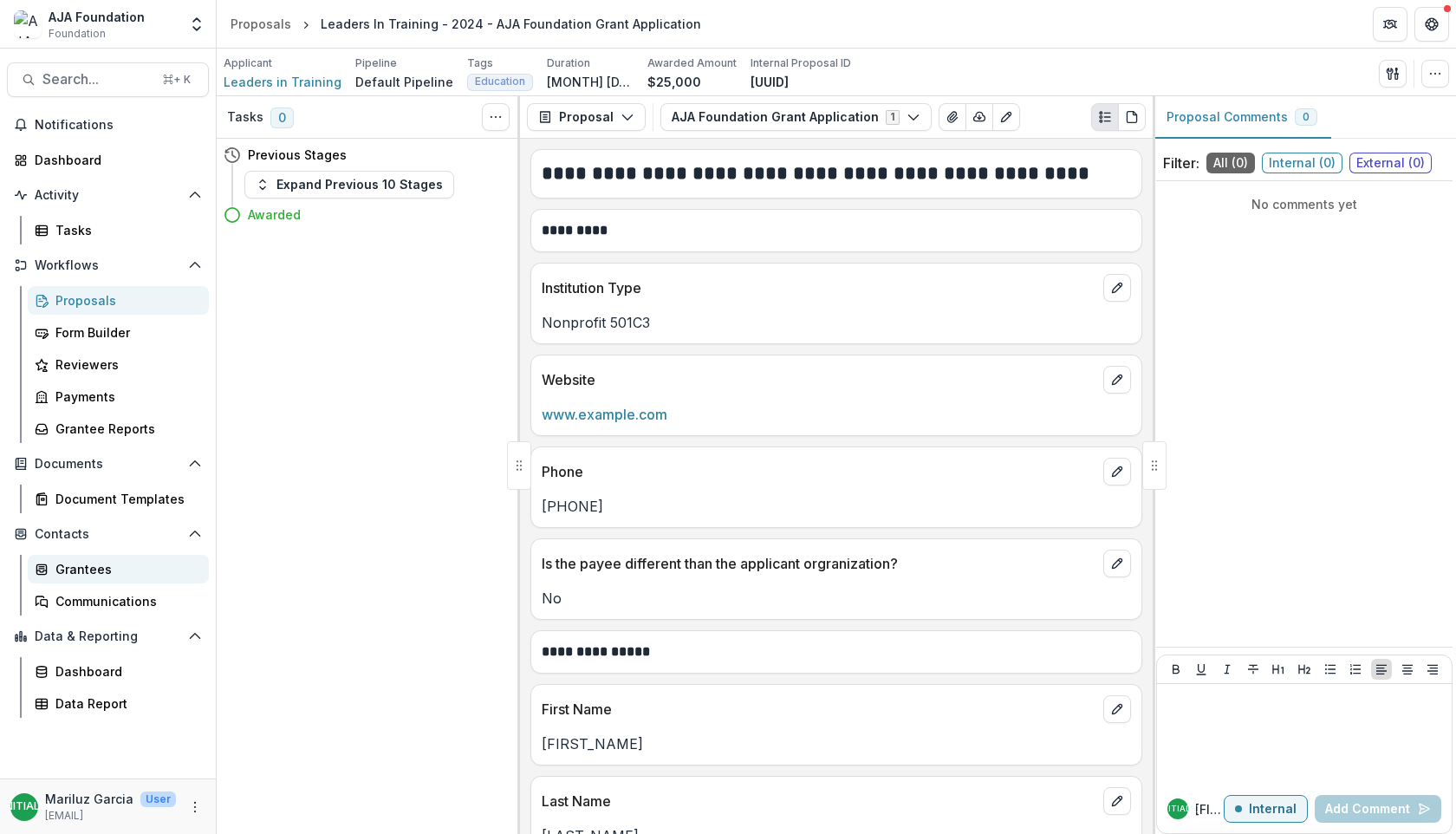 click on "Grantees" at bounding box center (125, 569) 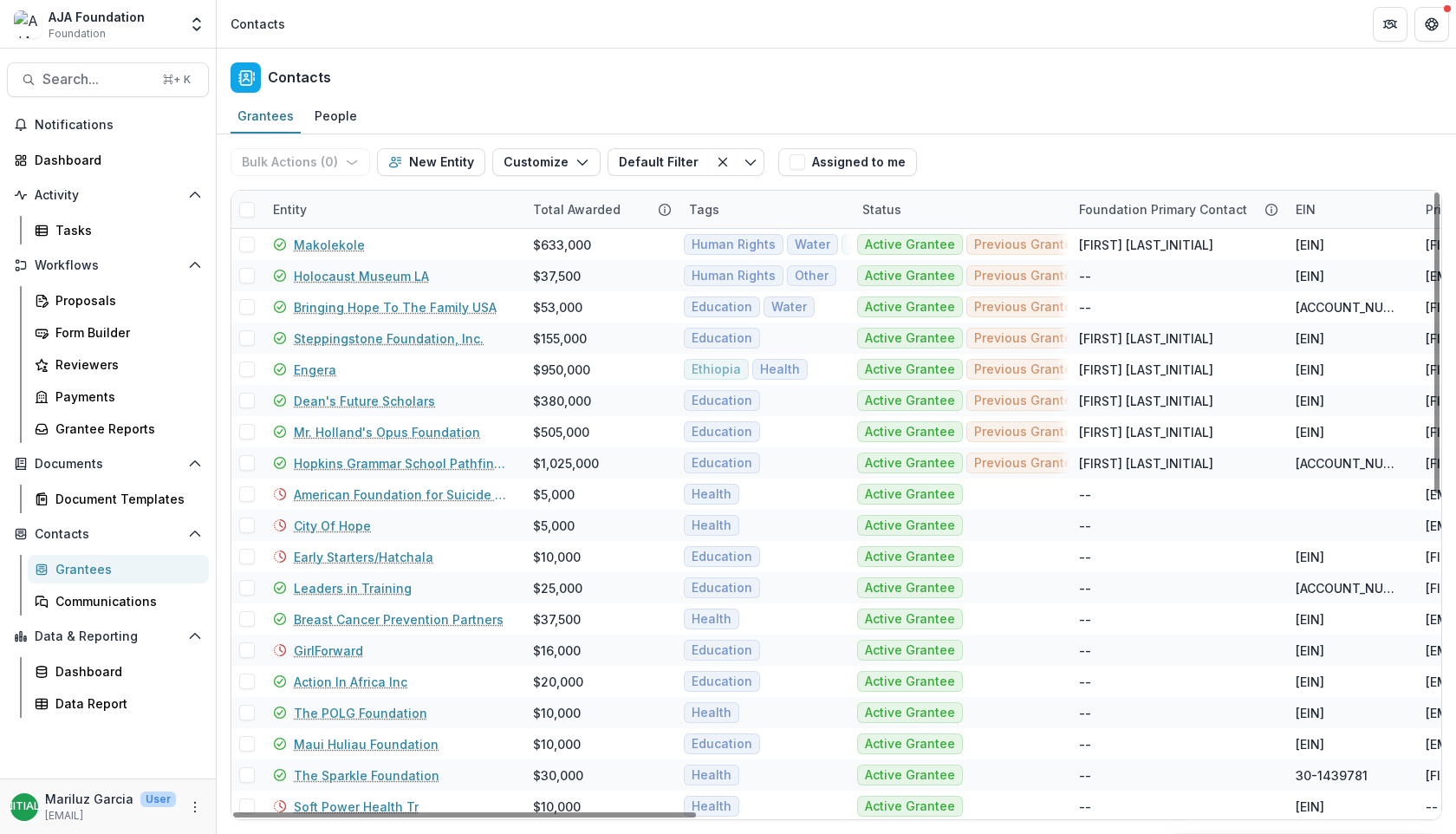click on "Entity" at bounding box center (289, 209) 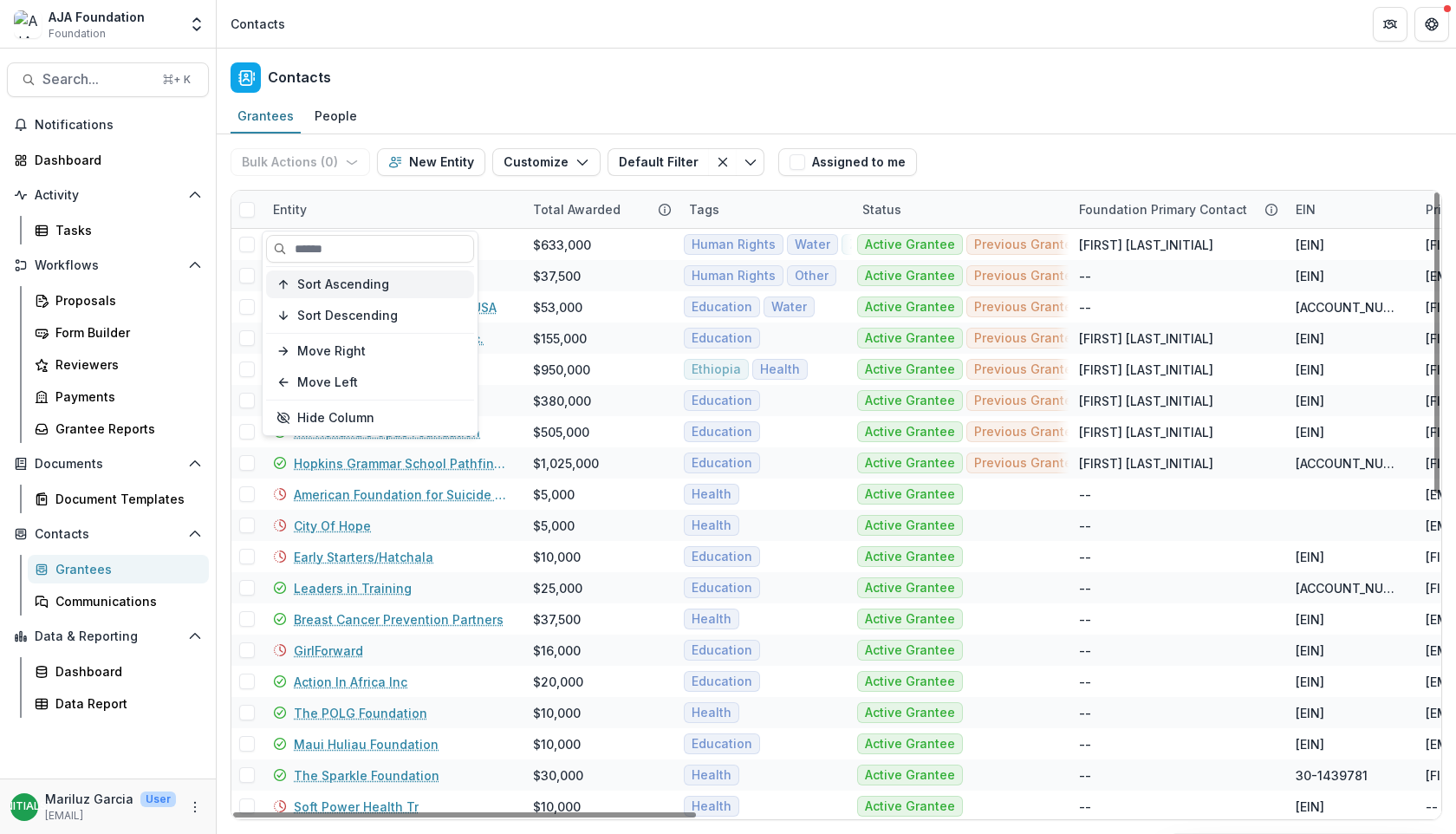 click on "Sort Ascending" at bounding box center (343, 284) 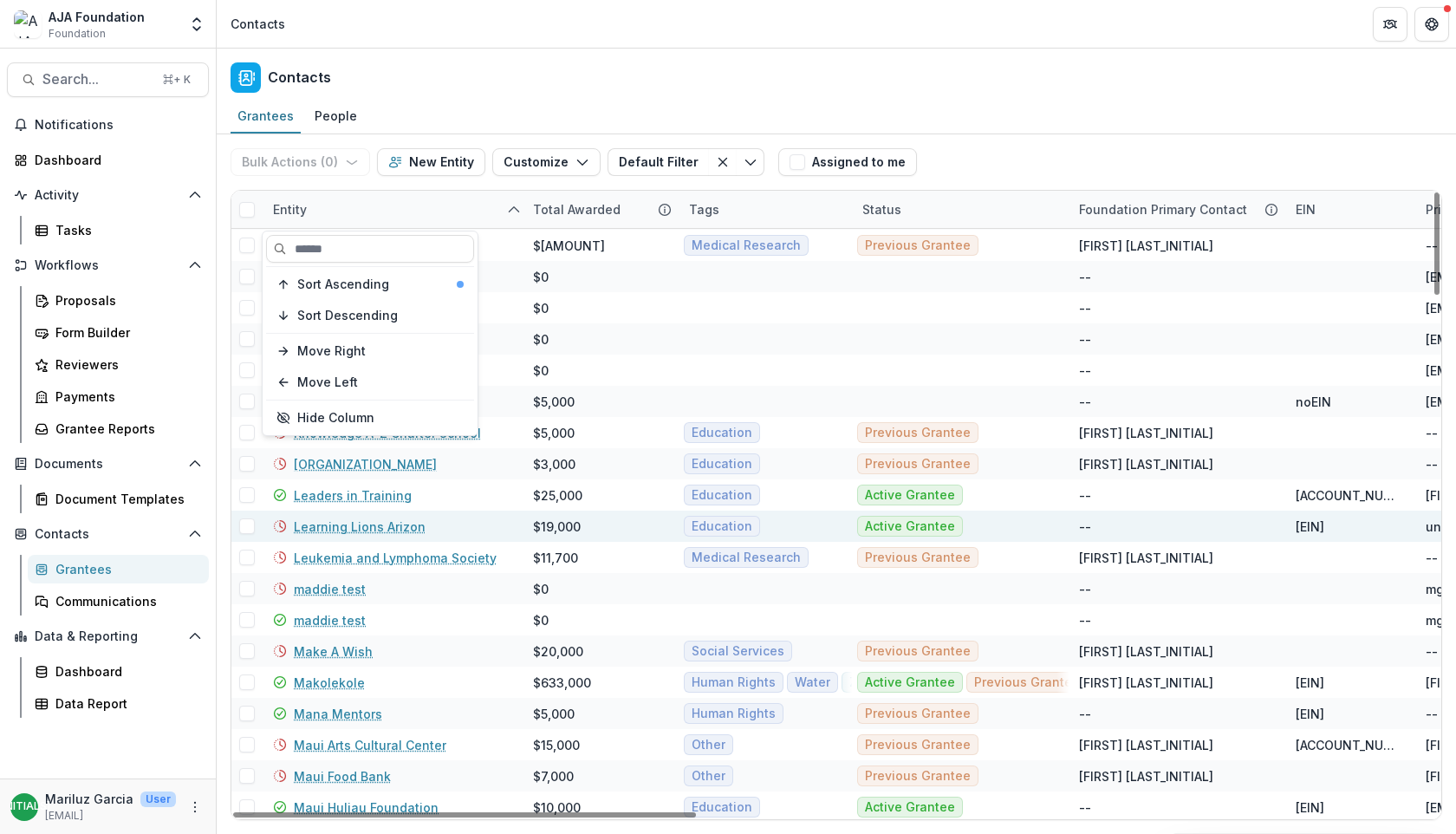 scroll, scrollTop: 2681, scrollLeft: 0, axis: vertical 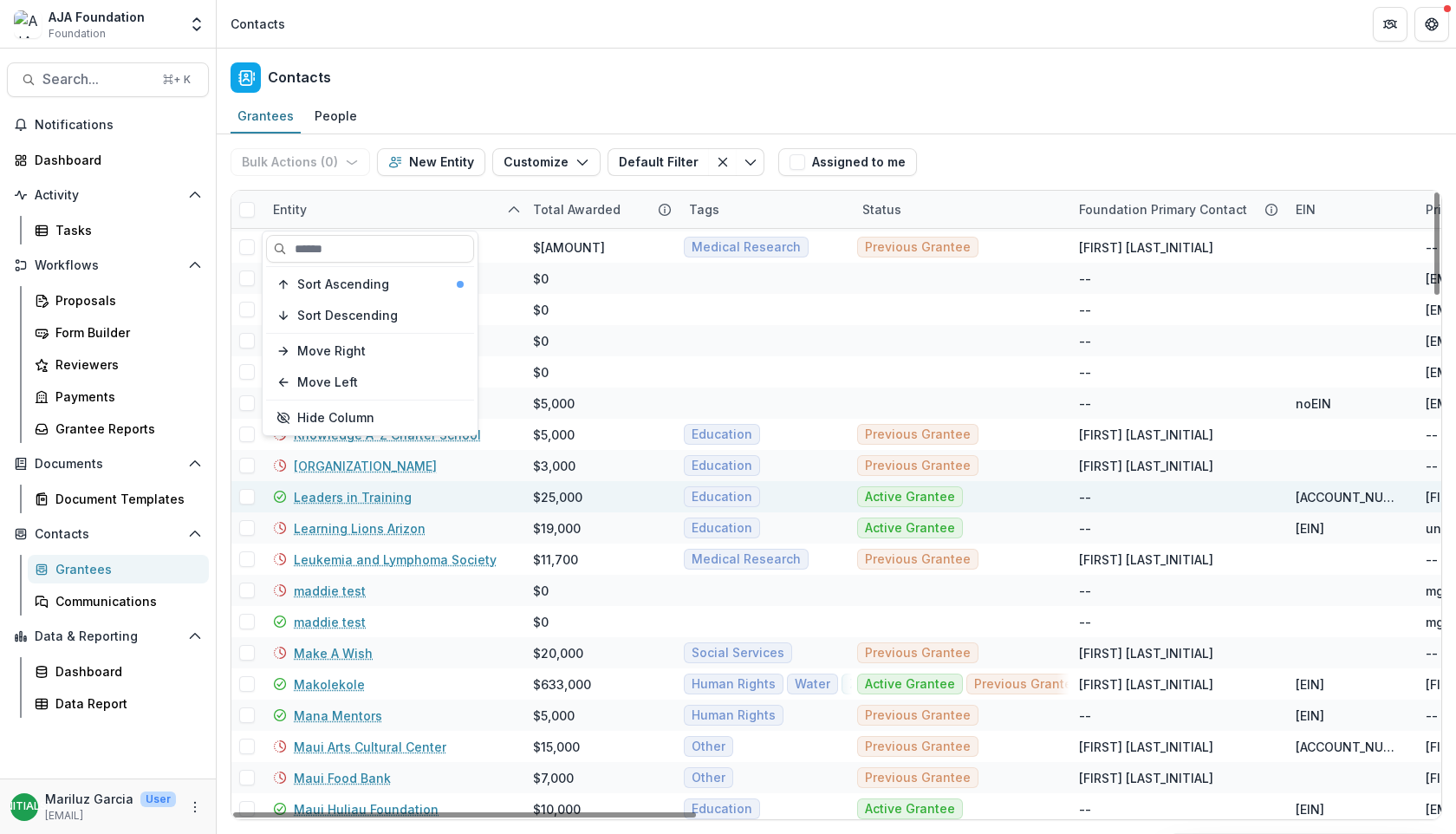 click on "Leaders in Training" at bounding box center (393, 497) 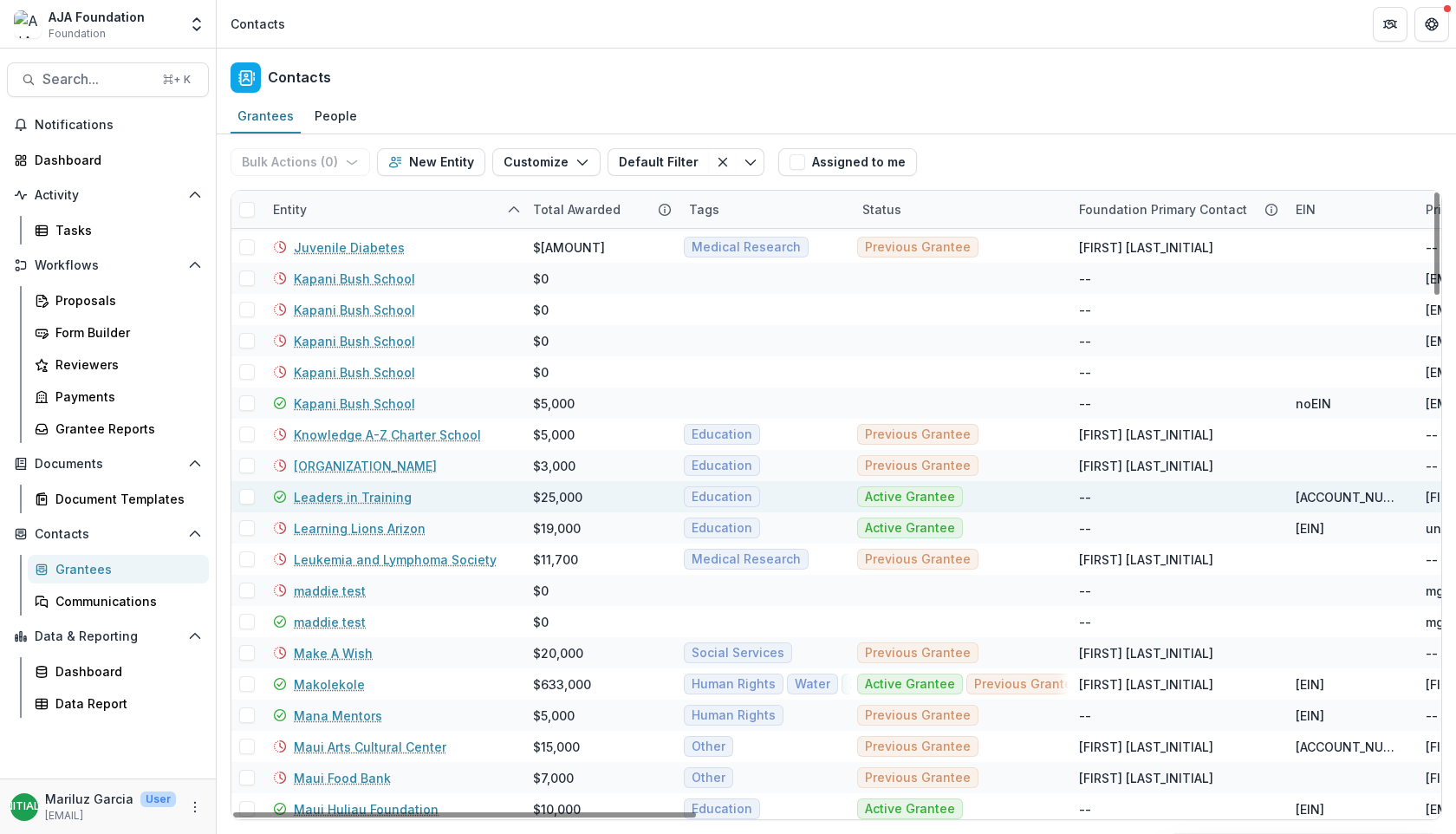 click on "Leaders in Training" at bounding box center (353, 497) 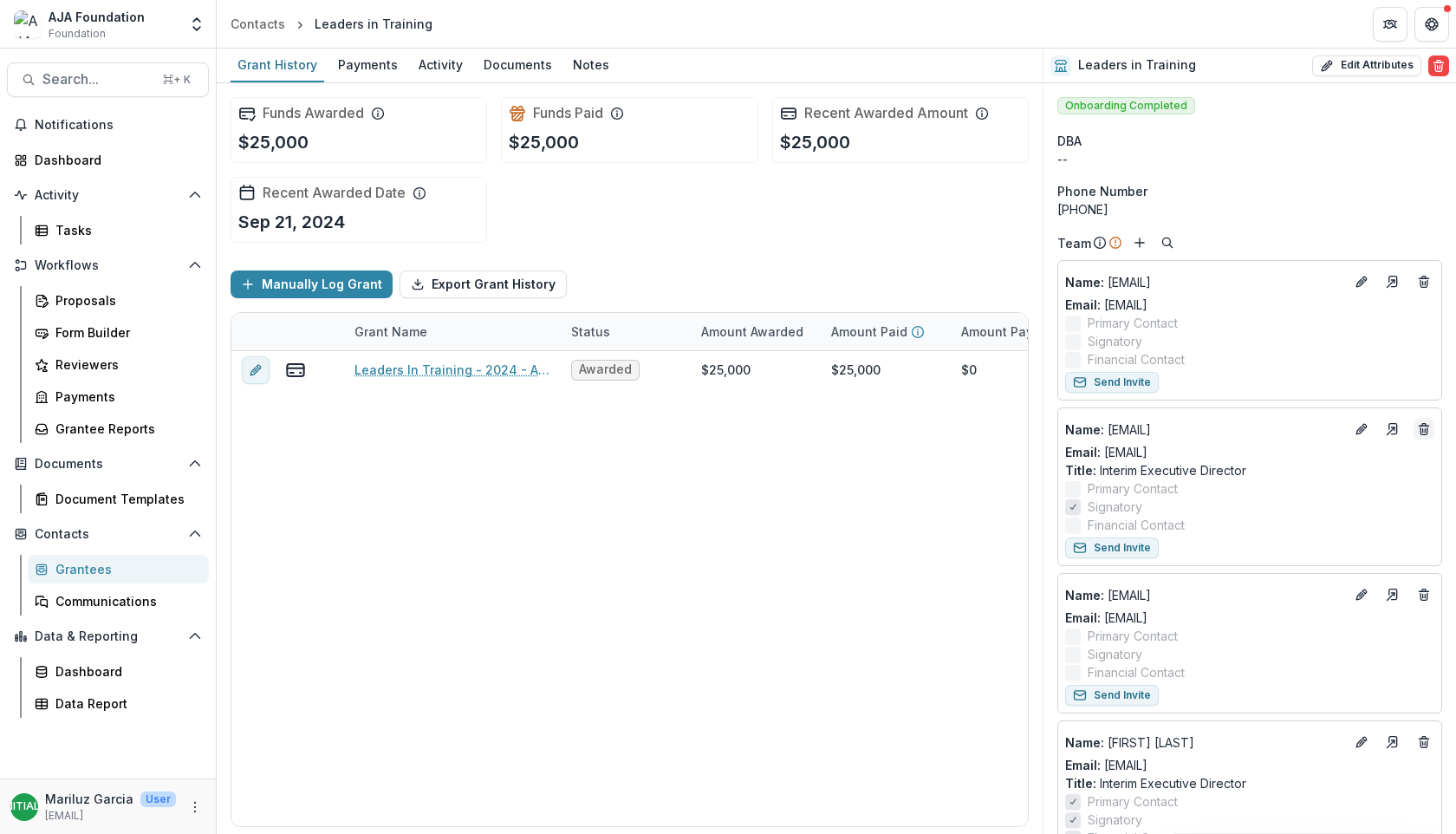 click 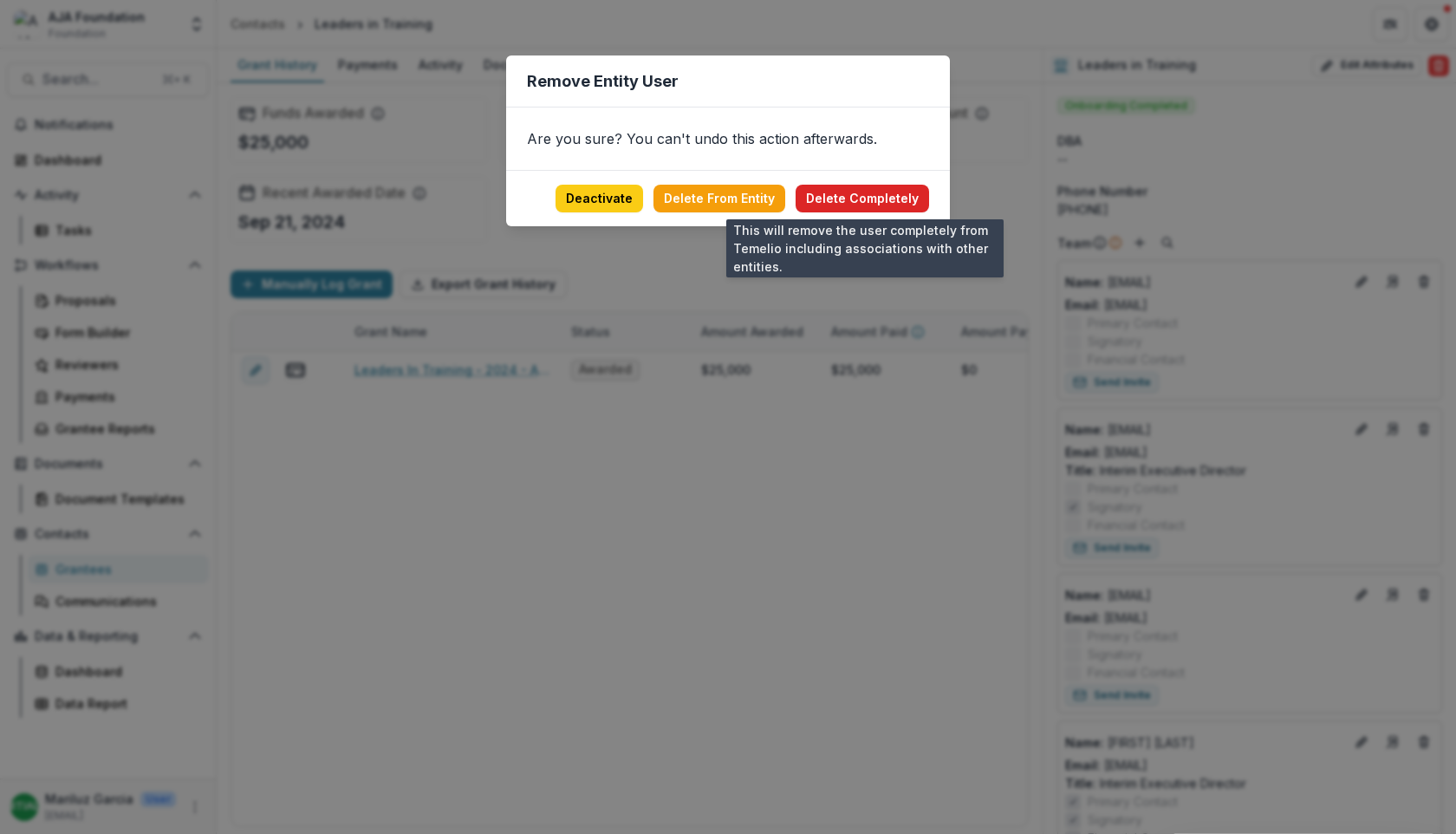 click on "Delete Completely" at bounding box center [862, 199] 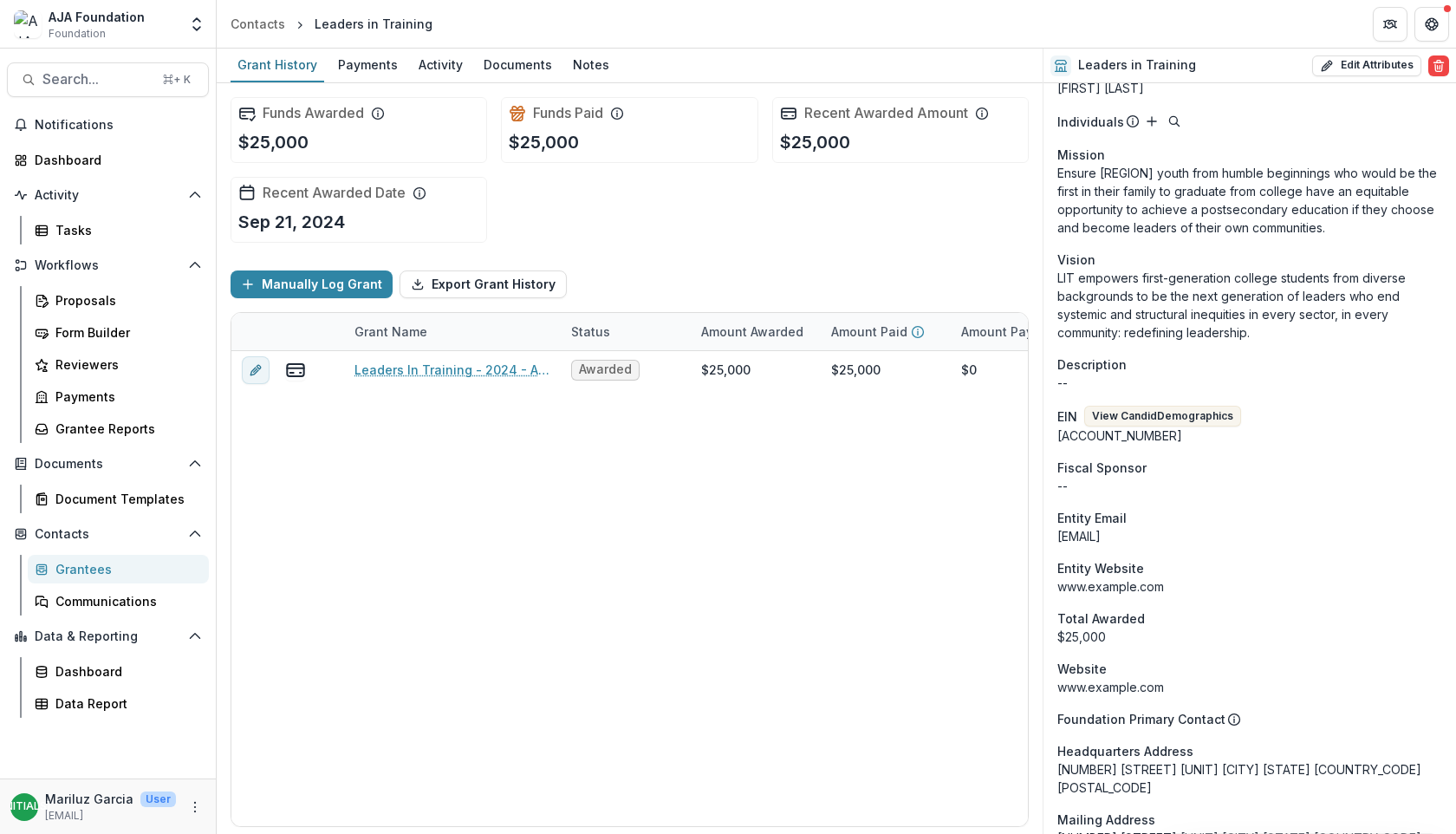 scroll, scrollTop: 0, scrollLeft: 0, axis: both 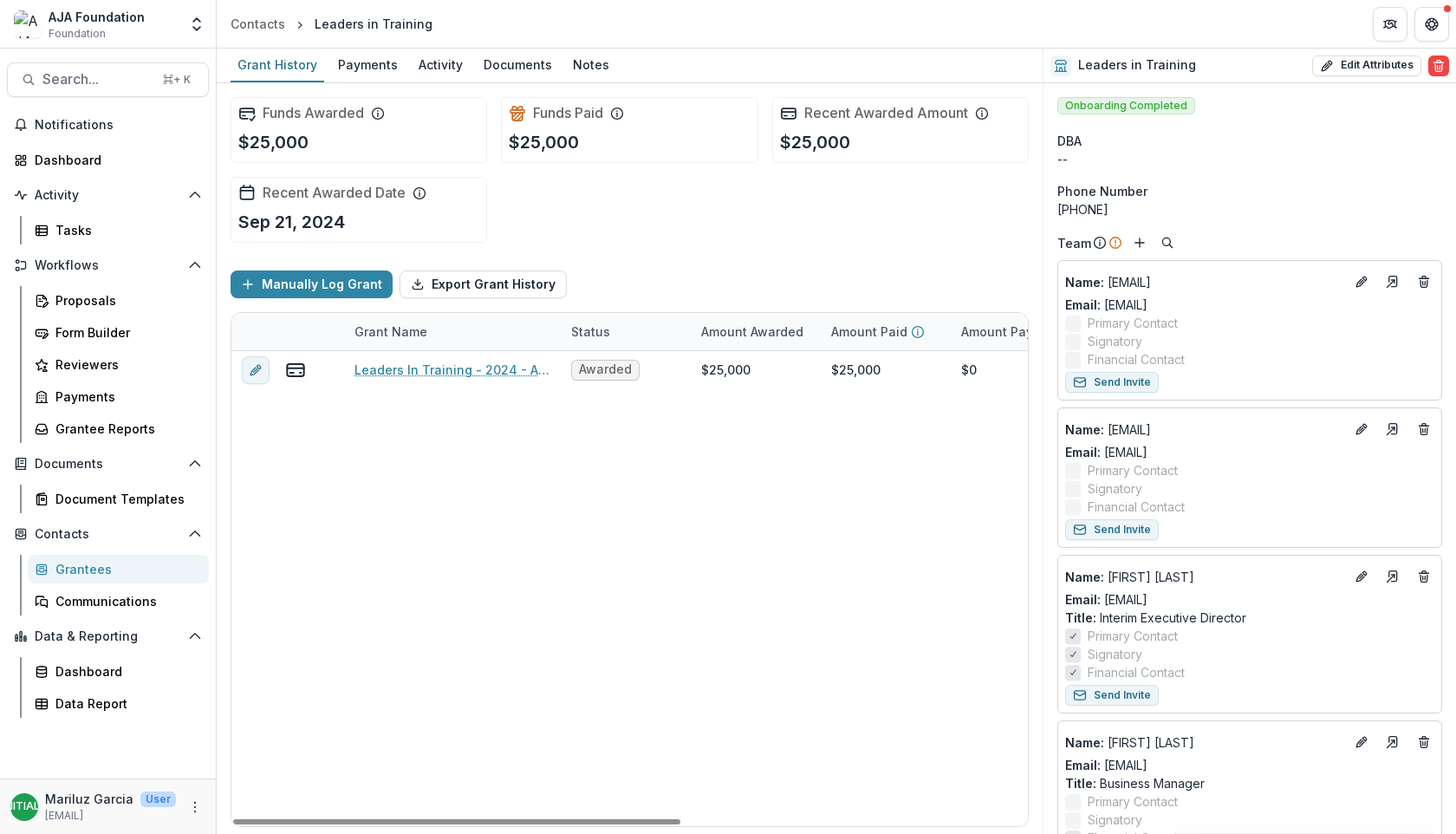 click on "Leaders In Training - 2024 - AJA Foundation Grant Application Awarded $25,000 $25,000 $0 Sep 21, 2024 Sep 21, 2025 $25,000 OPERATING_GRANT" at bounding box center [938, 589] 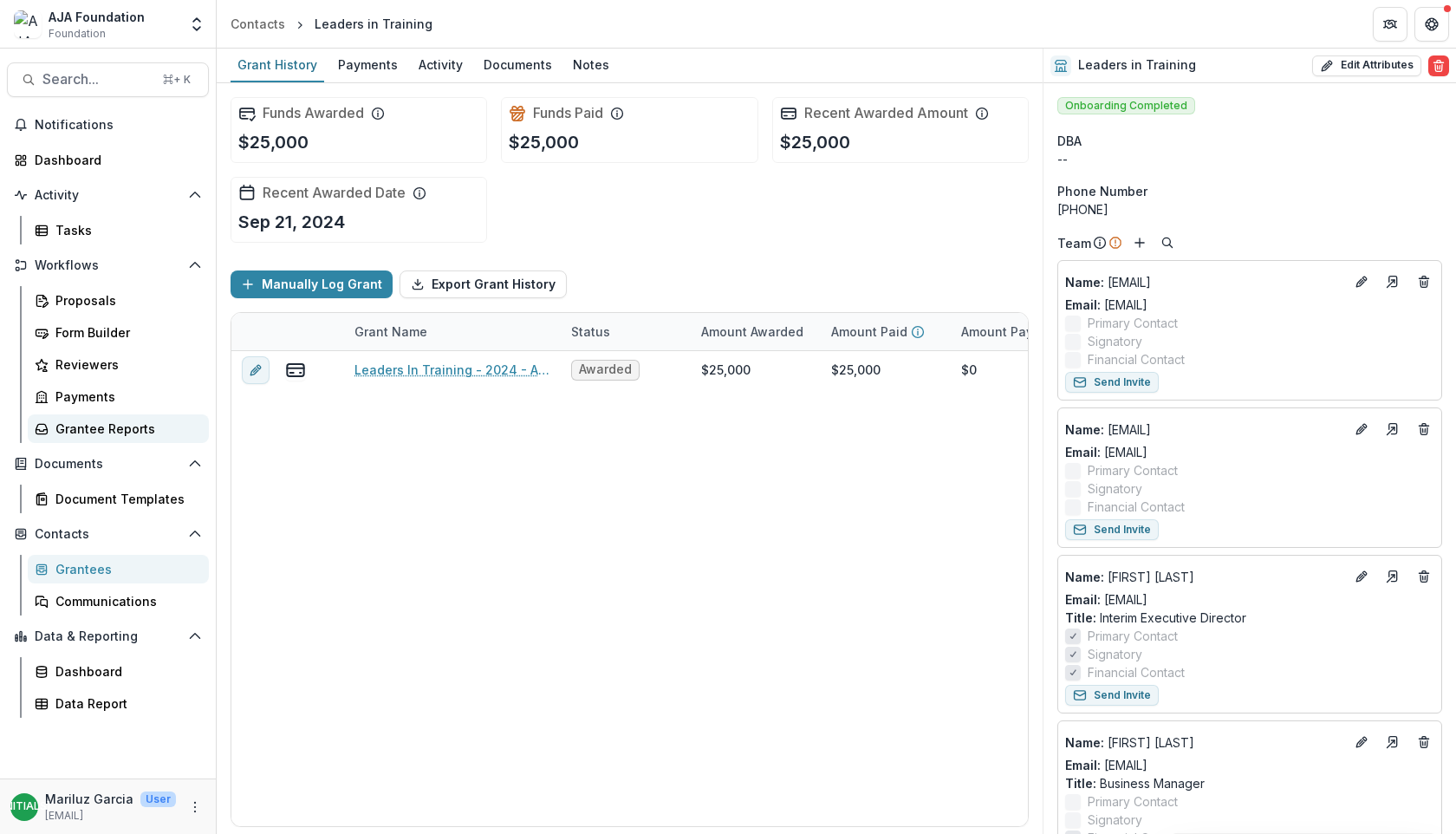 click on "Grantee Reports" at bounding box center (125, 428) 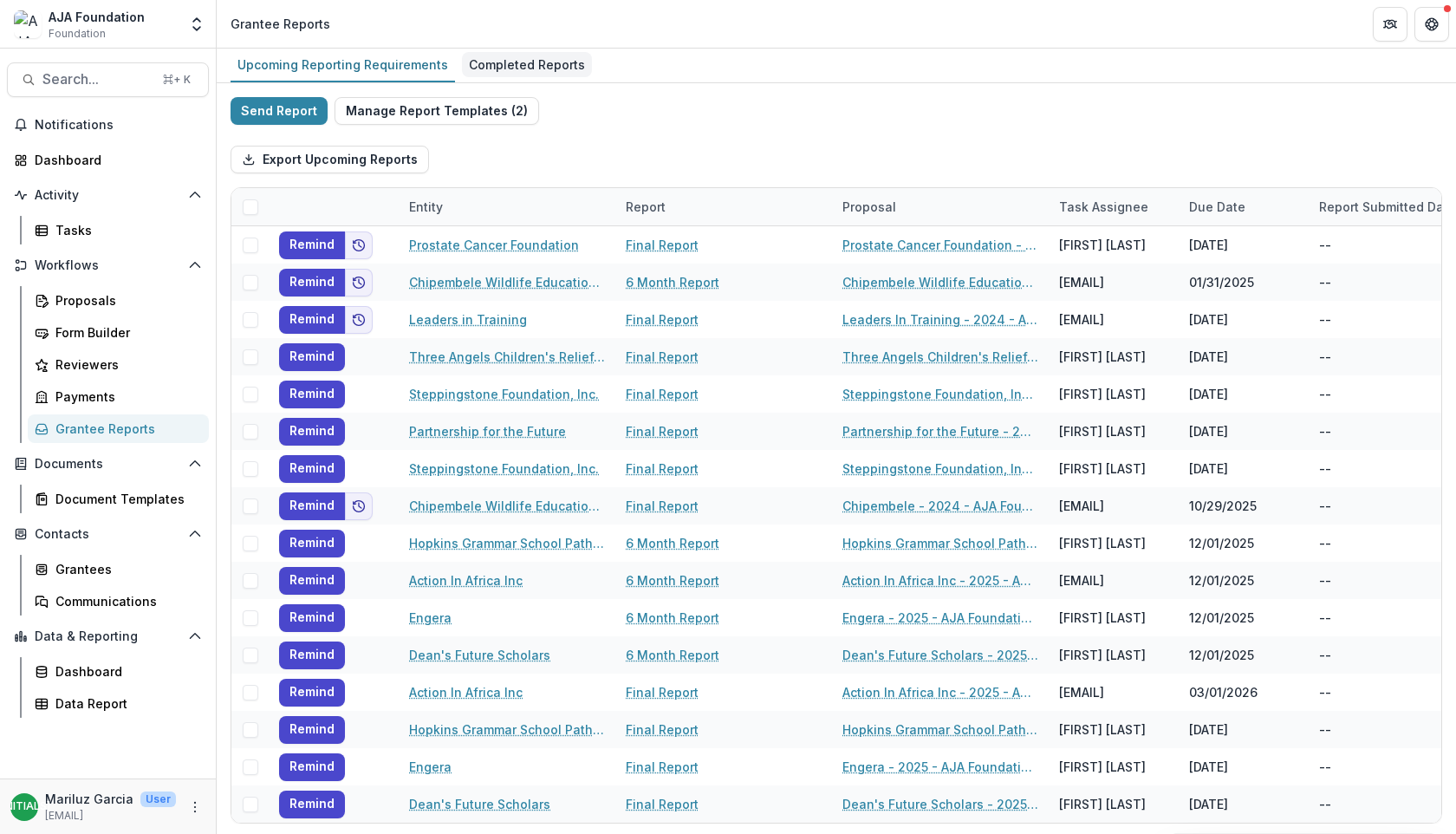 click on "Completed Reports" at bounding box center (527, 64) 